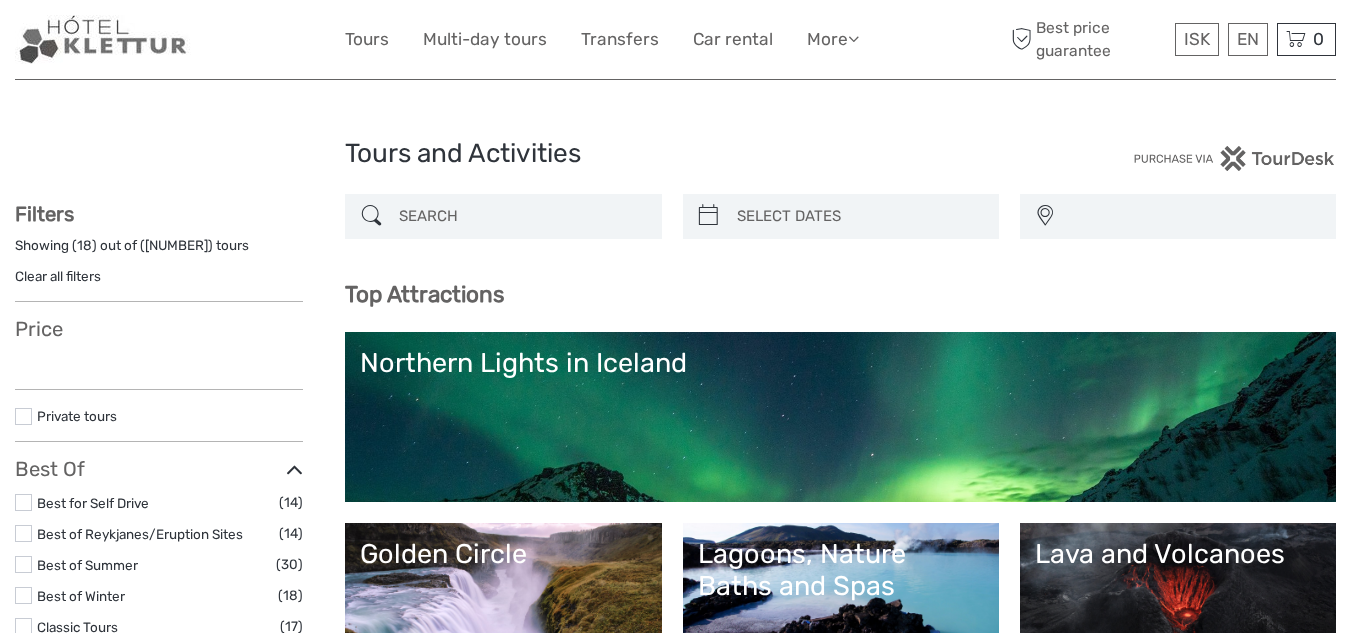 select 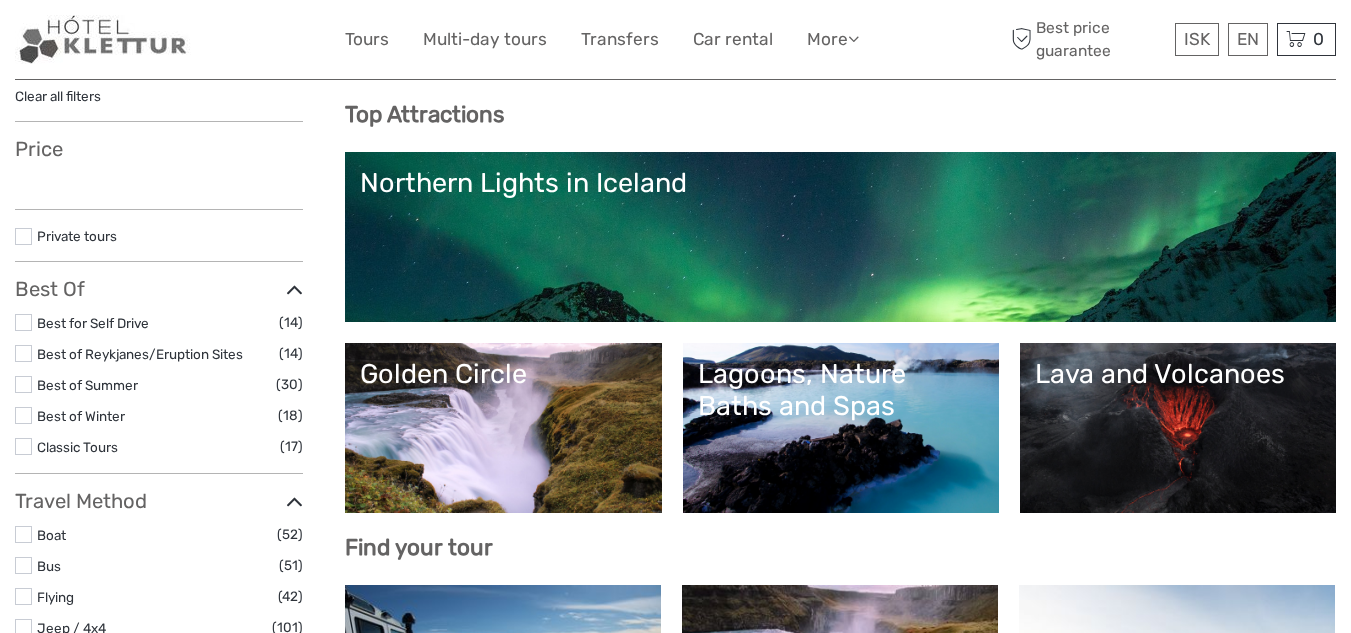 select 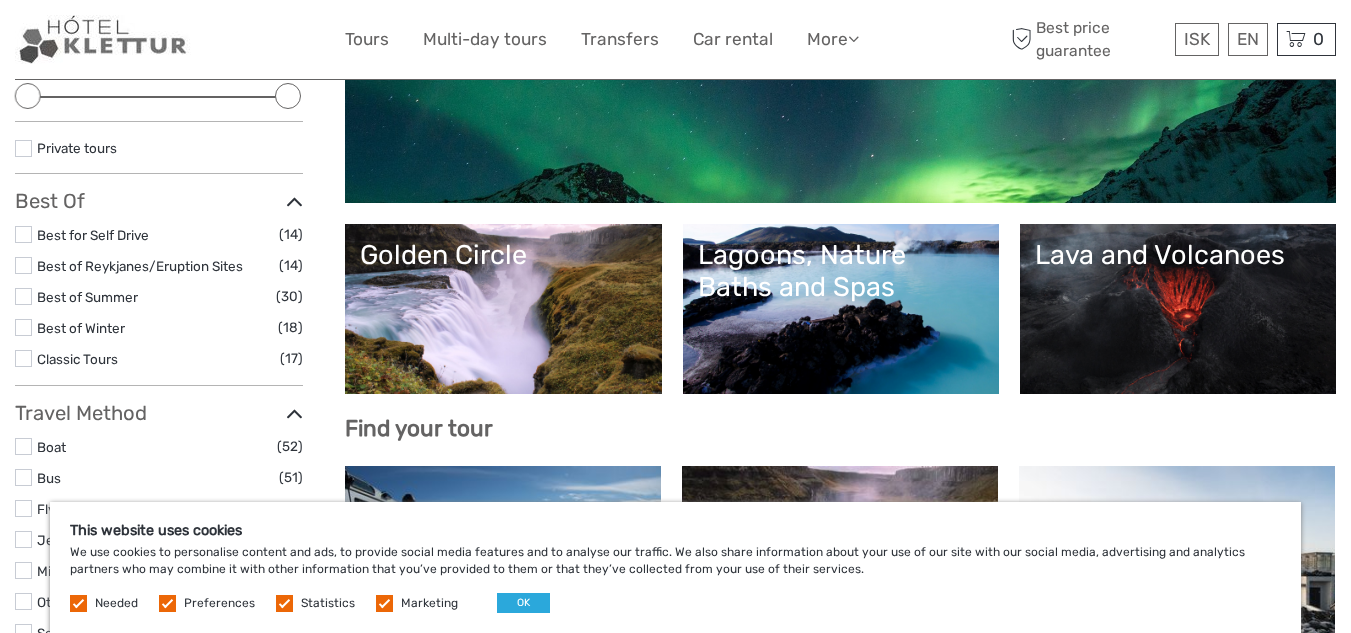scroll, scrollTop: 0, scrollLeft: 0, axis: both 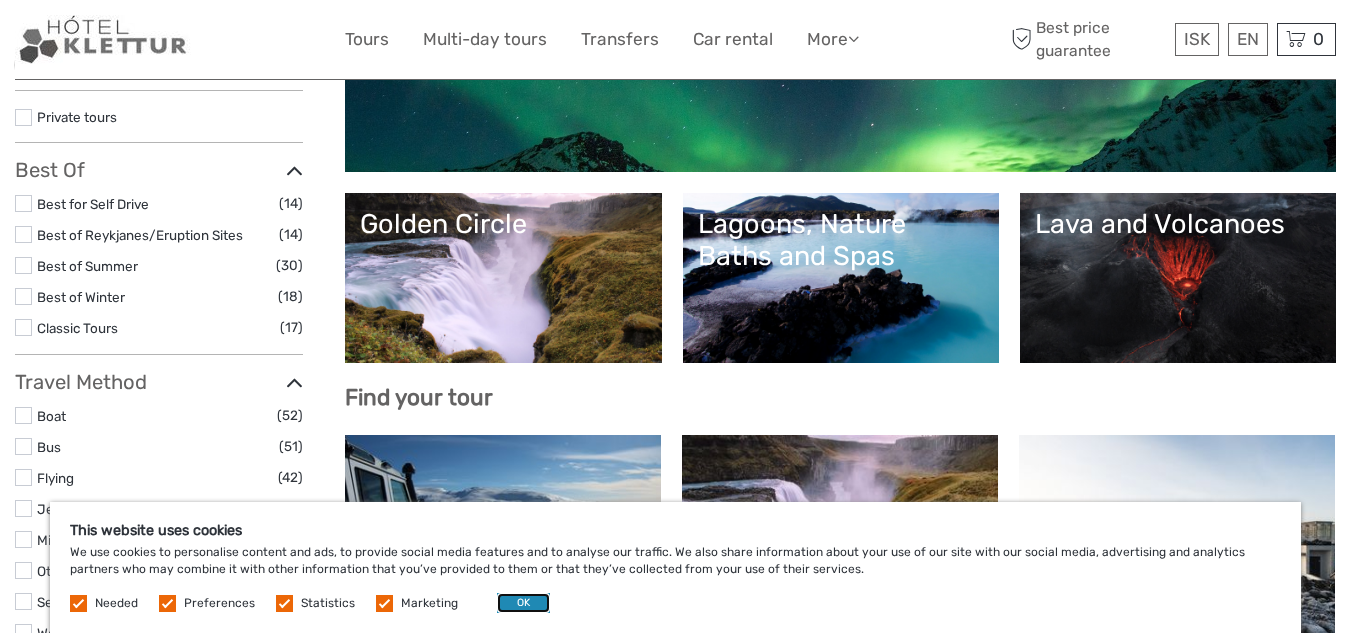 click on "OK" at bounding box center [523, 603] 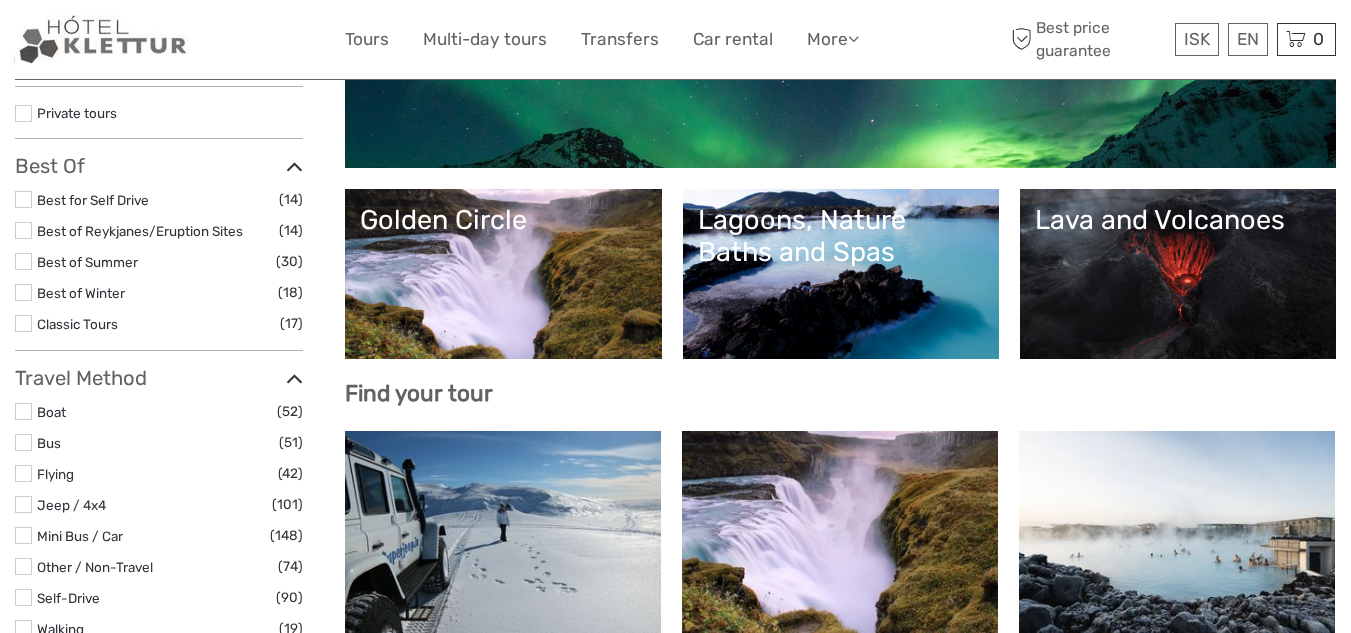 scroll, scrollTop: 333, scrollLeft: 0, axis: vertical 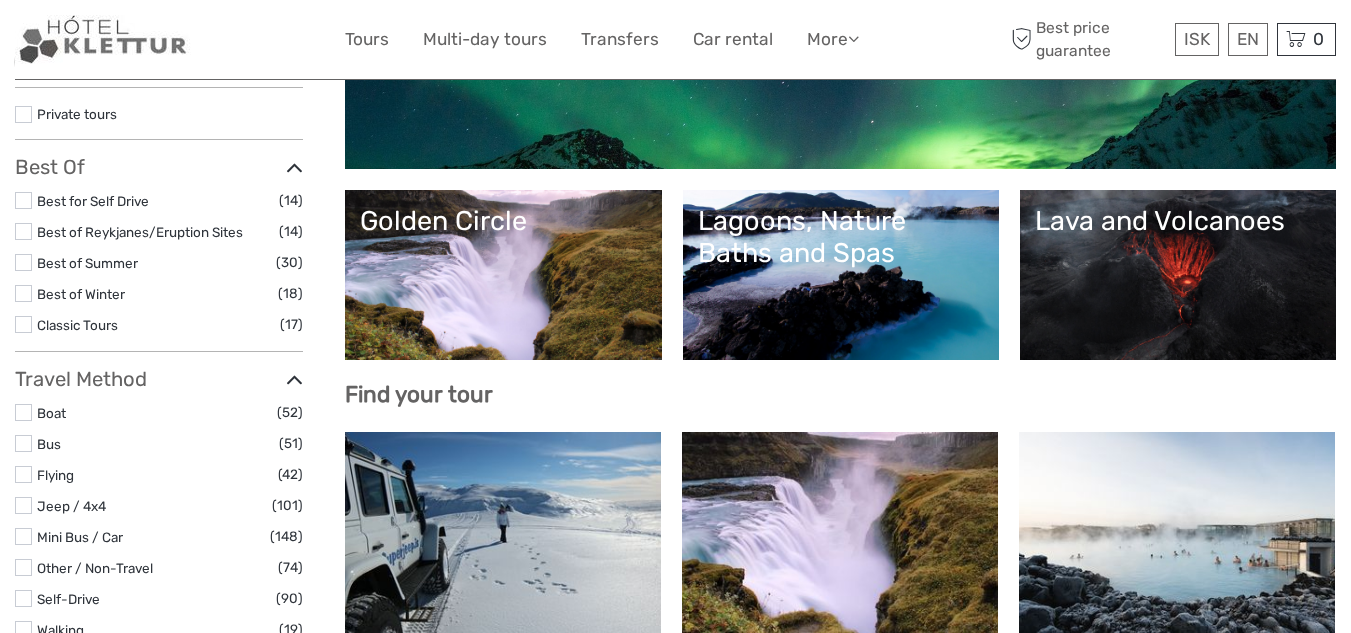 click on "Lava and Volcanoes" at bounding box center (1178, 275) 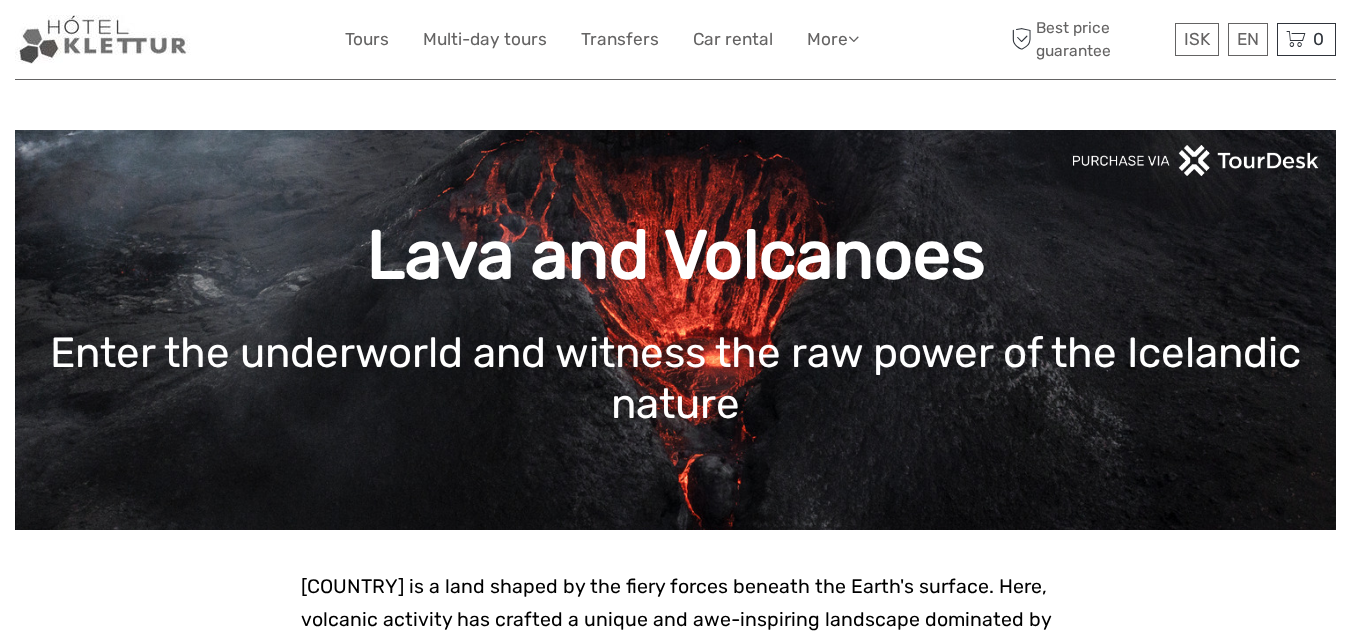 scroll, scrollTop: 0, scrollLeft: 0, axis: both 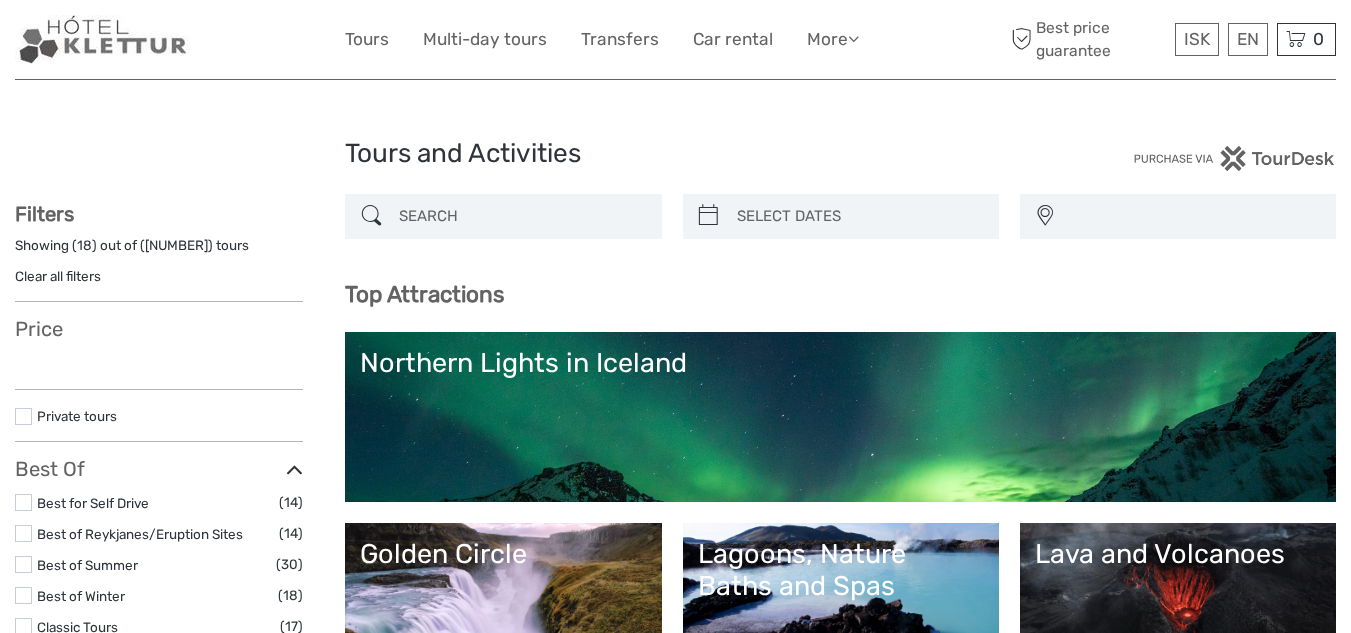 select 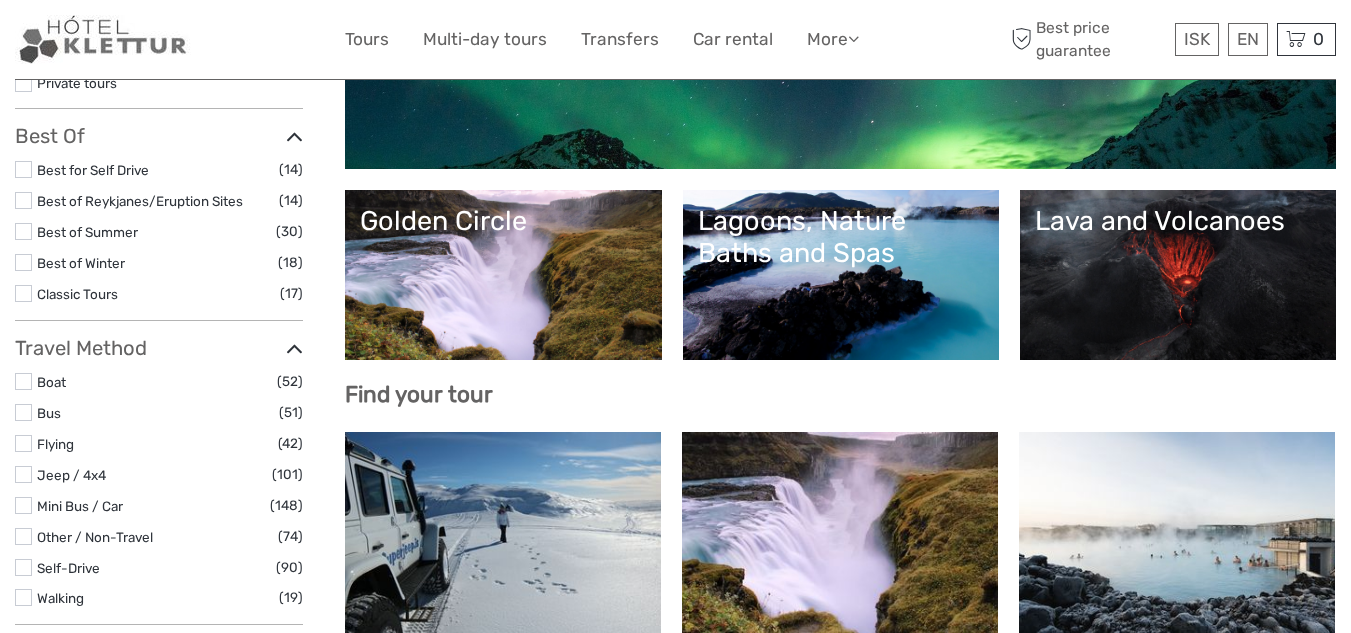 select 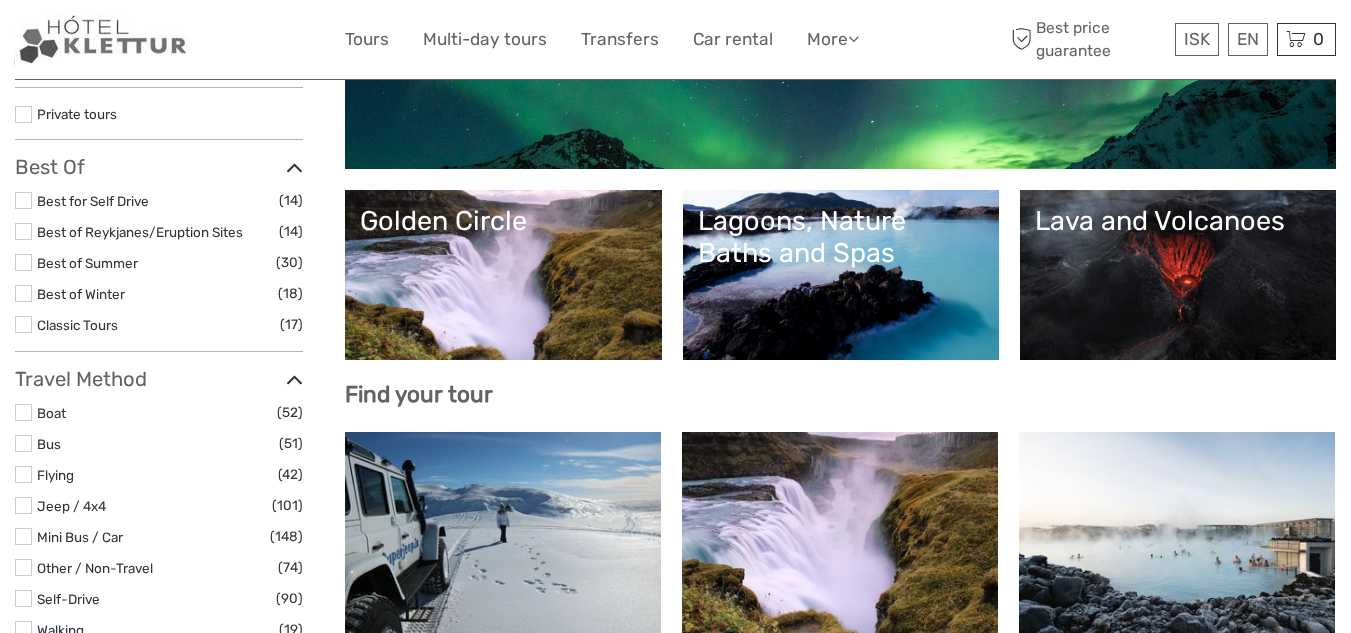 scroll, scrollTop: 0, scrollLeft: 0, axis: both 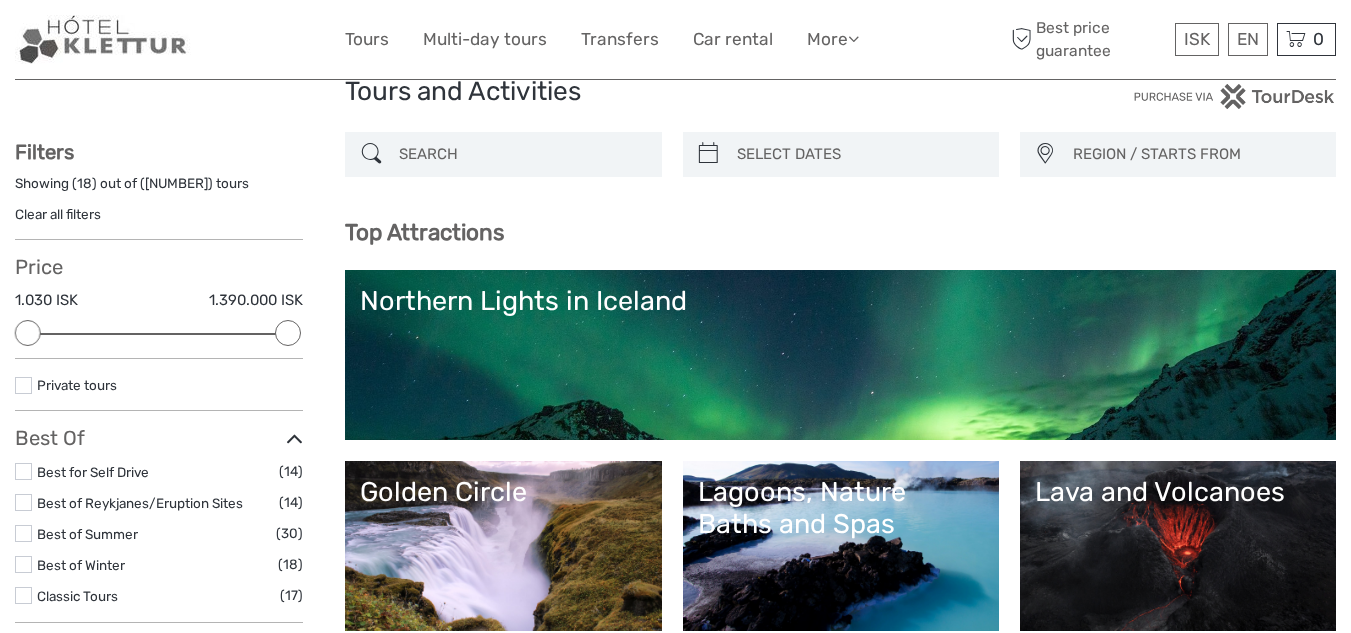 drag, startPoint x: 707, startPoint y: 424, endPoint x: 641, endPoint y: 386, distance: 76.15773 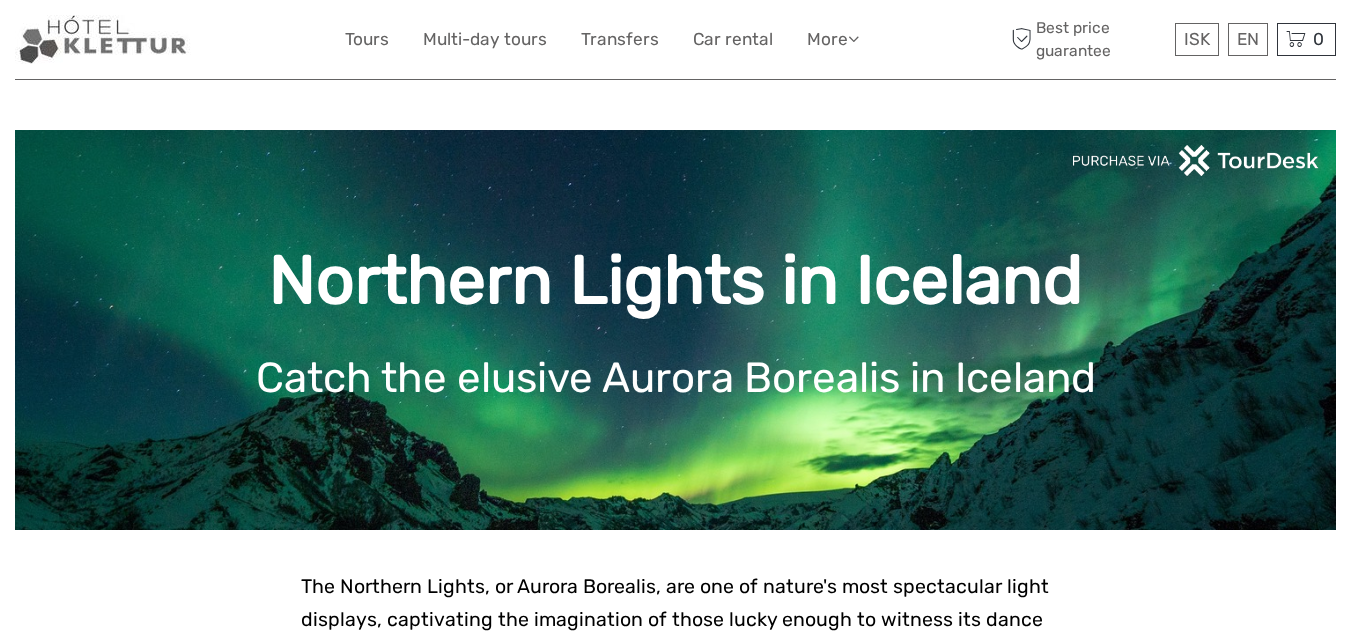 scroll, scrollTop: 0, scrollLeft: 0, axis: both 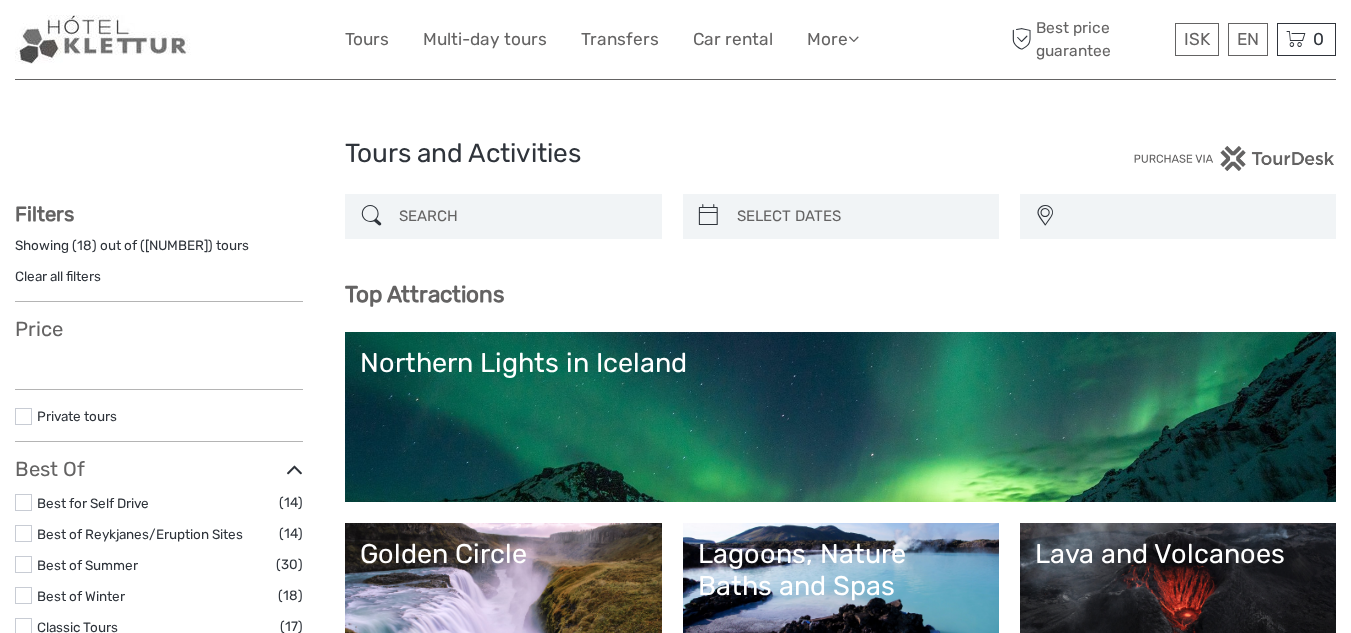 select 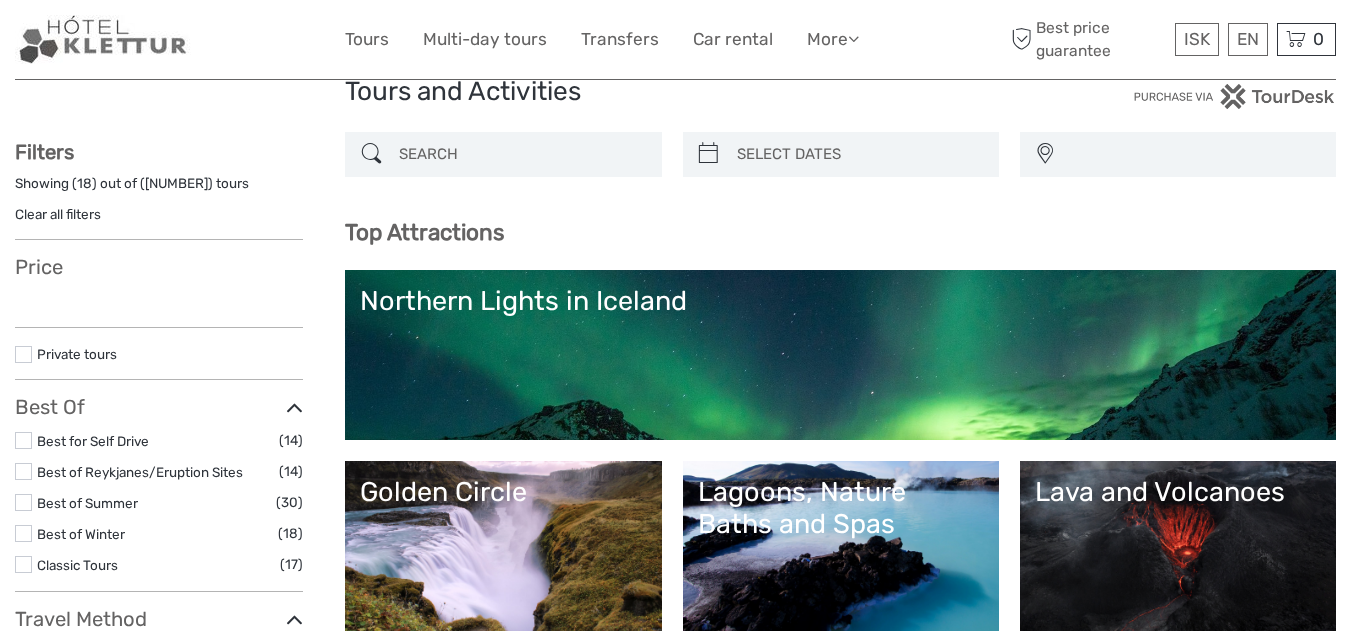 select 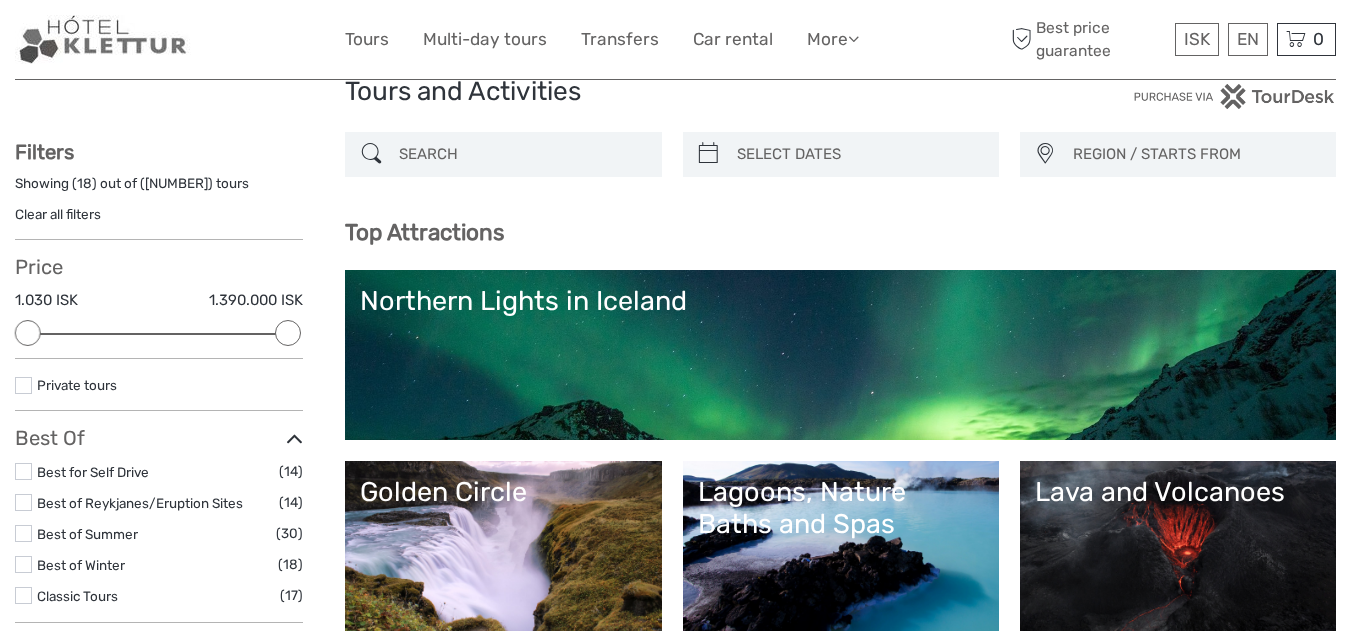scroll, scrollTop: 0, scrollLeft: 0, axis: both 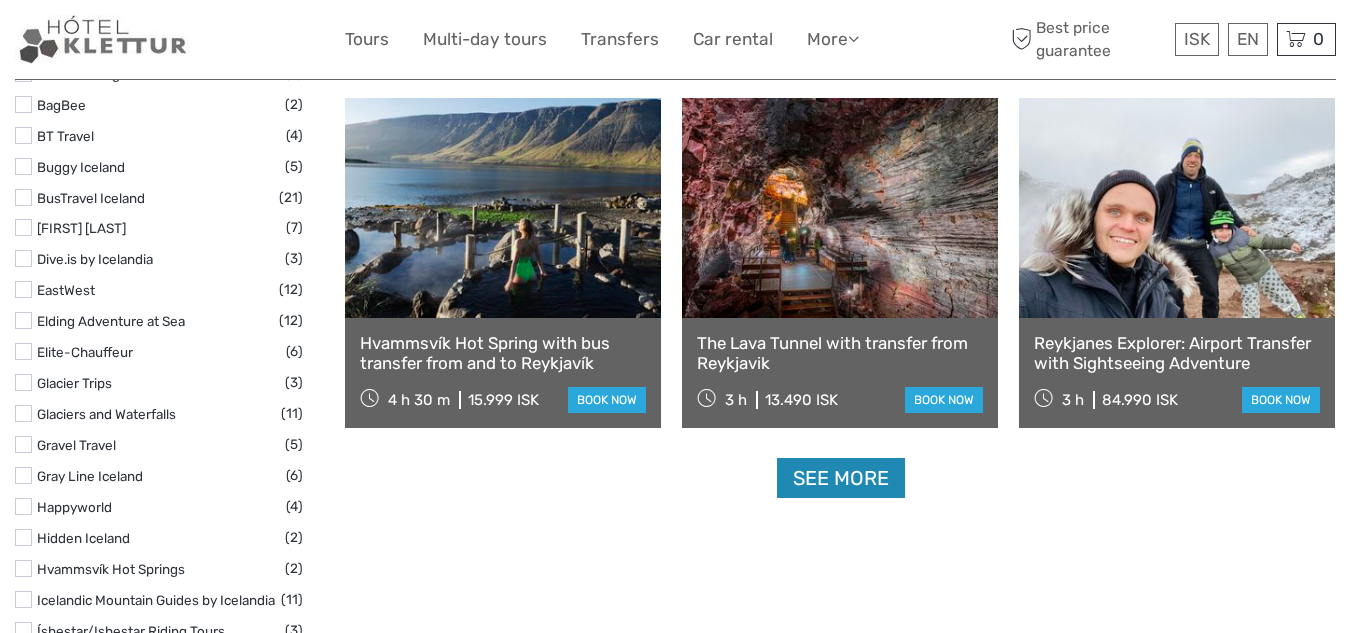 click on "See more" at bounding box center (841, 478) 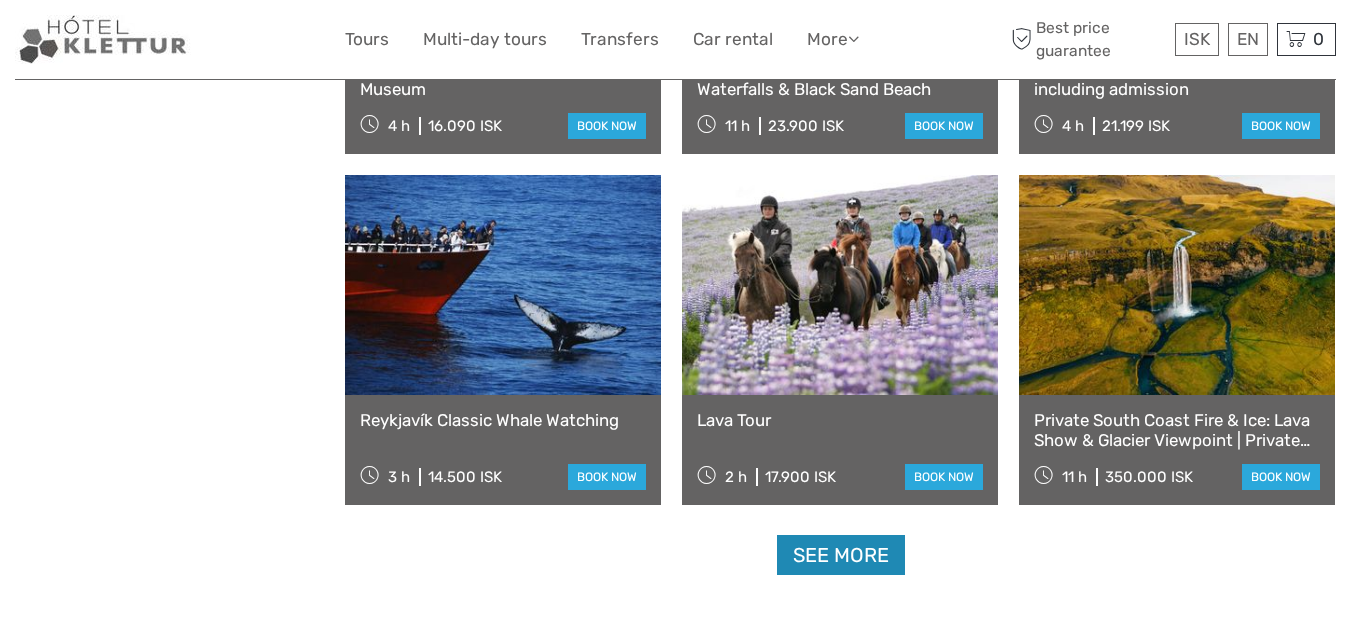 scroll, scrollTop: 3969, scrollLeft: 0, axis: vertical 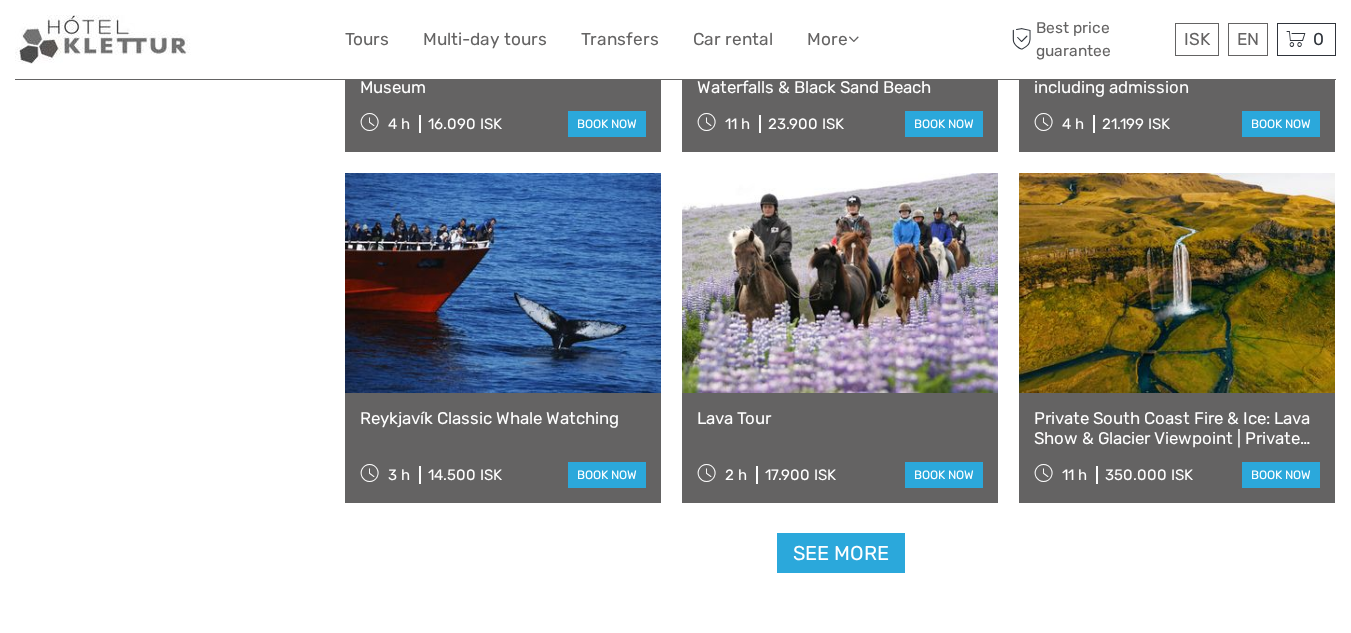 click at bounding box center (840, 283) 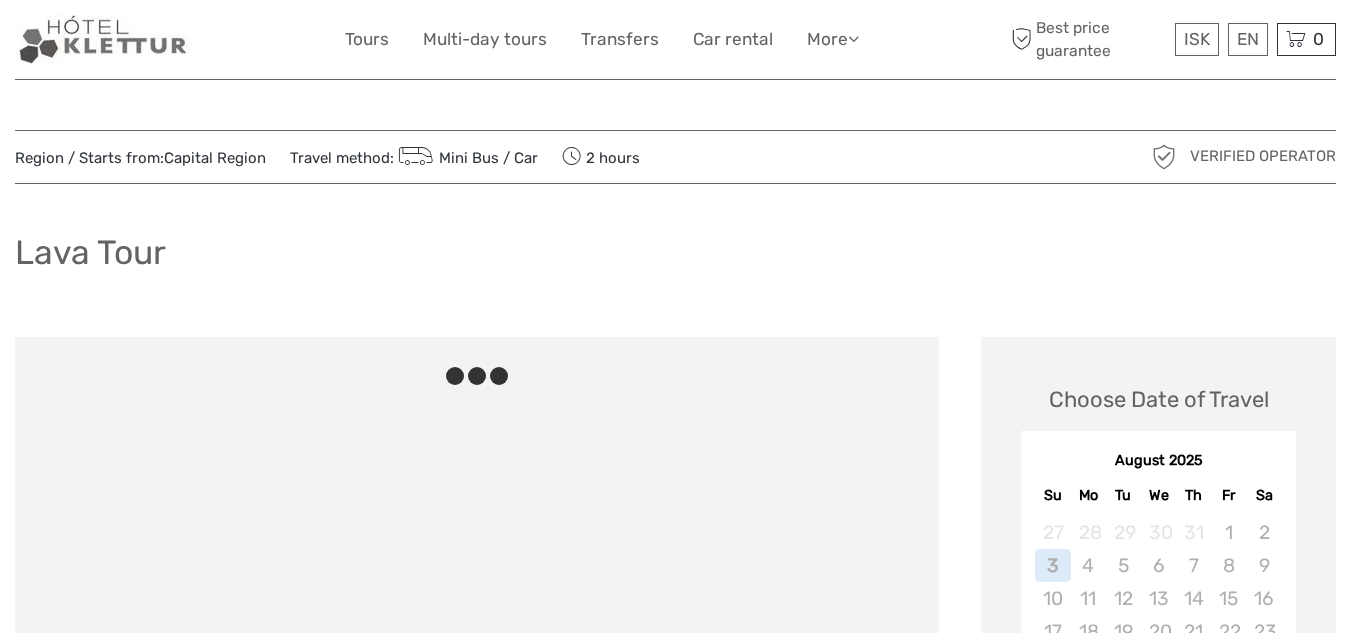 scroll, scrollTop: 0, scrollLeft: 0, axis: both 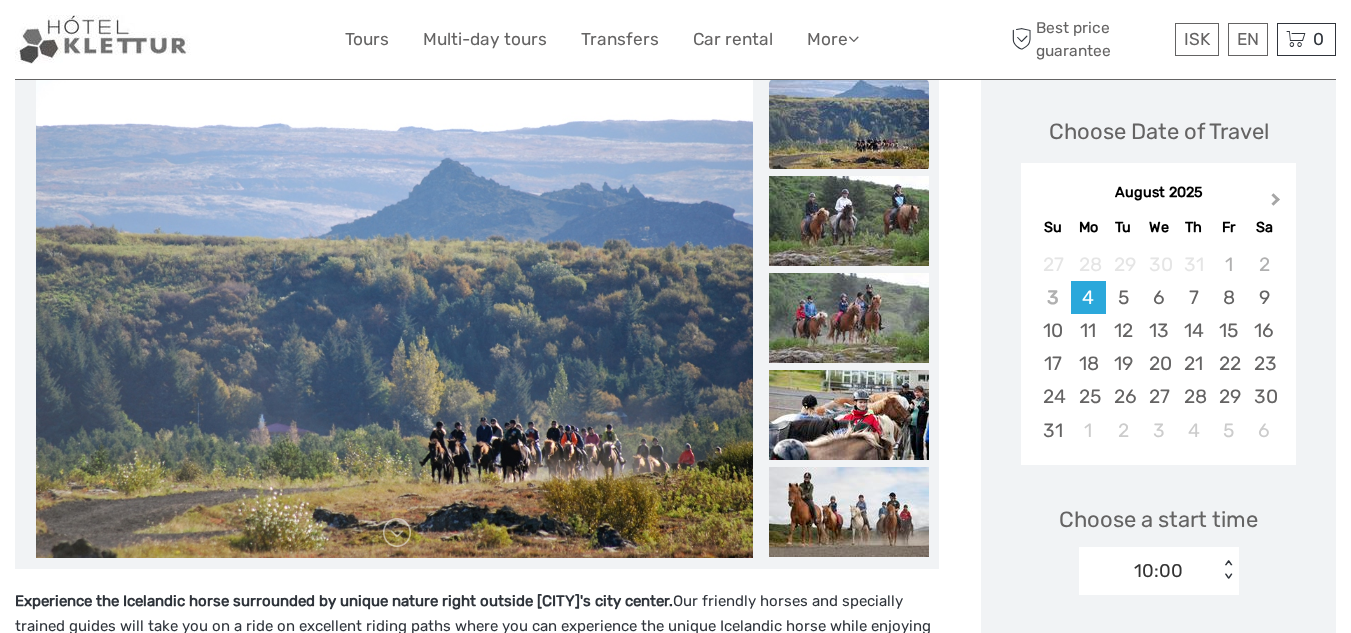 click on "Next Month" at bounding box center [1276, 203] 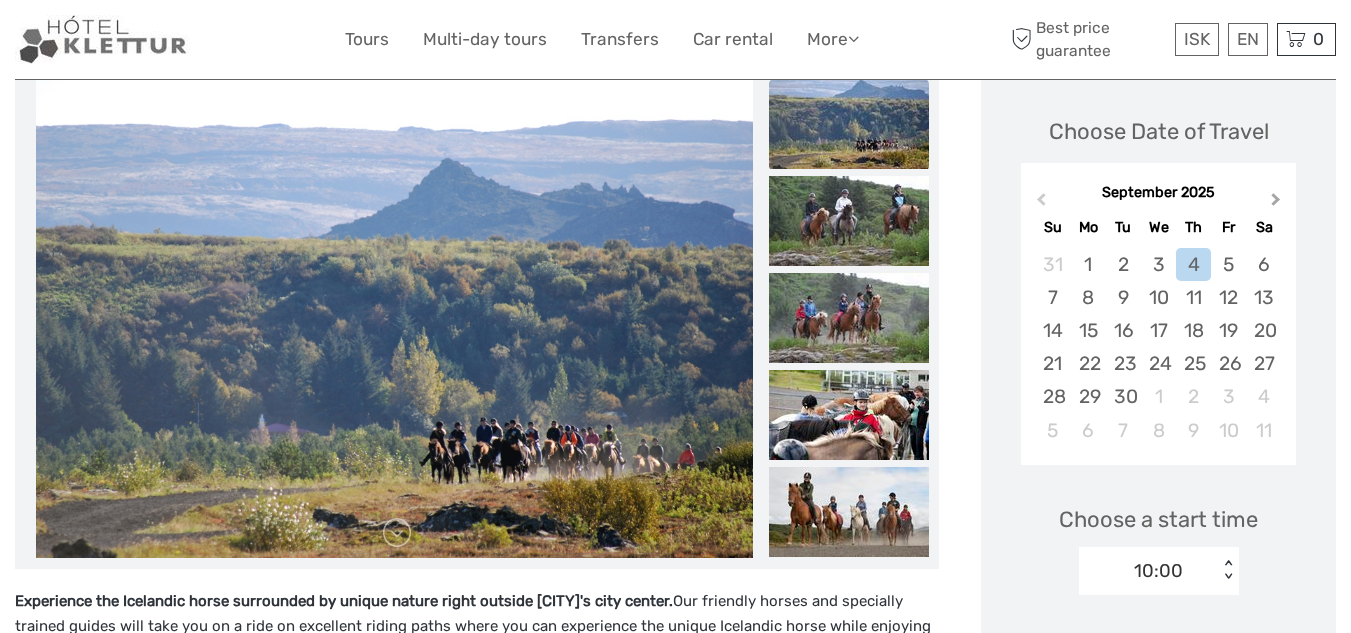 click on "Next Month" at bounding box center [1276, 203] 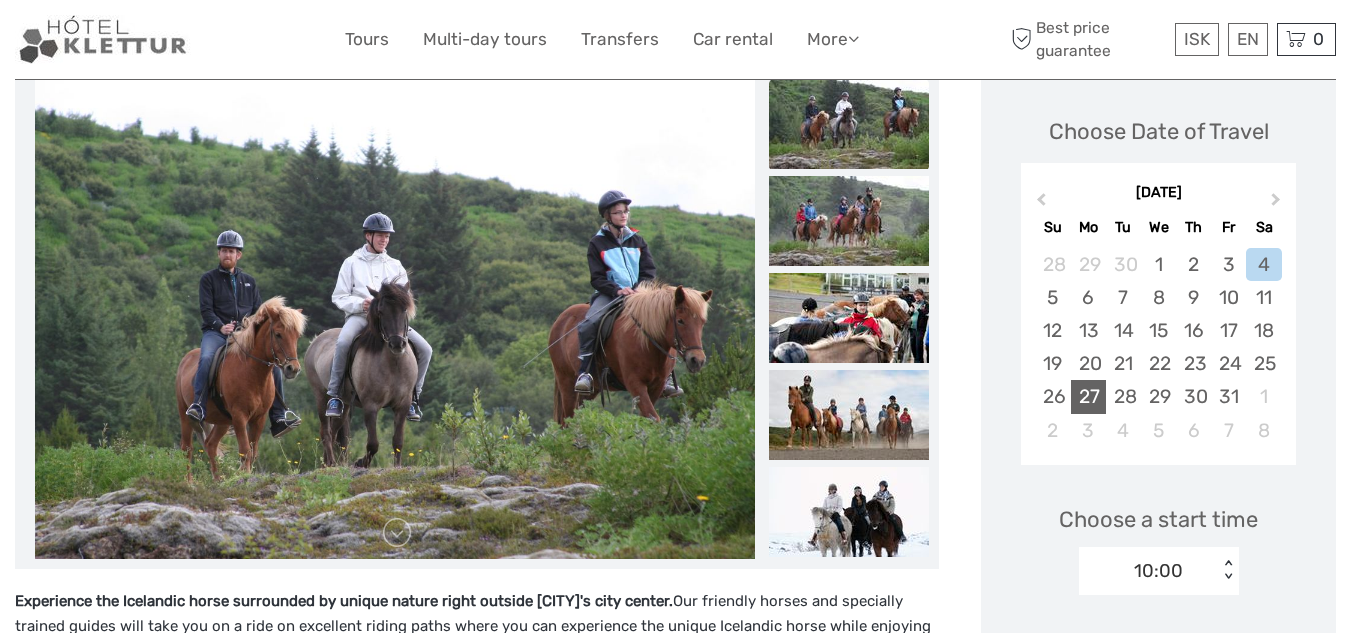 click on "27" at bounding box center [1088, 396] 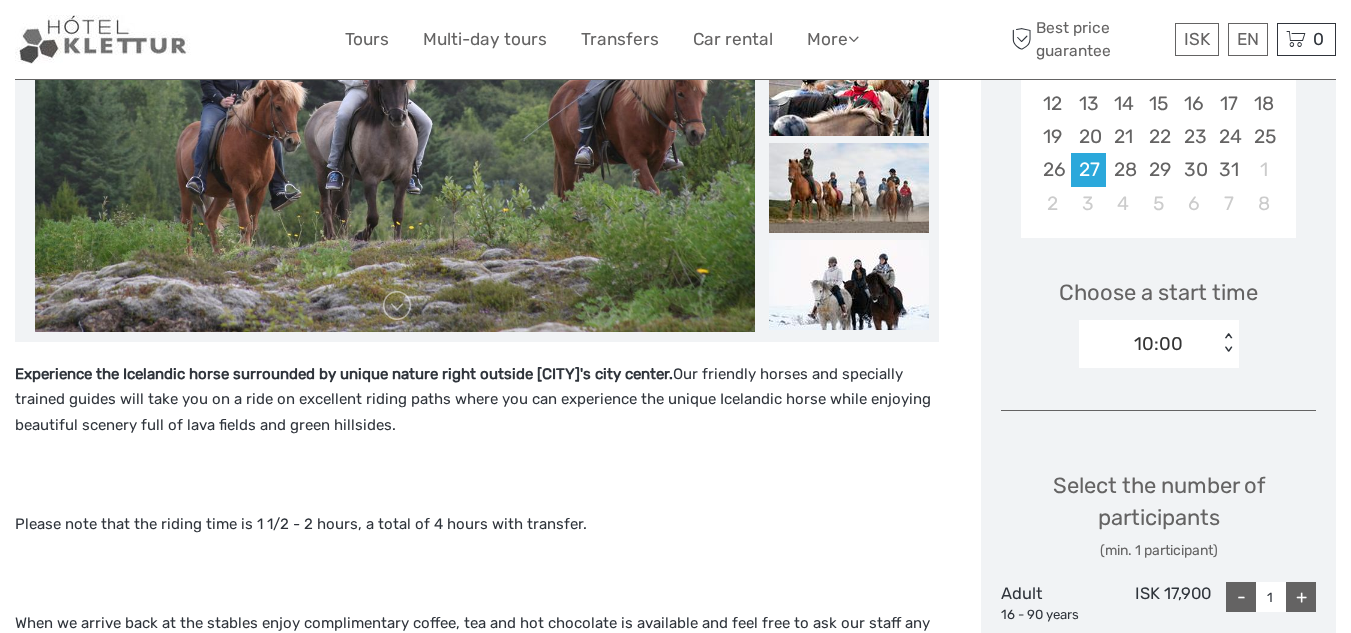scroll, scrollTop: 496, scrollLeft: 0, axis: vertical 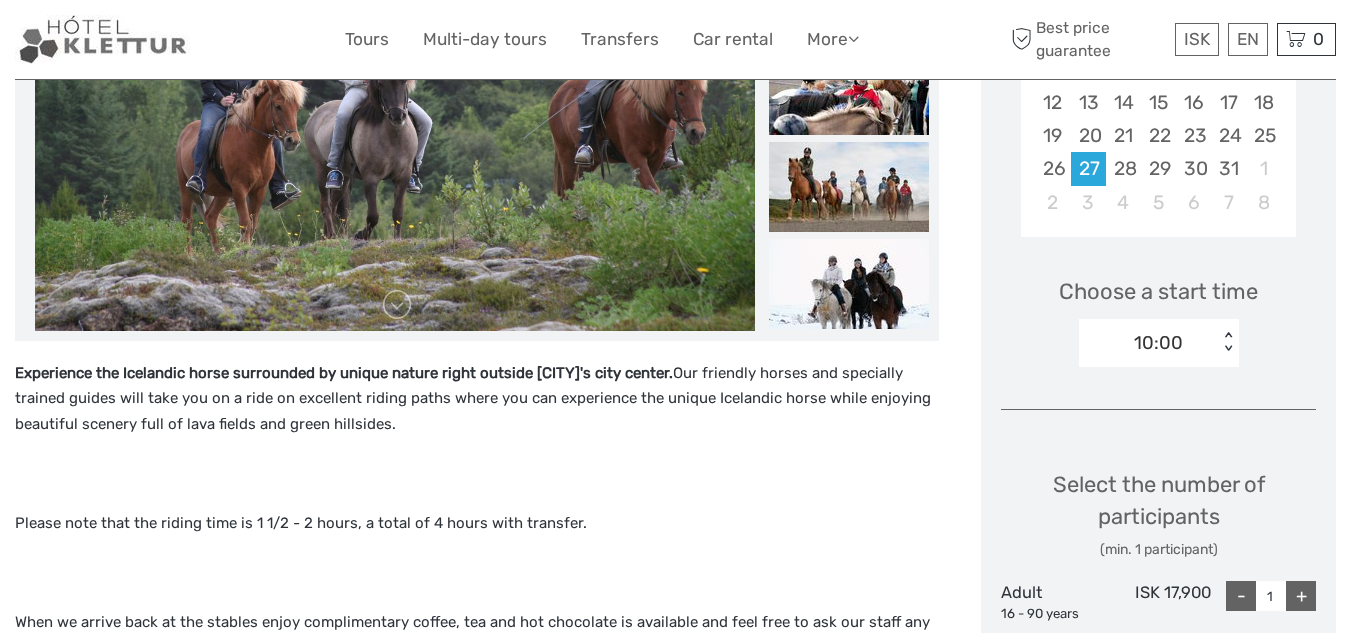click on "10:00" at bounding box center [1158, 343] 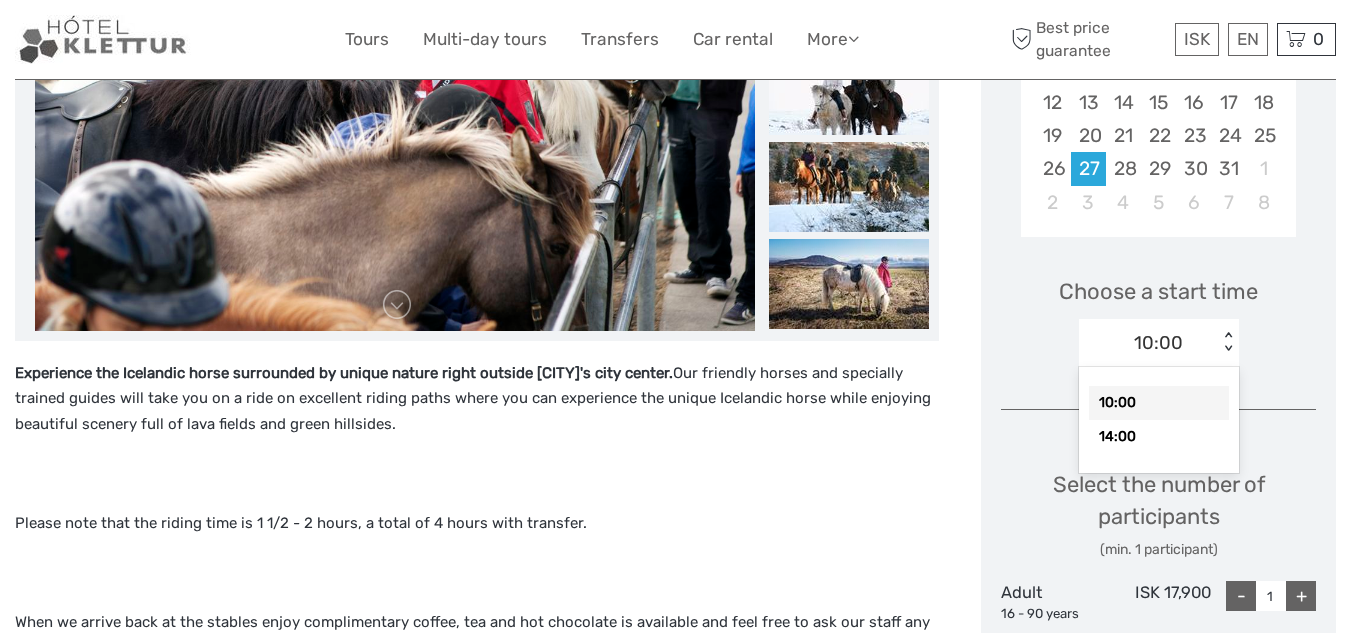 click on "10:00" at bounding box center [1159, 403] 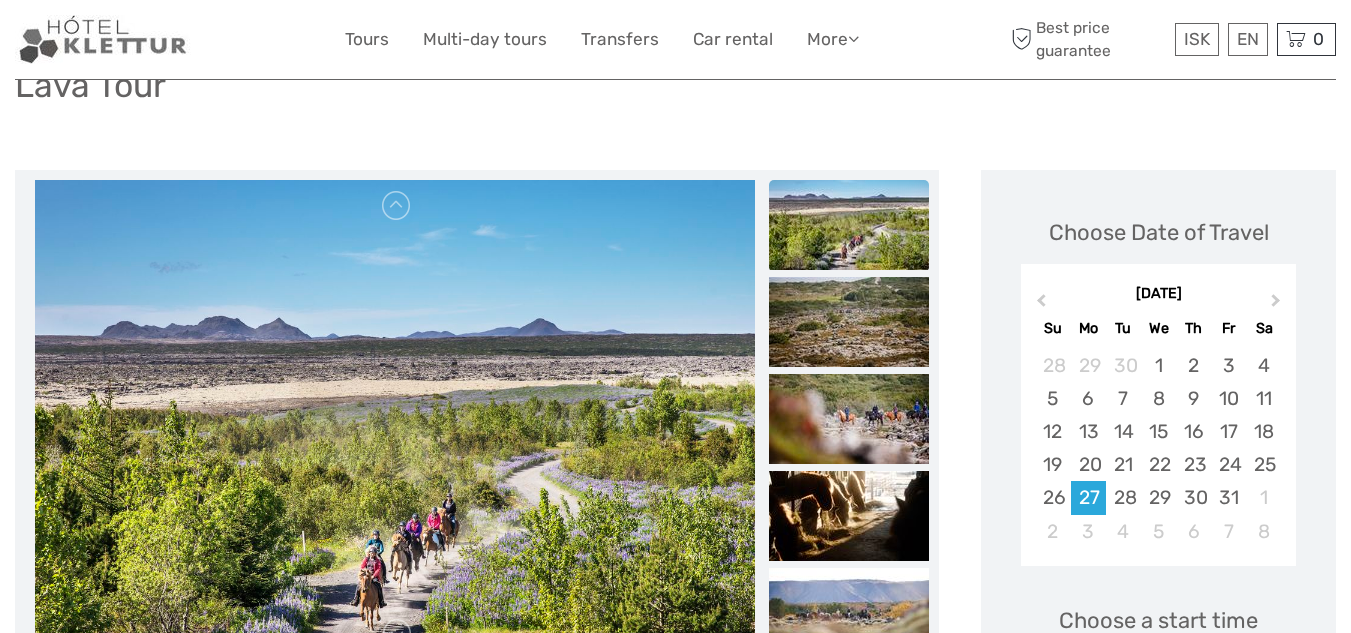 scroll, scrollTop: 0, scrollLeft: 0, axis: both 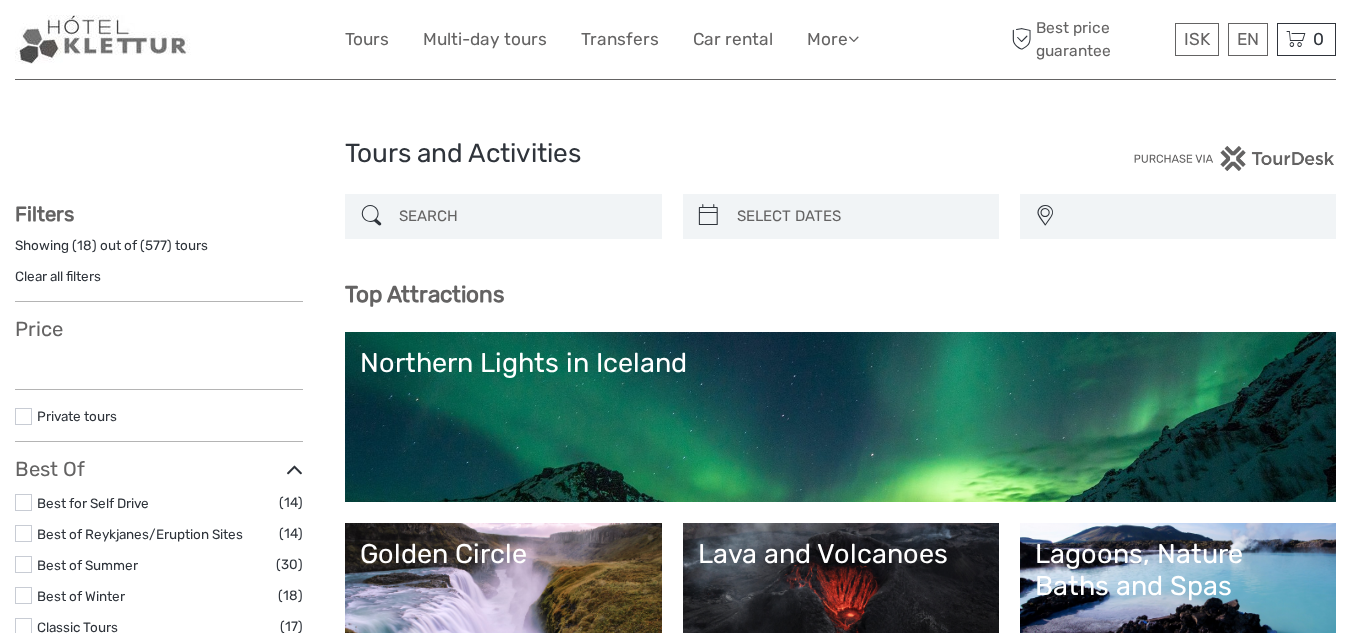 select 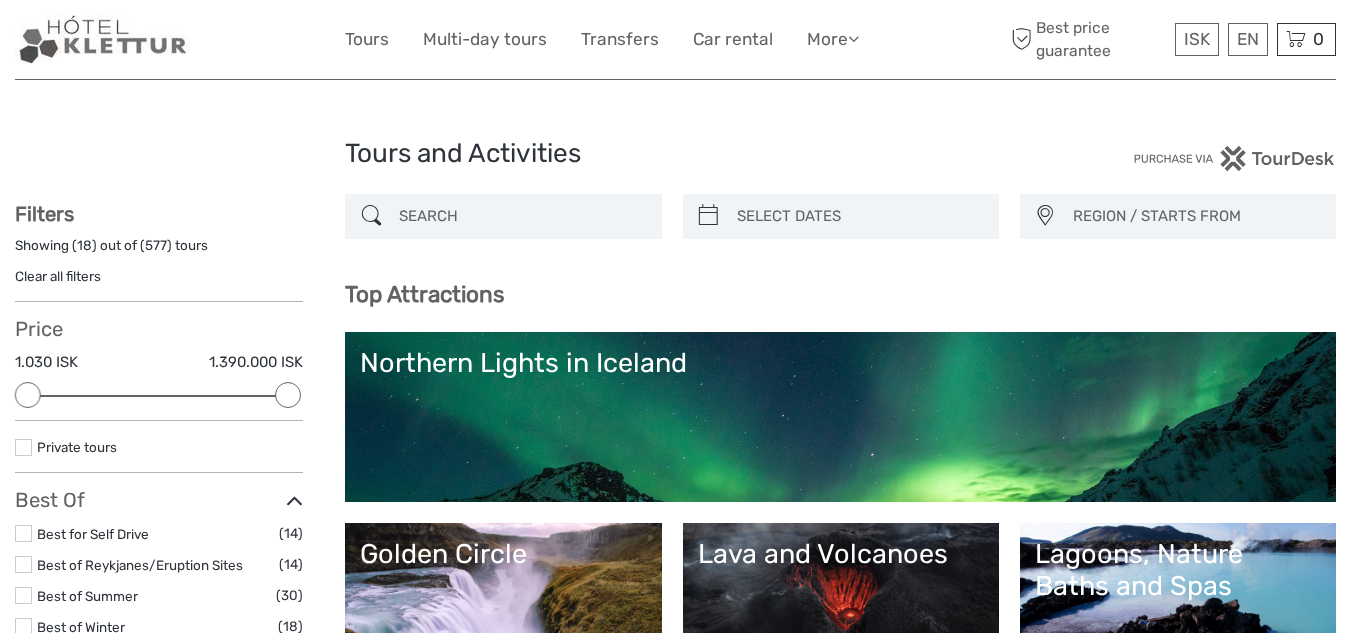 scroll, scrollTop: 3565, scrollLeft: 0, axis: vertical 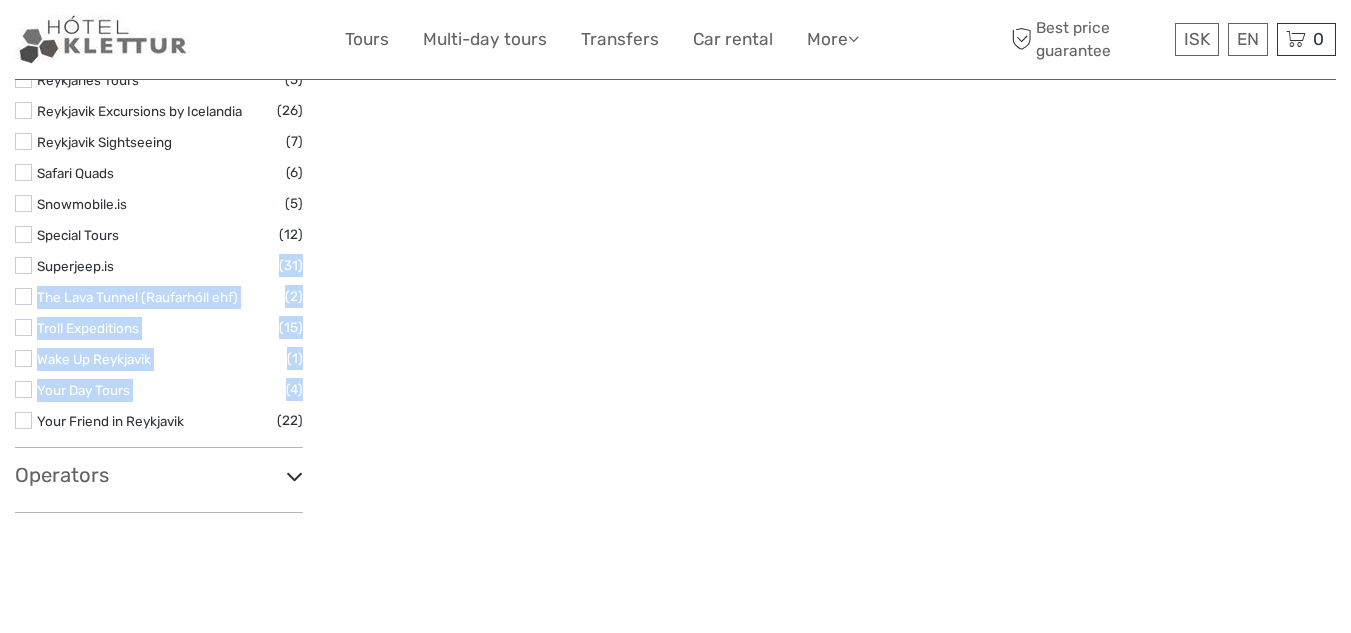 drag, startPoint x: 271, startPoint y: 274, endPoint x: 337, endPoint y: 387, distance: 130.86252 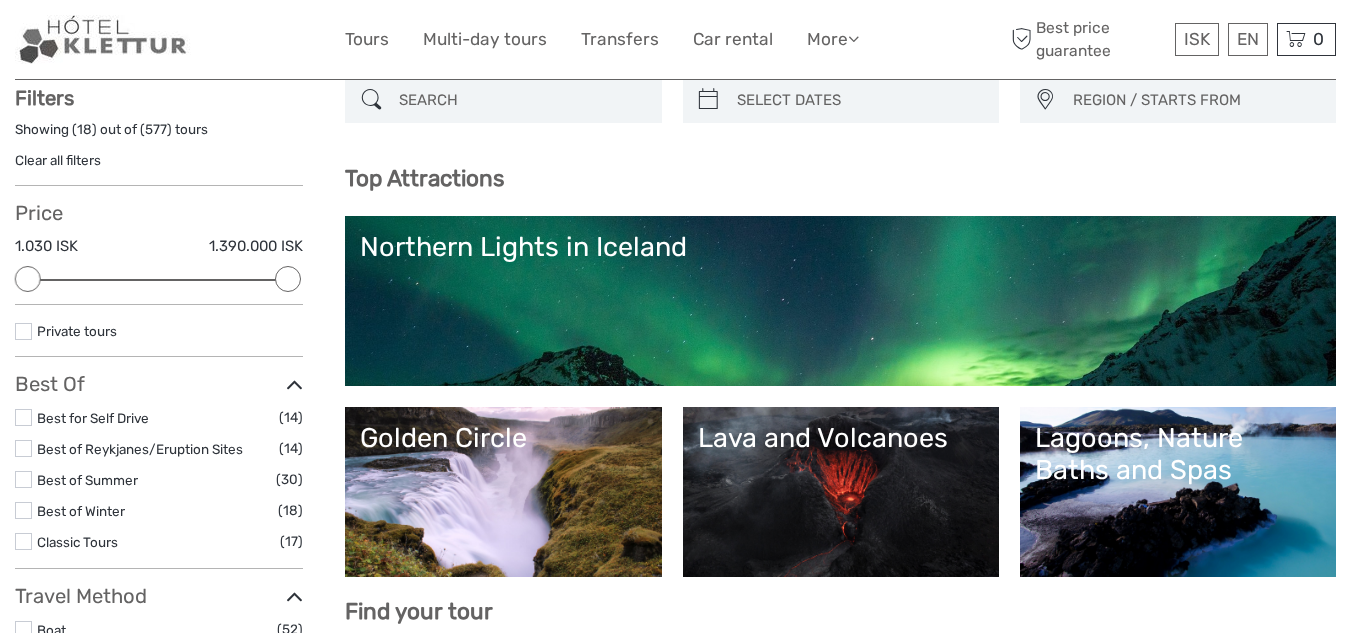 scroll, scrollTop: 117, scrollLeft: 0, axis: vertical 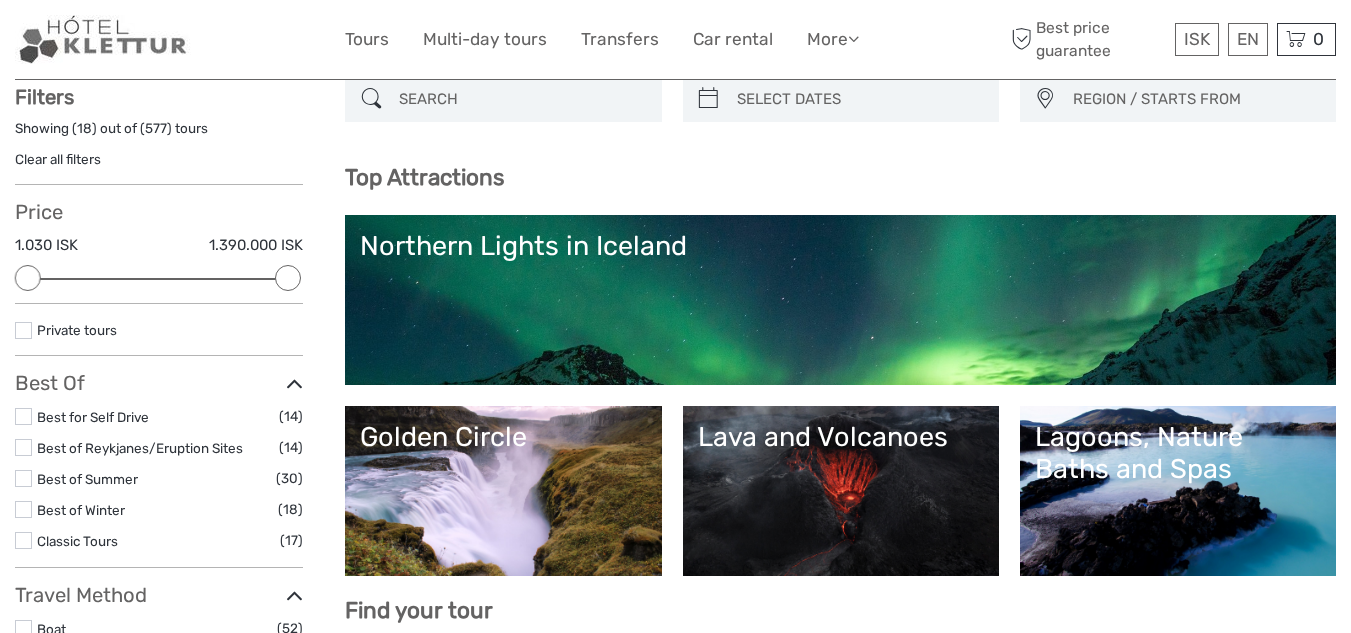 click at bounding box center [23, 509] 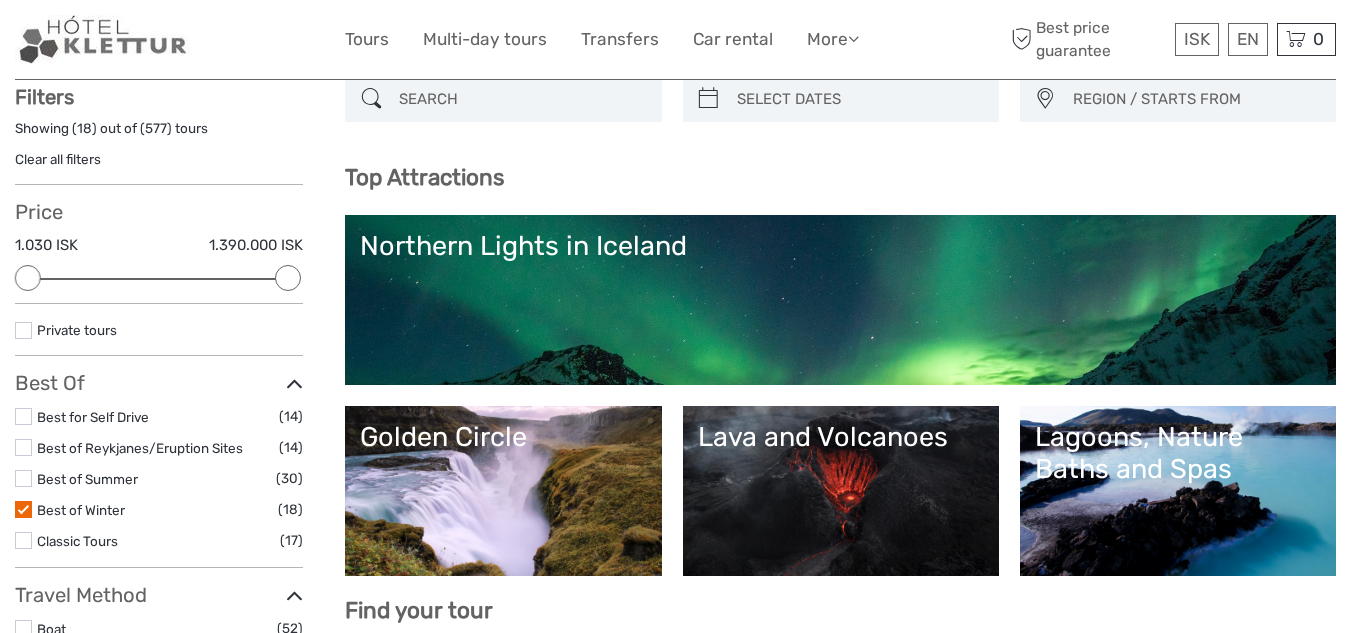 scroll, scrollTop: 114, scrollLeft: 0, axis: vertical 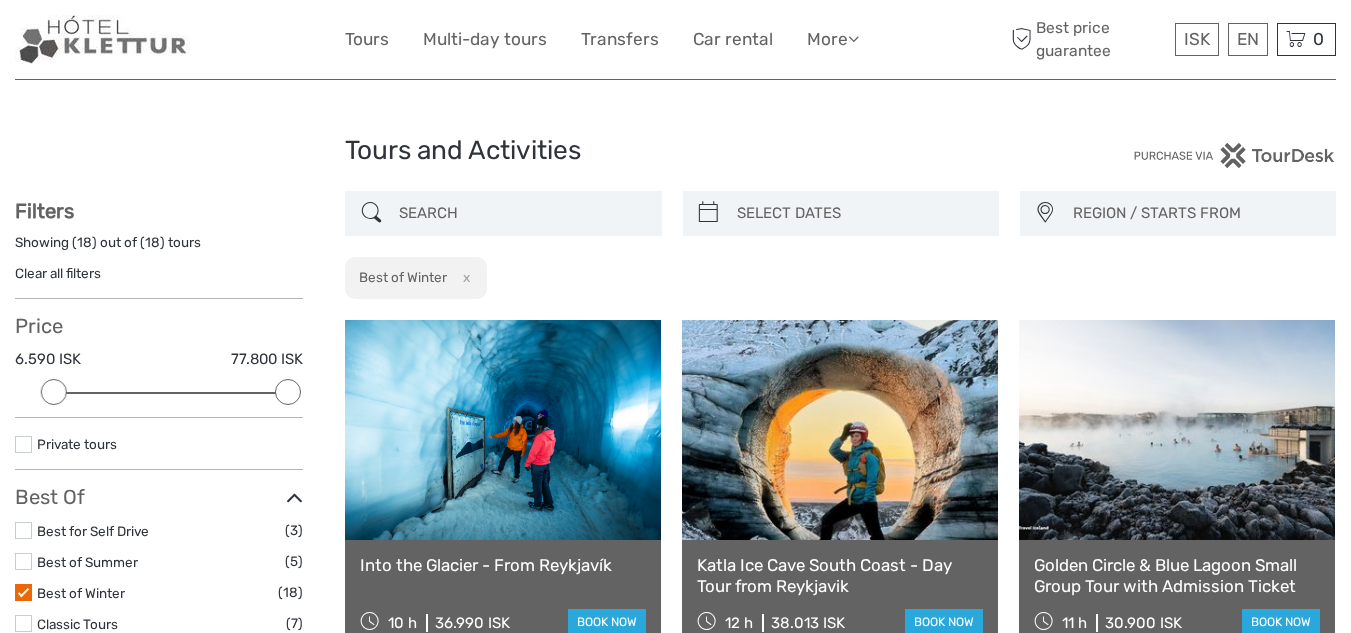 type on "03/08/2025" 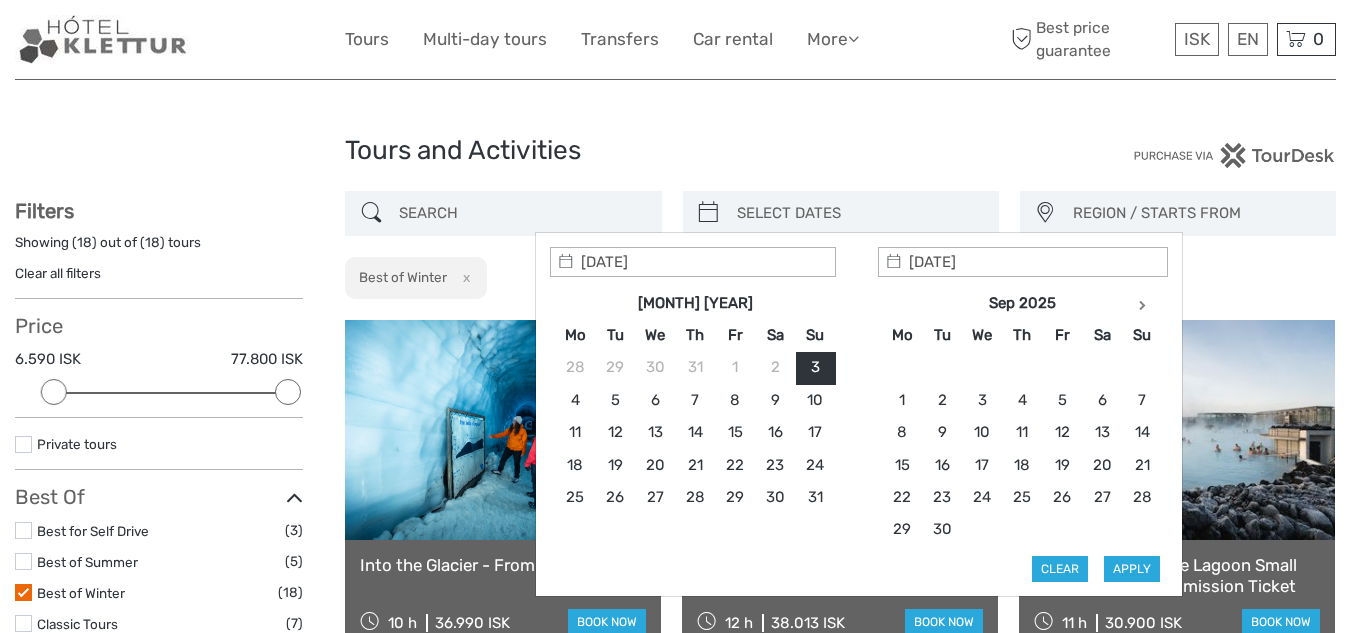 click at bounding box center [859, 213] 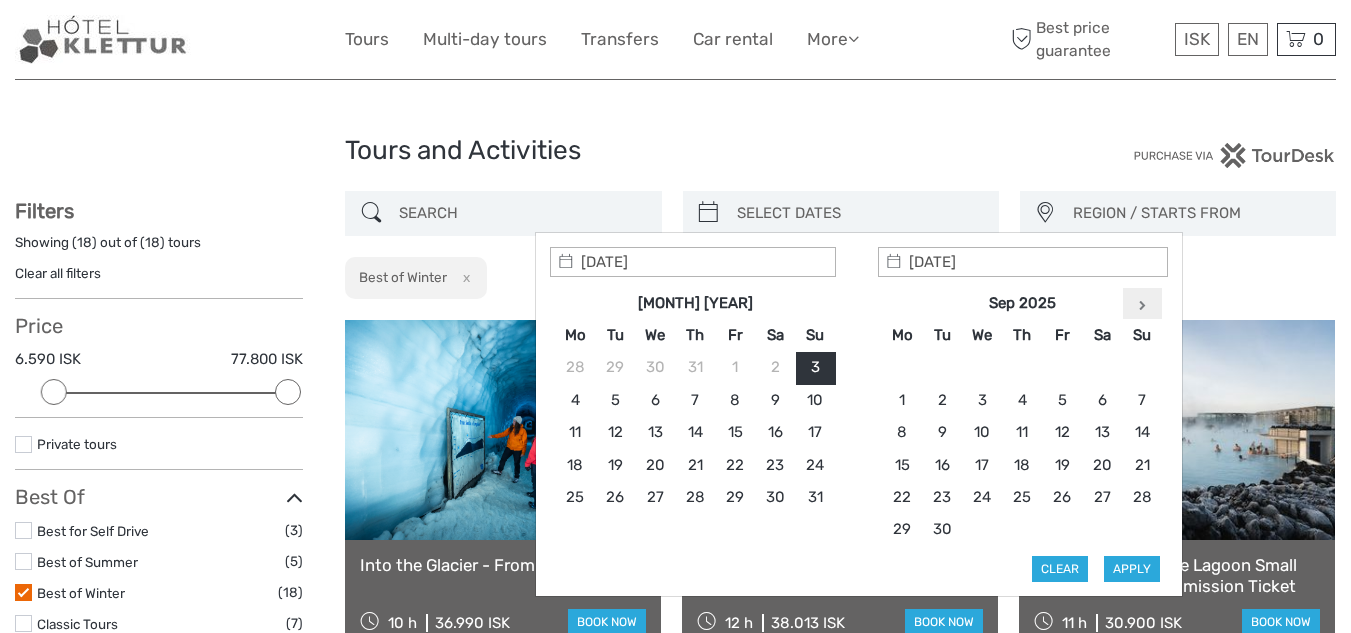 click at bounding box center (1142, 303) 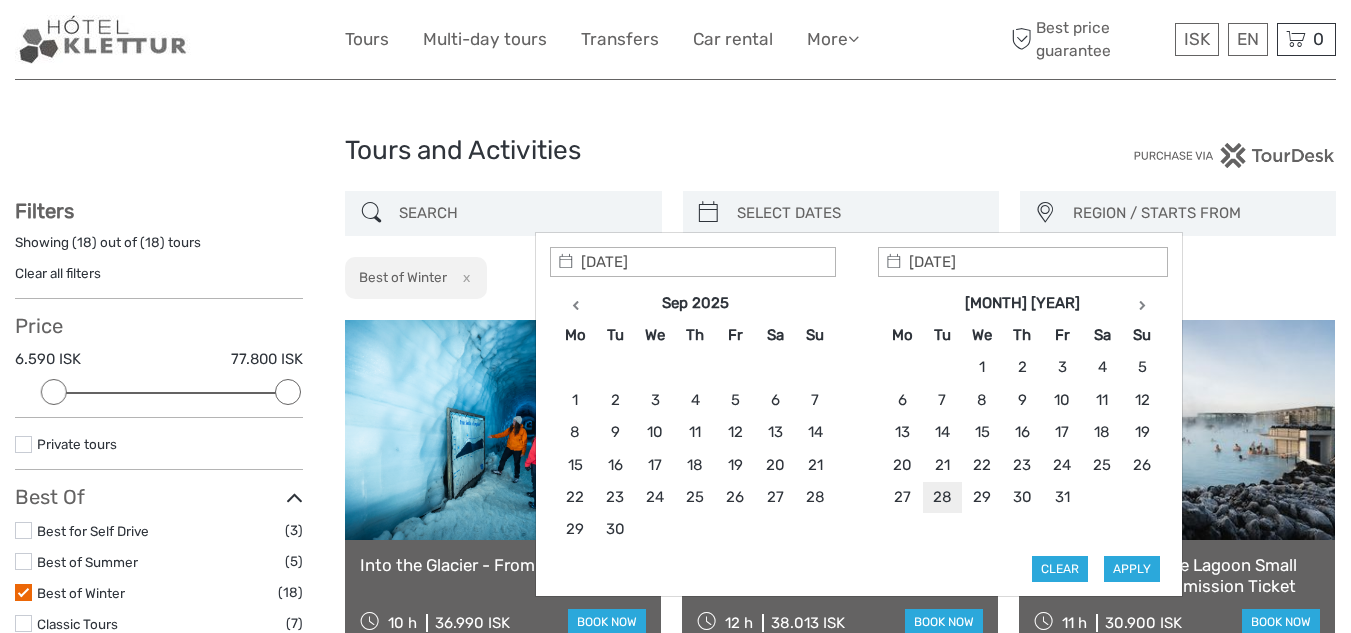 type on "28/10/2025" 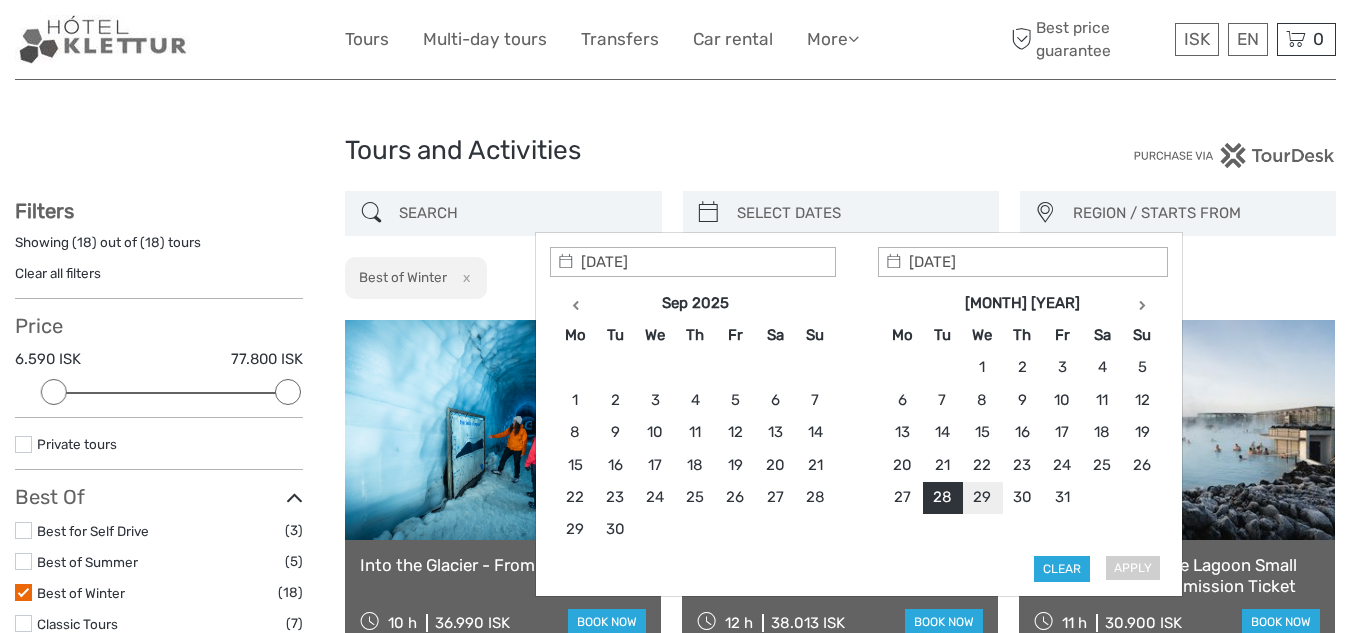 type on "28/10/2025" 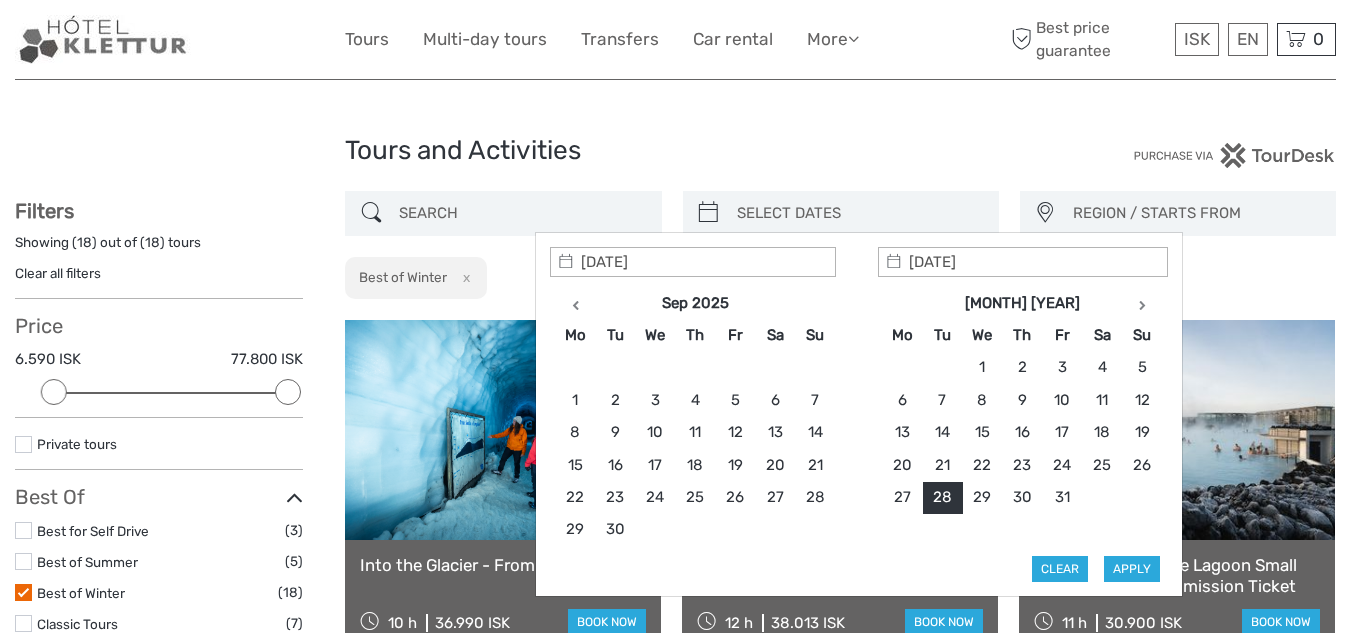 type on "28/10/2025" 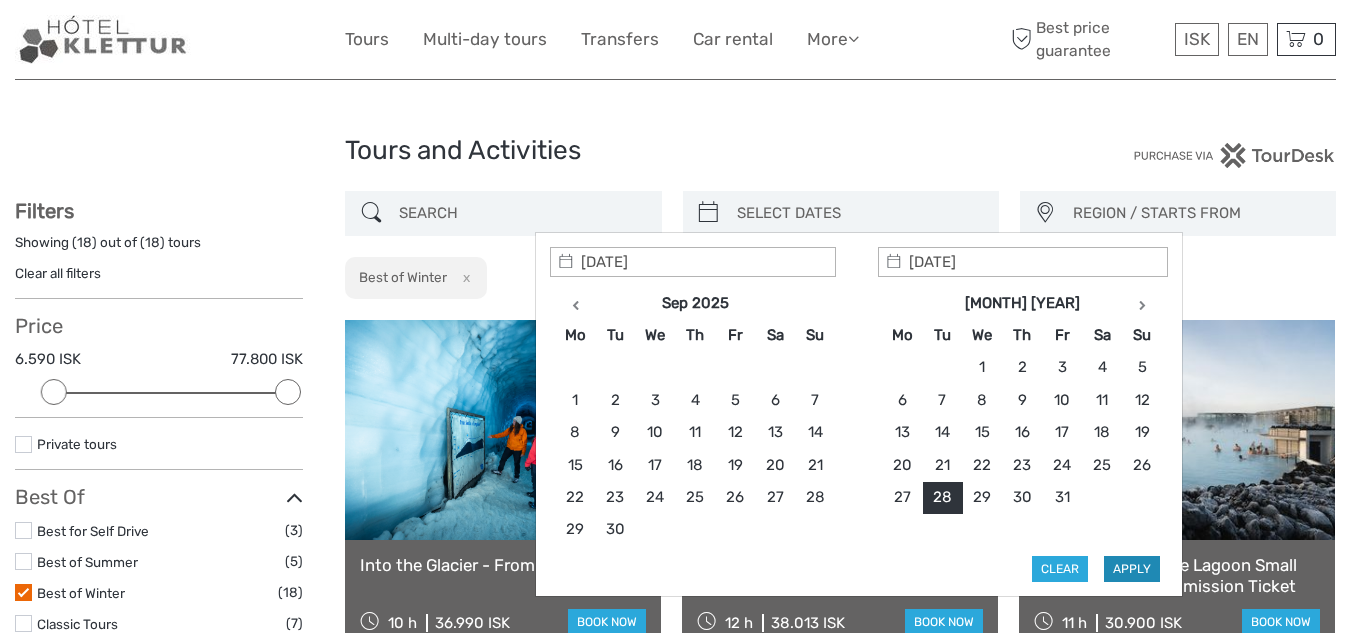 click on "Apply" at bounding box center (1132, 569) 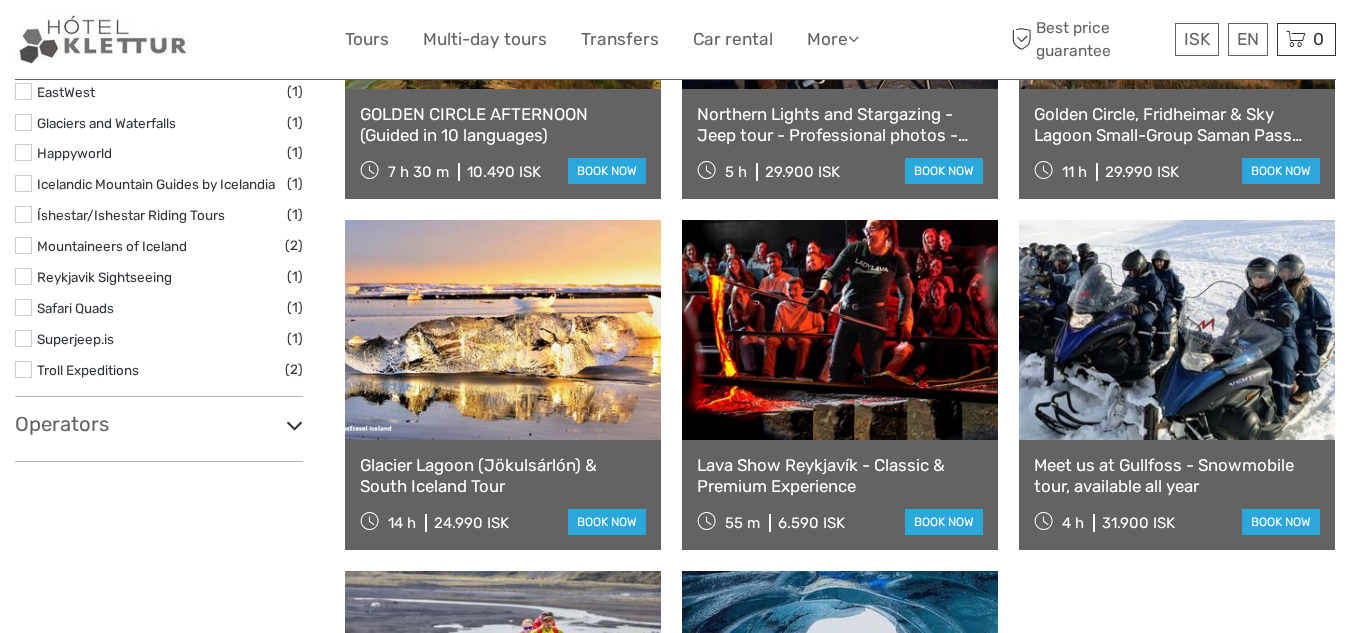 scroll, scrollTop: 1508, scrollLeft: 0, axis: vertical 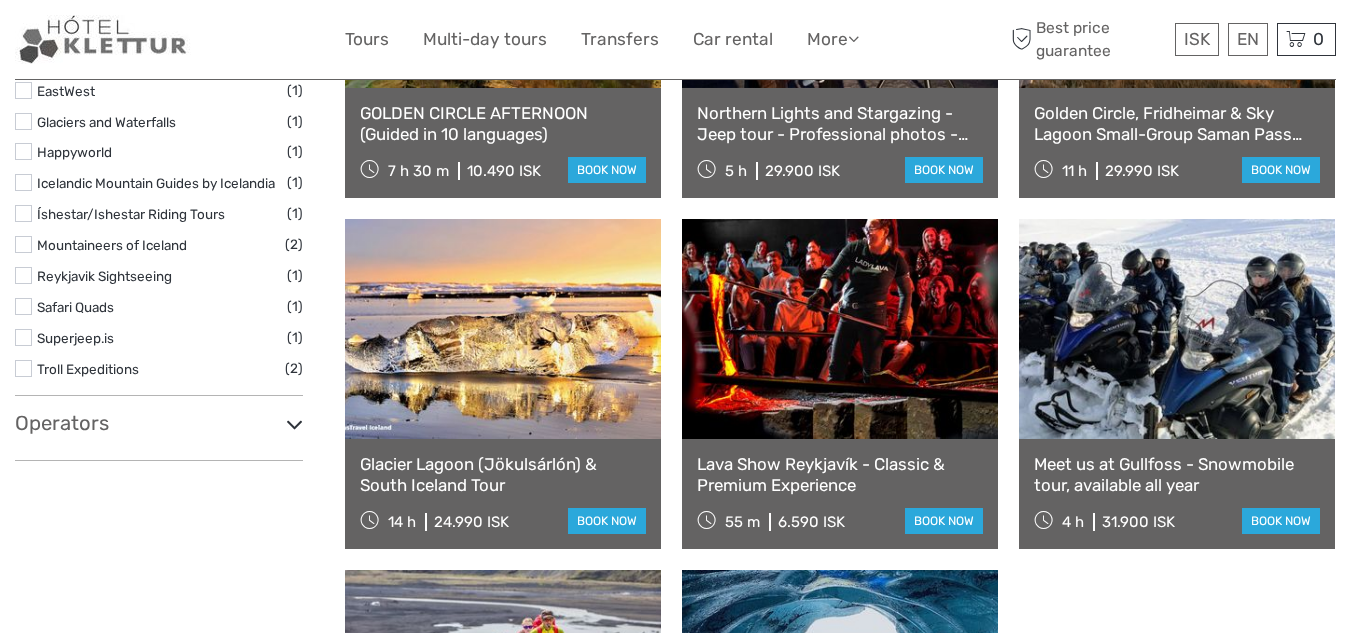 click at bounding box center (840, 329) 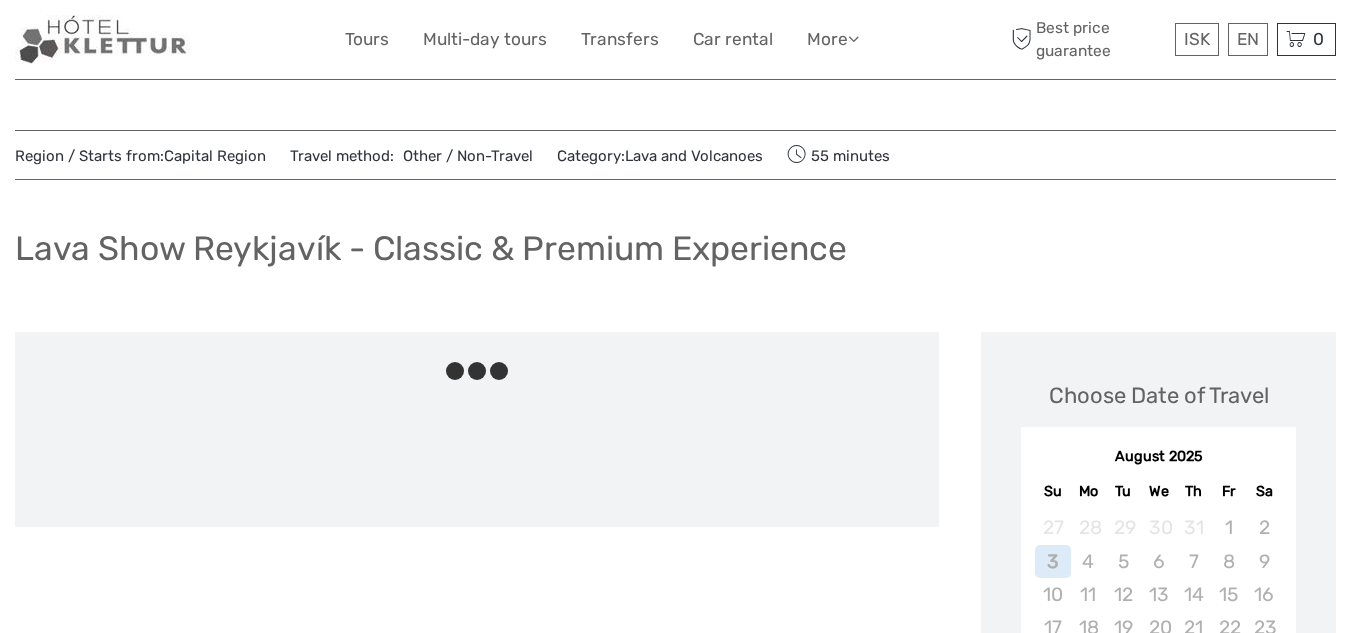 scroll, scrollTop: 0, scrollLeft: 0, axis: both 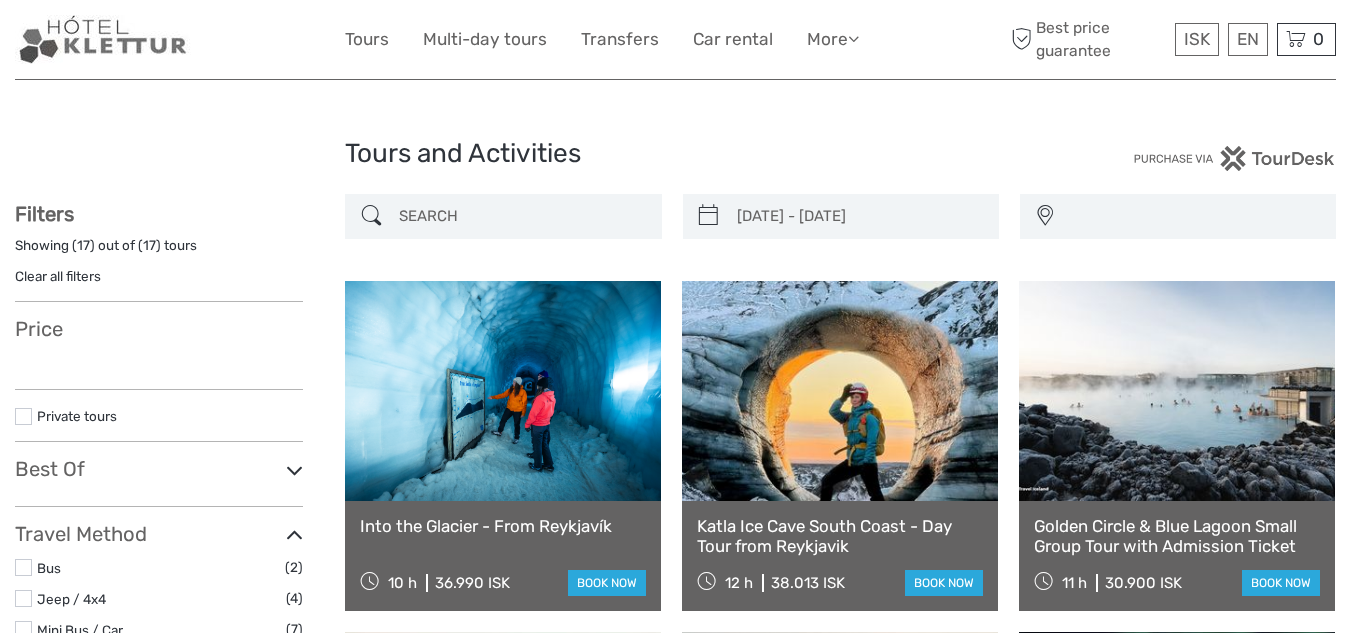 select 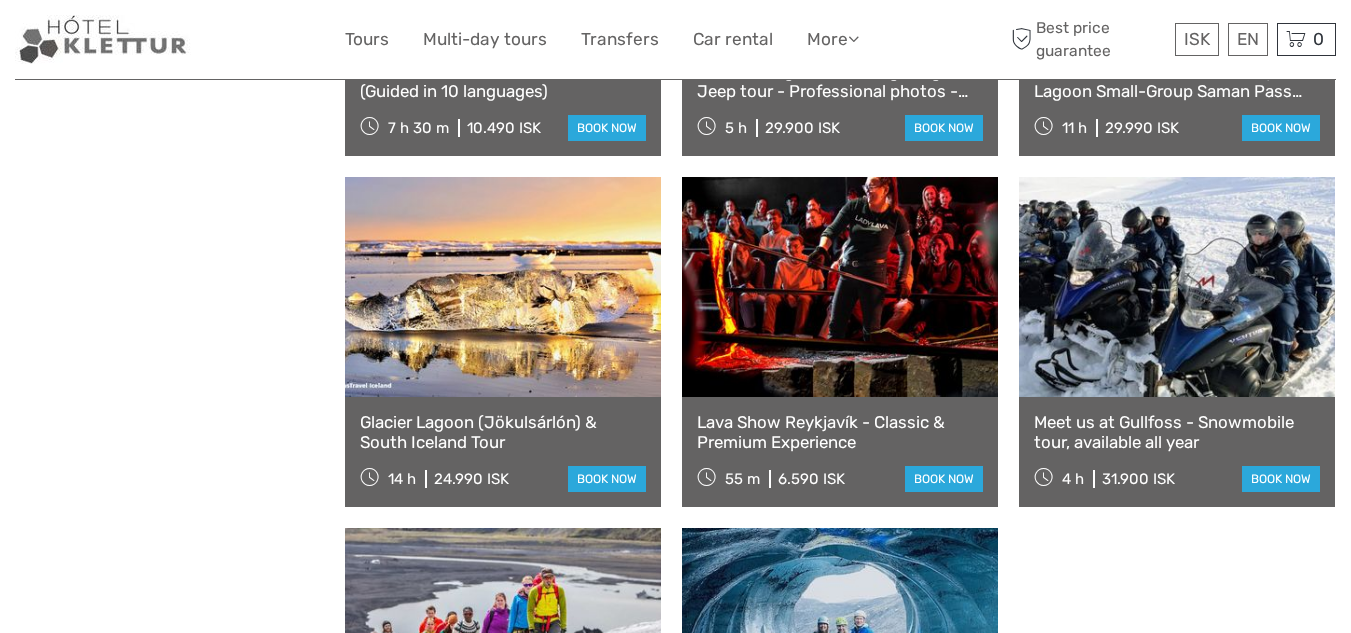 scroll, scrollTop: 0, scrollLeft: 0, axis: both 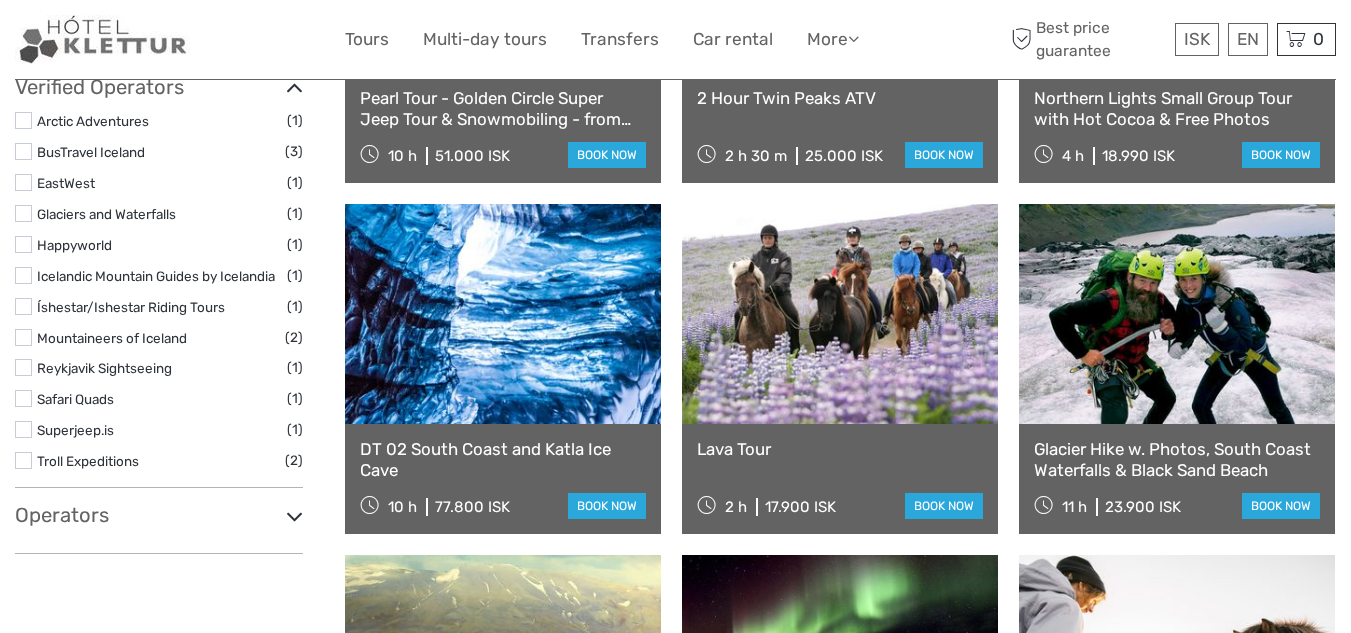 click at bounding box center (840, 314) 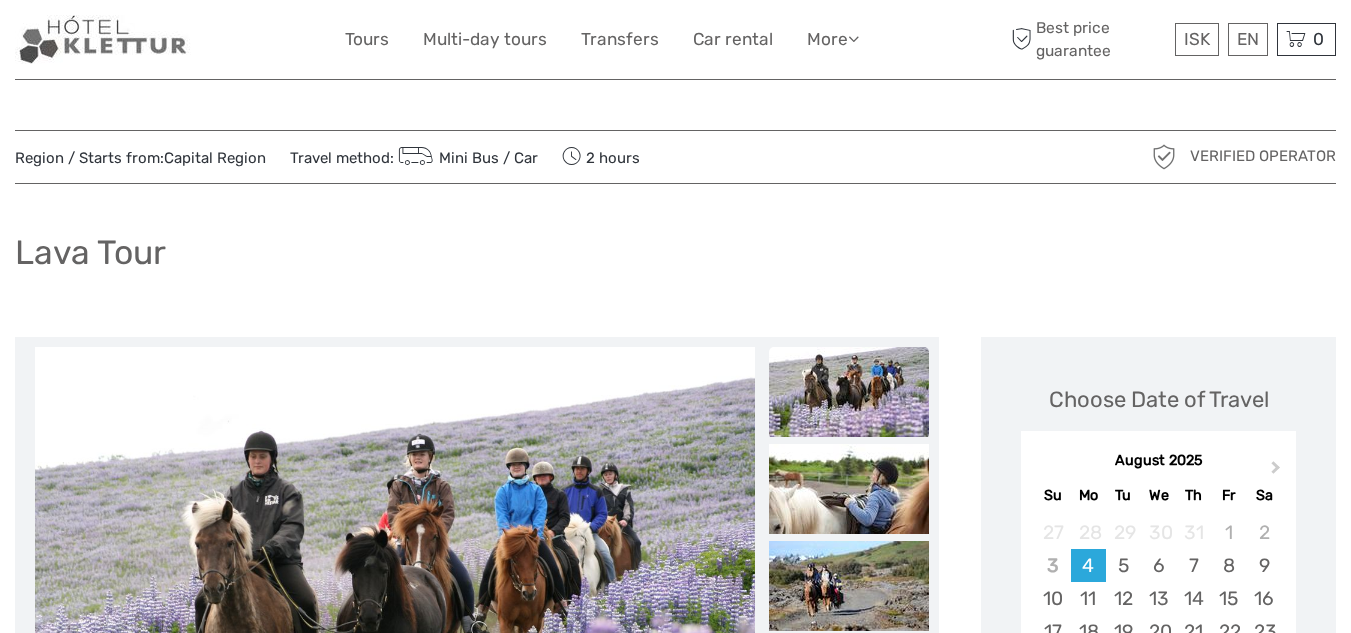 scroll, scrollTop: 288, scrollLeft: 0, axis: vertical 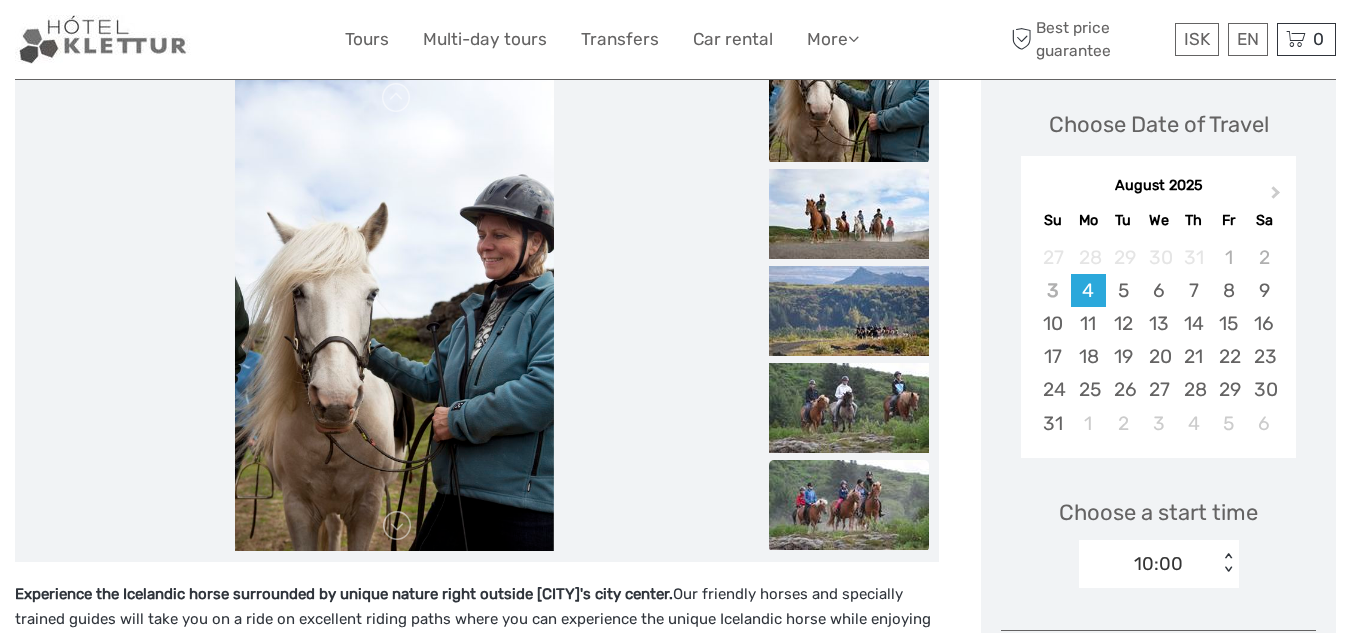 click at bounding box center (849, 505) 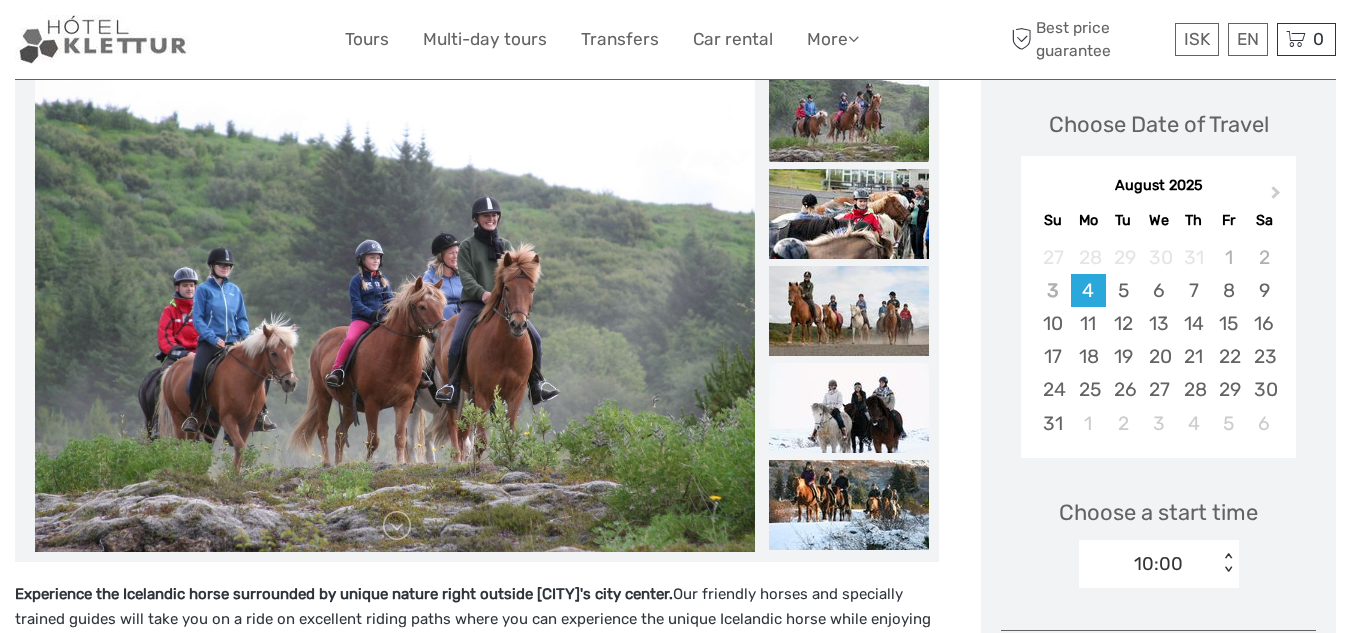 click at bounding box center [849, 408] 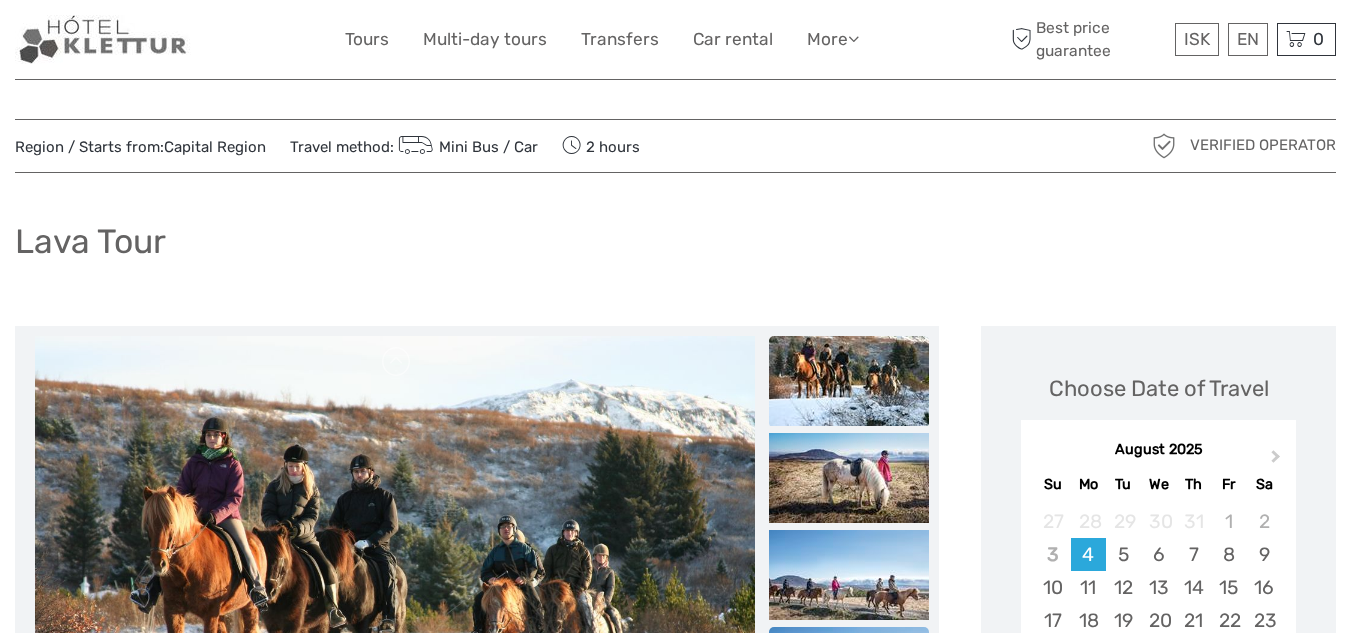 scroll, scrollTop: 8, scrollLeft: 0, axis: vertical 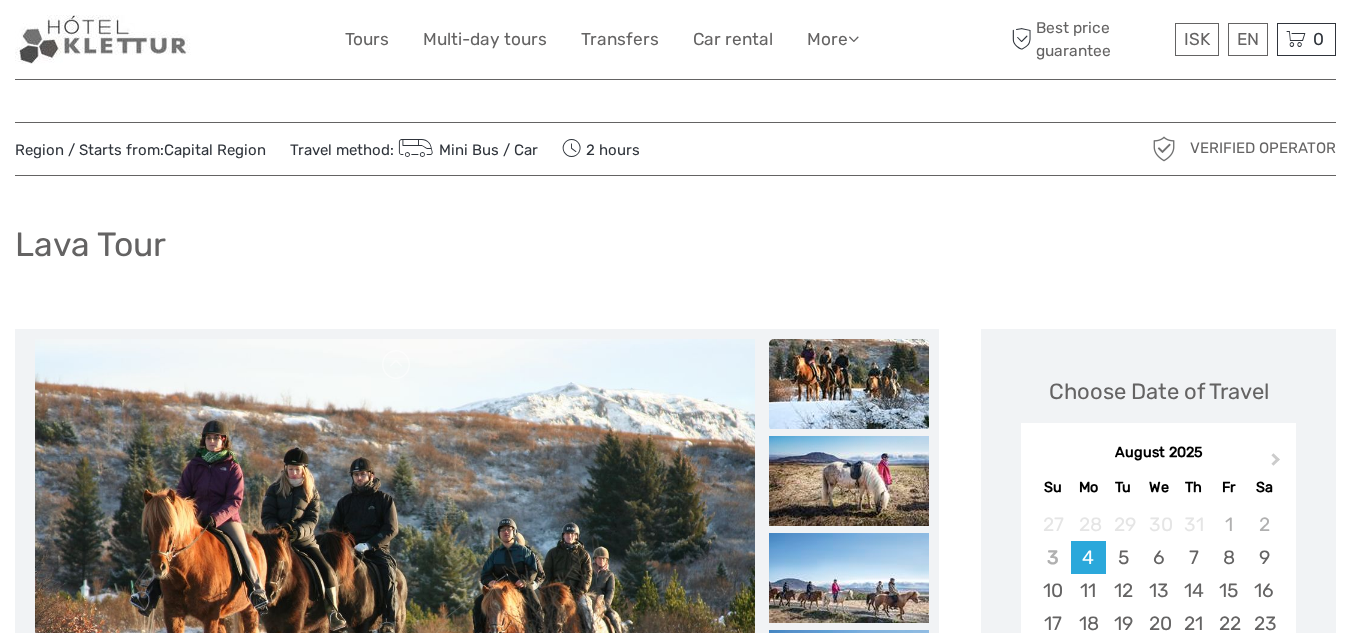 click at bounding box center (849, 384) 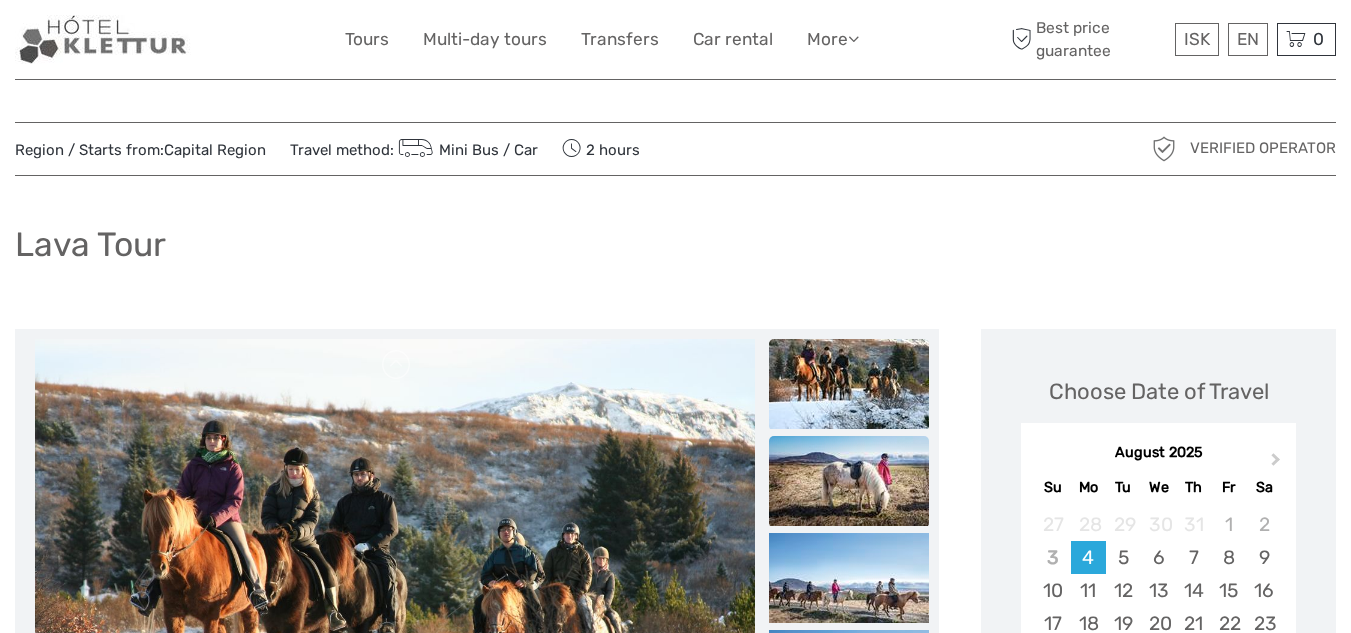 click at bounding box center [849, 481] 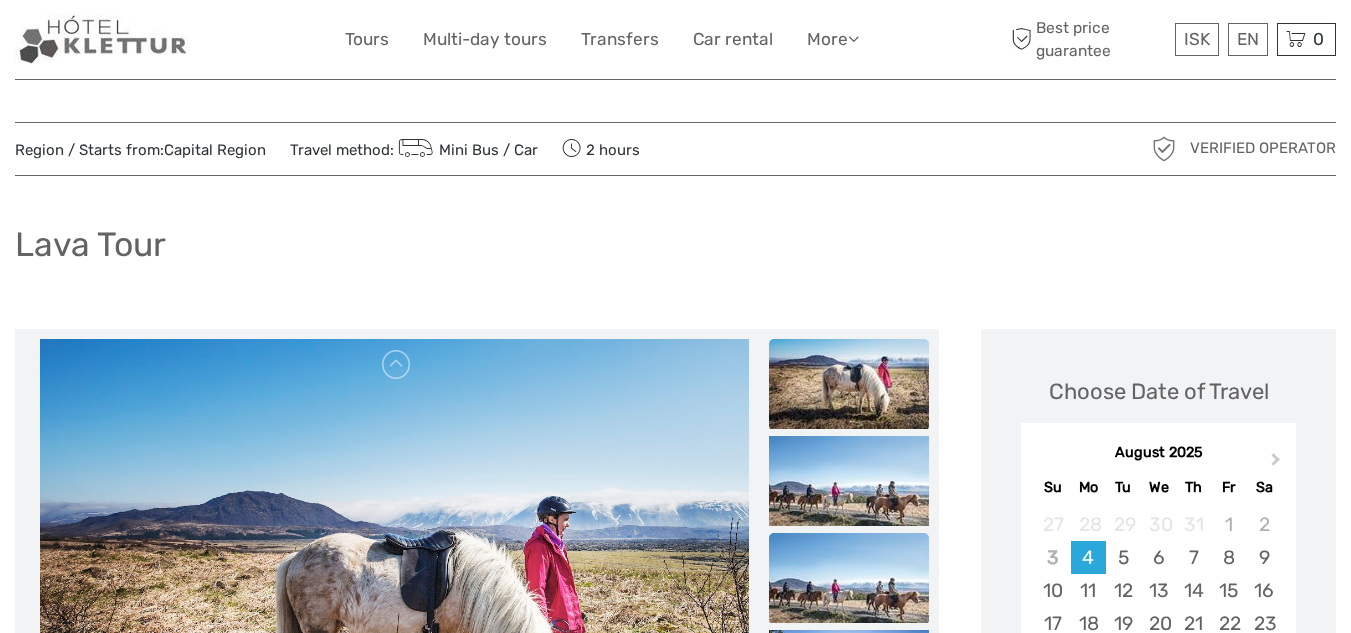 click at bounding box center (849, 578) 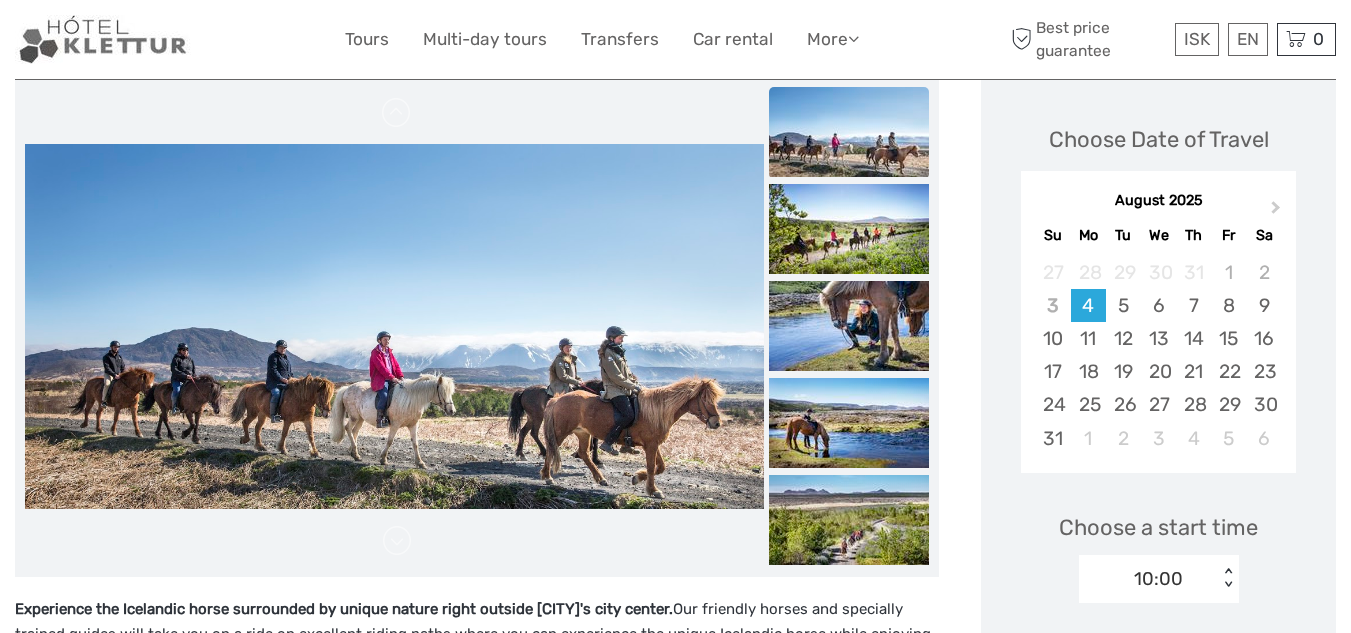 scroll, scrollTop: 261, scrollLeft: 0, axis: vertical 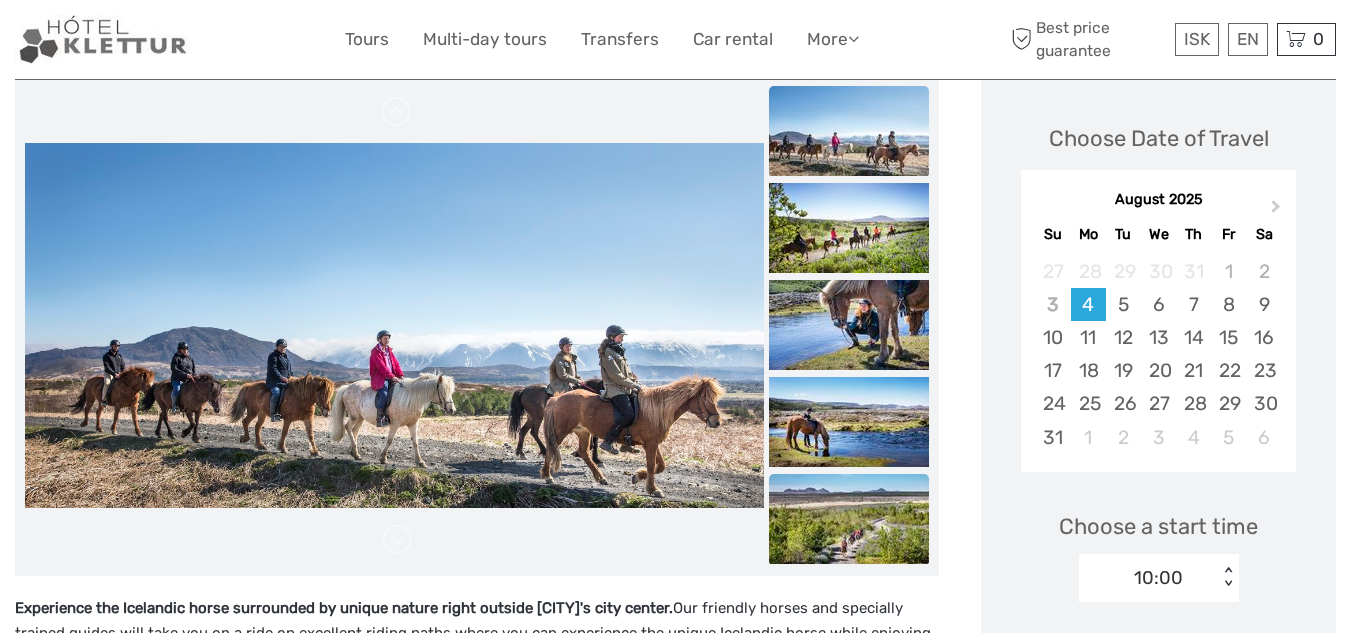 click at bounding box center [849, 519] 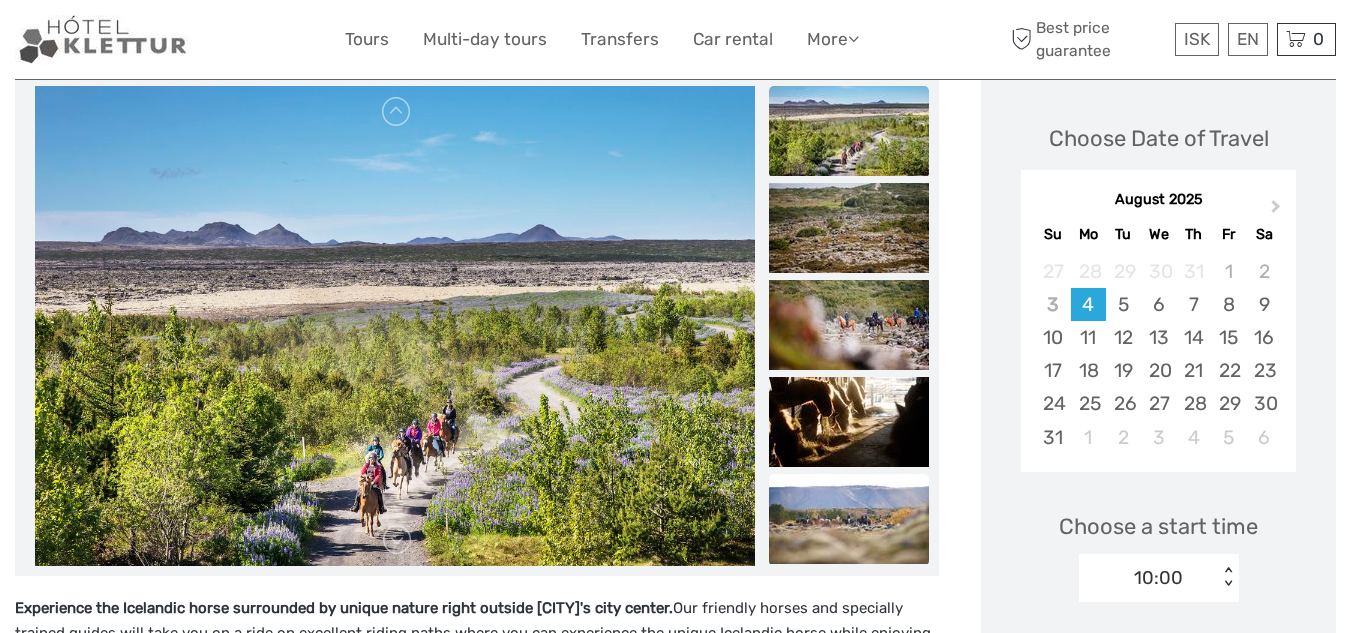 drag, startPoint x: 855, startPoint y: 520, endPoint x: 808, endPoint y: 527, distance: 47.518417 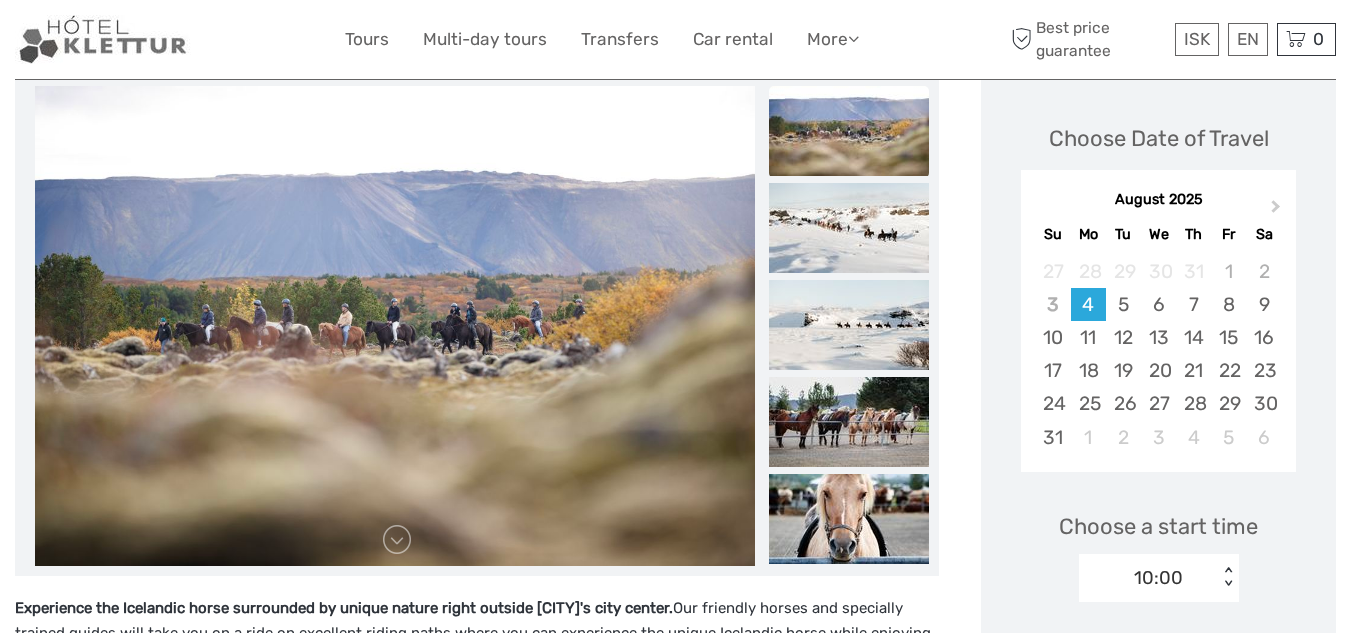click at bounding box center [849, 519] 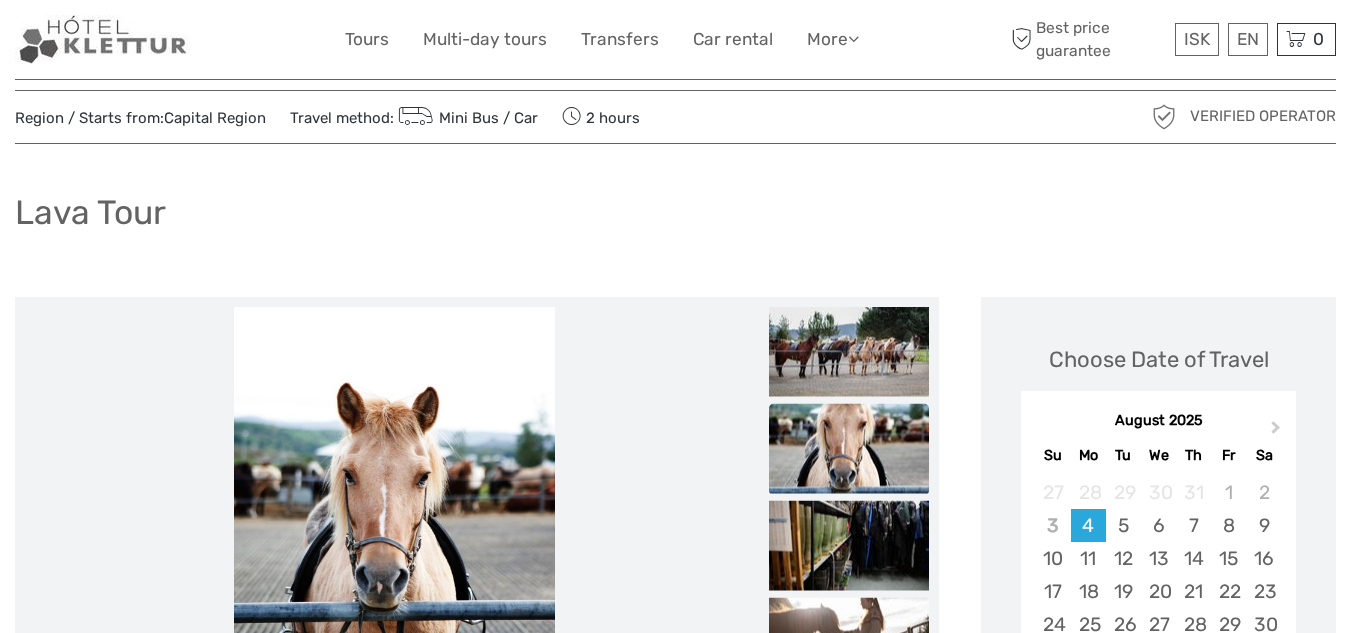 scroll, scrollTop: 0, scrollLeft: 0, axis: both 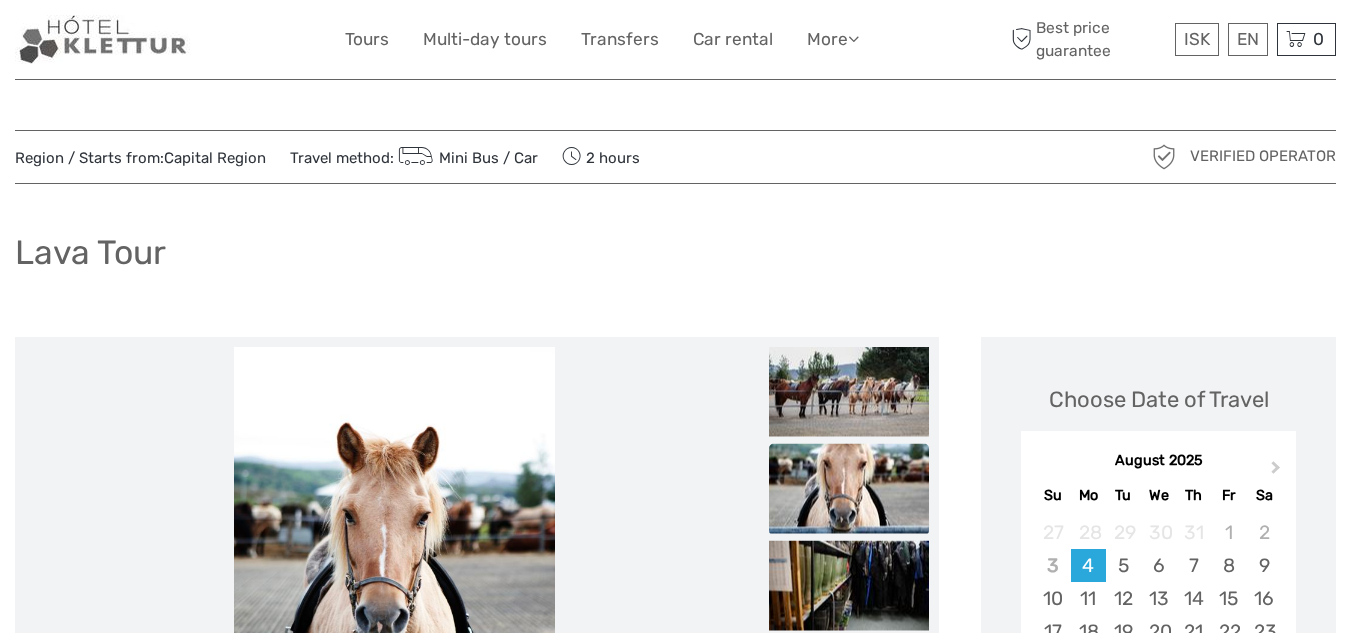 click at bounding box center (849, 488) 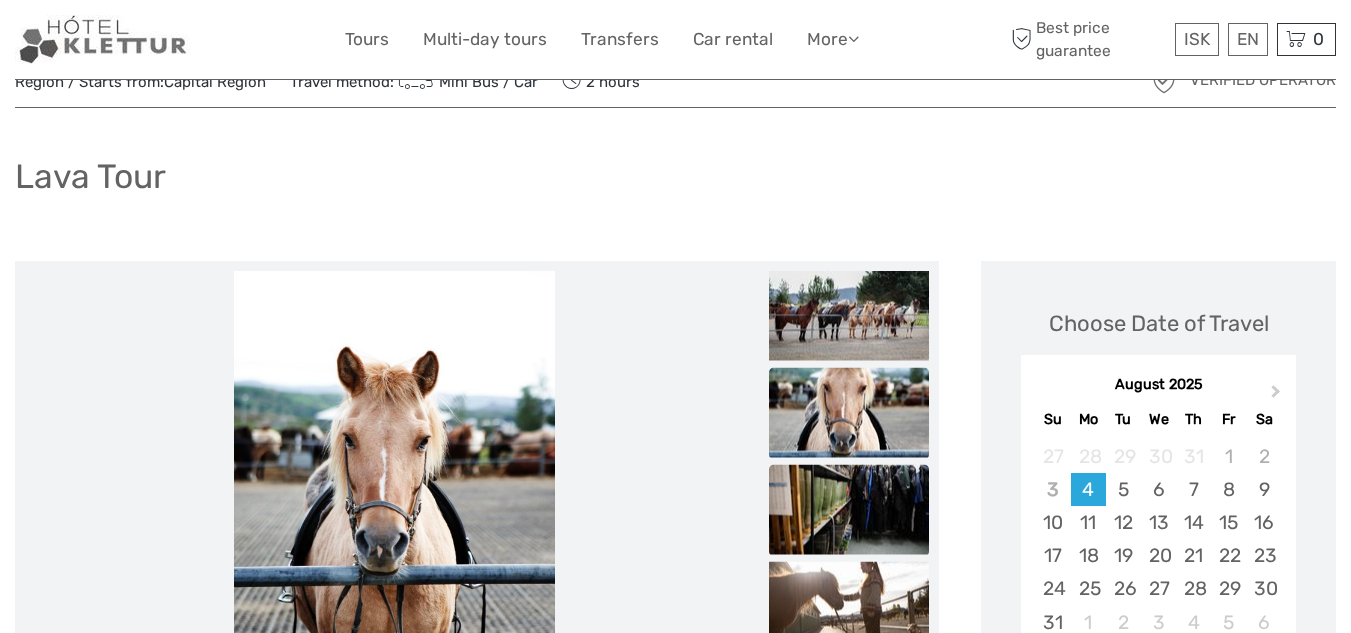 scroll, scrollTop: 75, scrollLeft: 0, axis: vertical 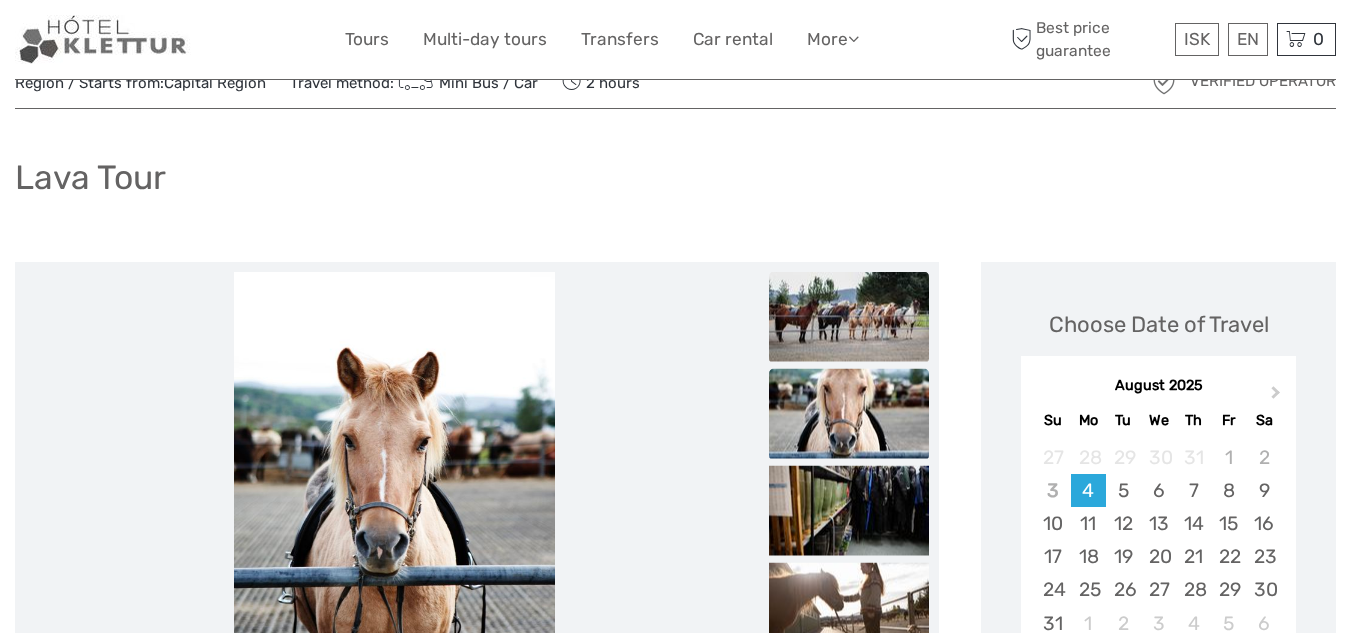 click at bounding box center [849, 316] 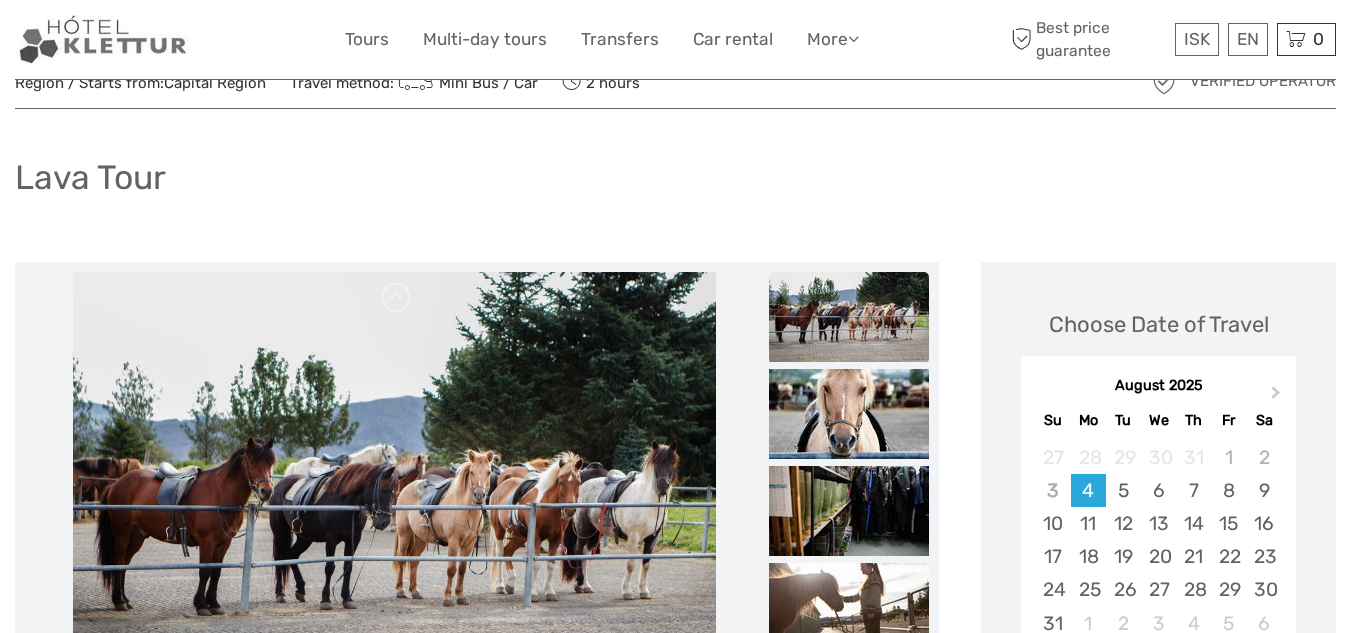 click at bounding box center (849, 317) 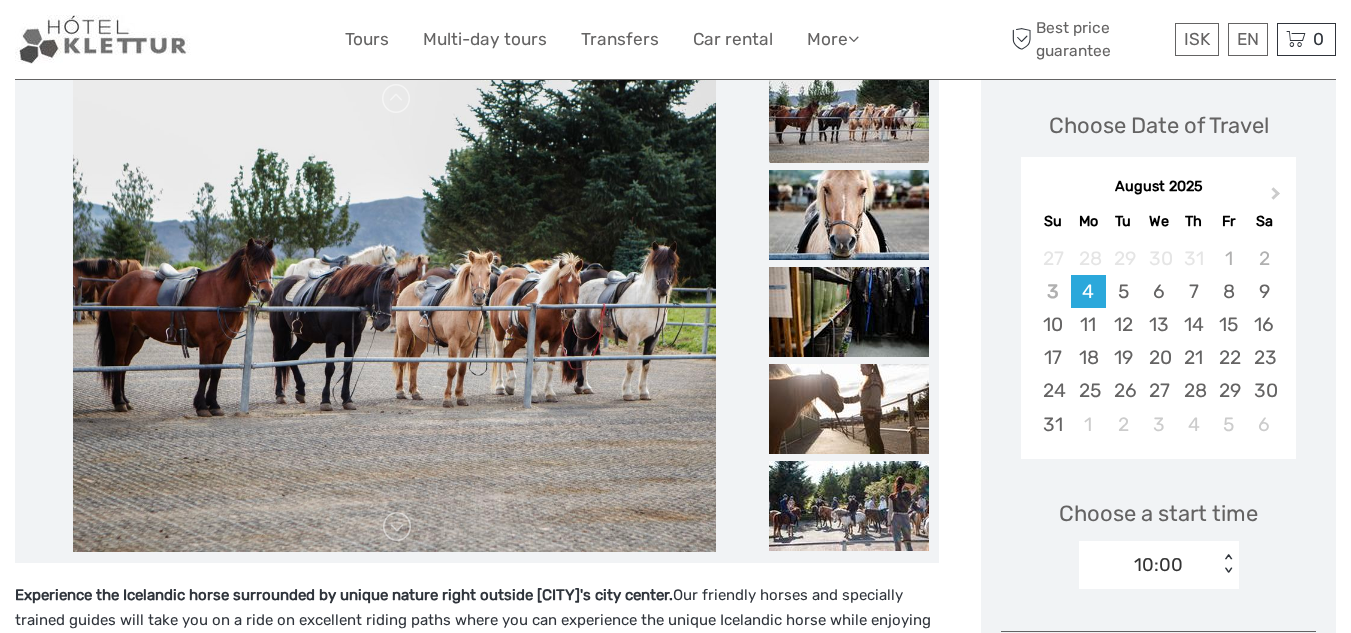 scroll, scrollTop: 275, scrollLeft: 0, axis: vertical 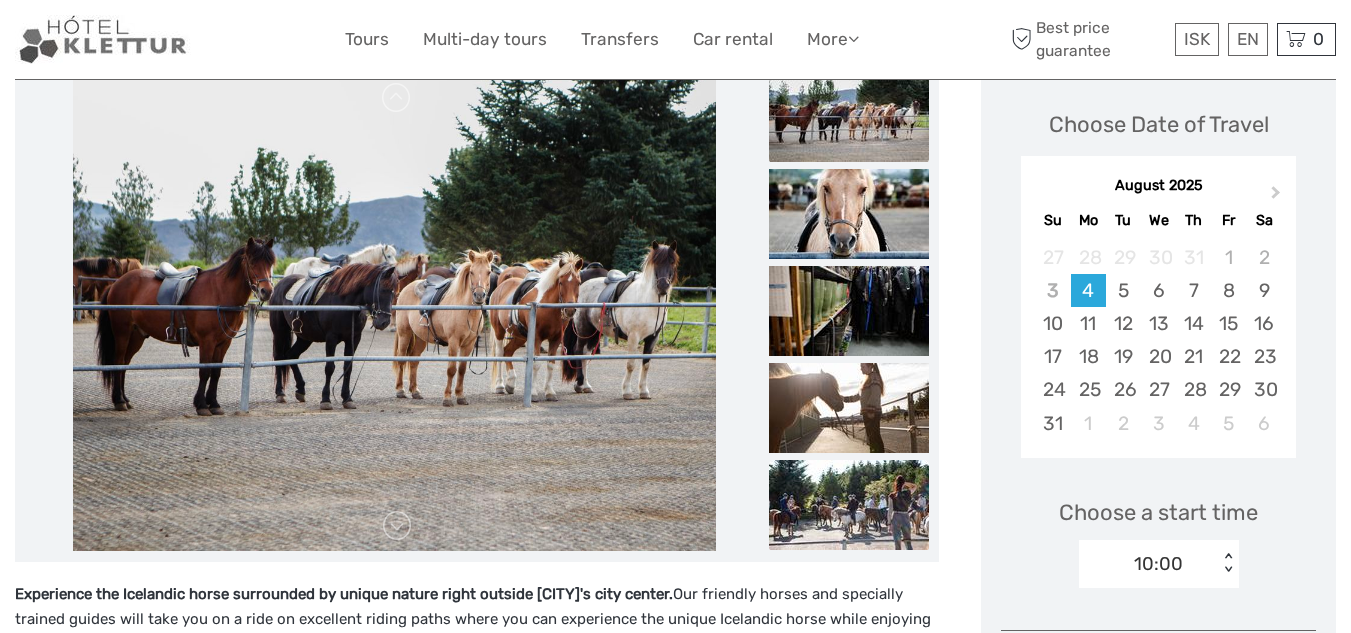 click at bounding box center (849, 505) 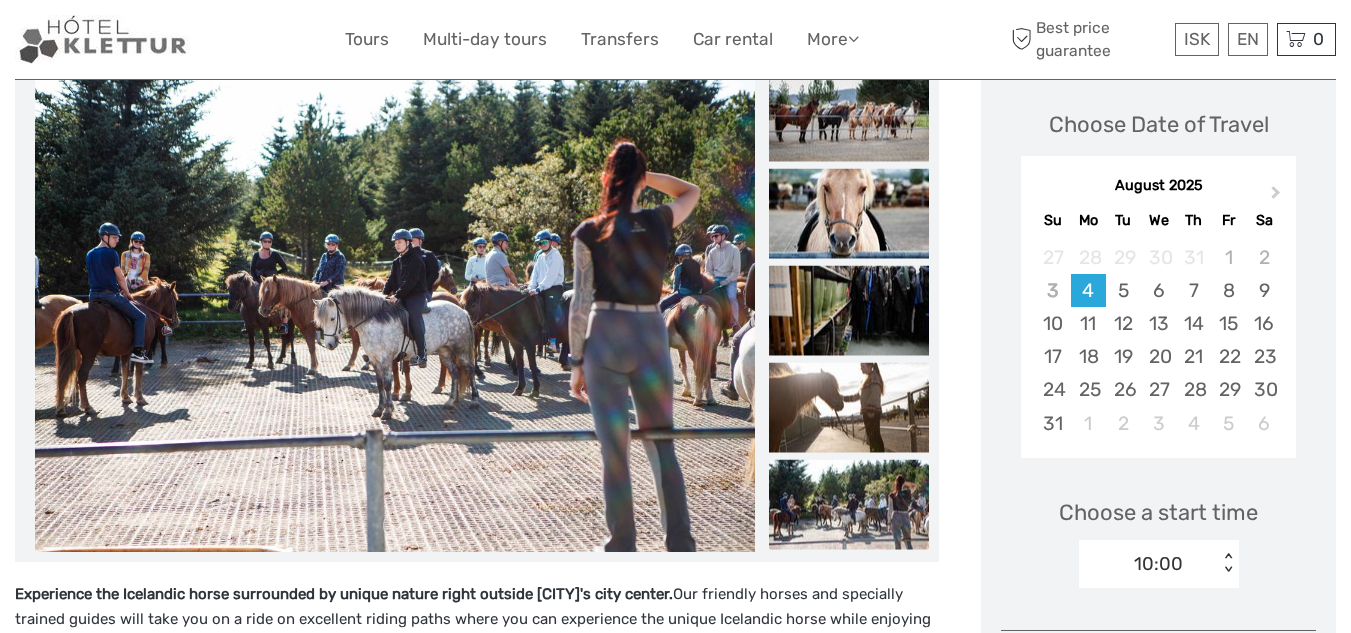click at bounding box center [849, 504] 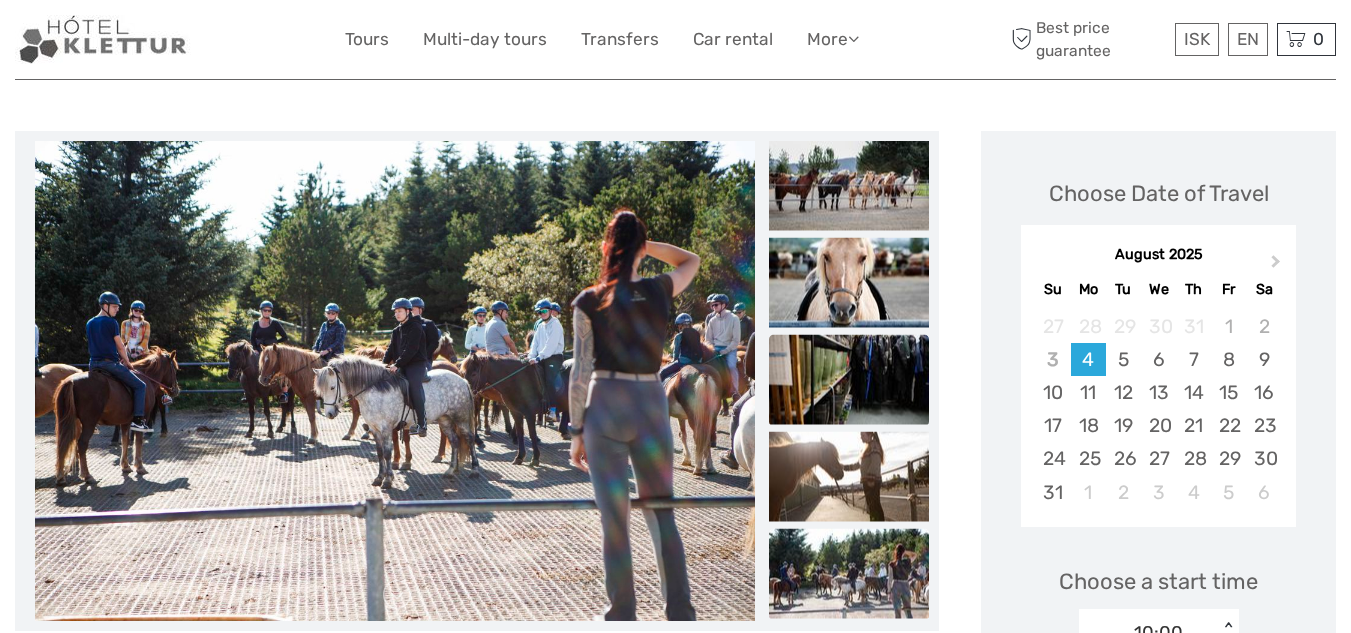 scroll, scrollTop: 207, scrollLeft: 0, axis: vertical 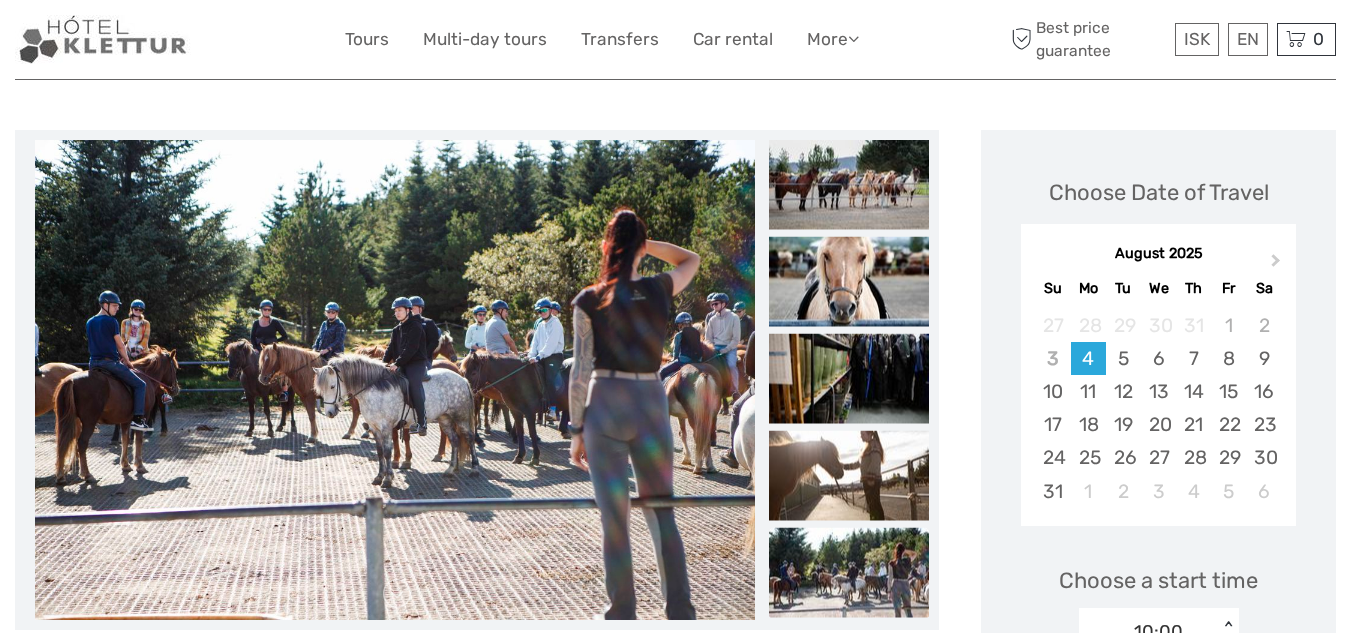 click at bounding box center (395, 380) 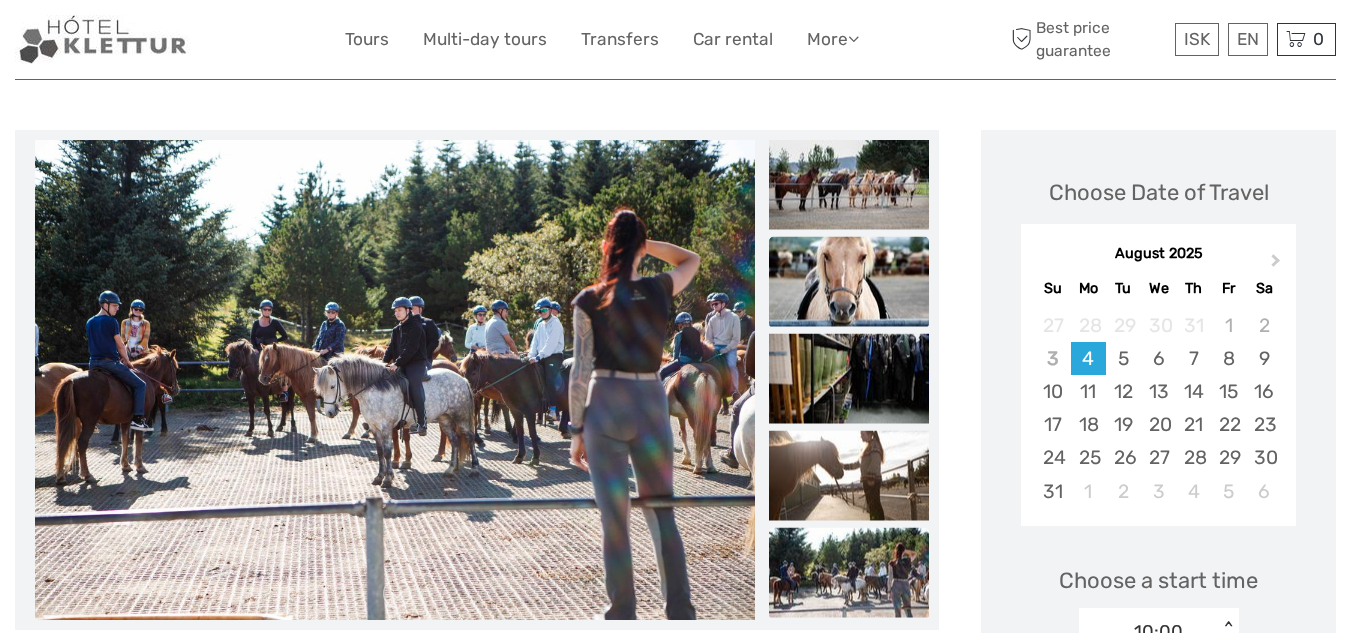 click at bounding box center (849, 281) 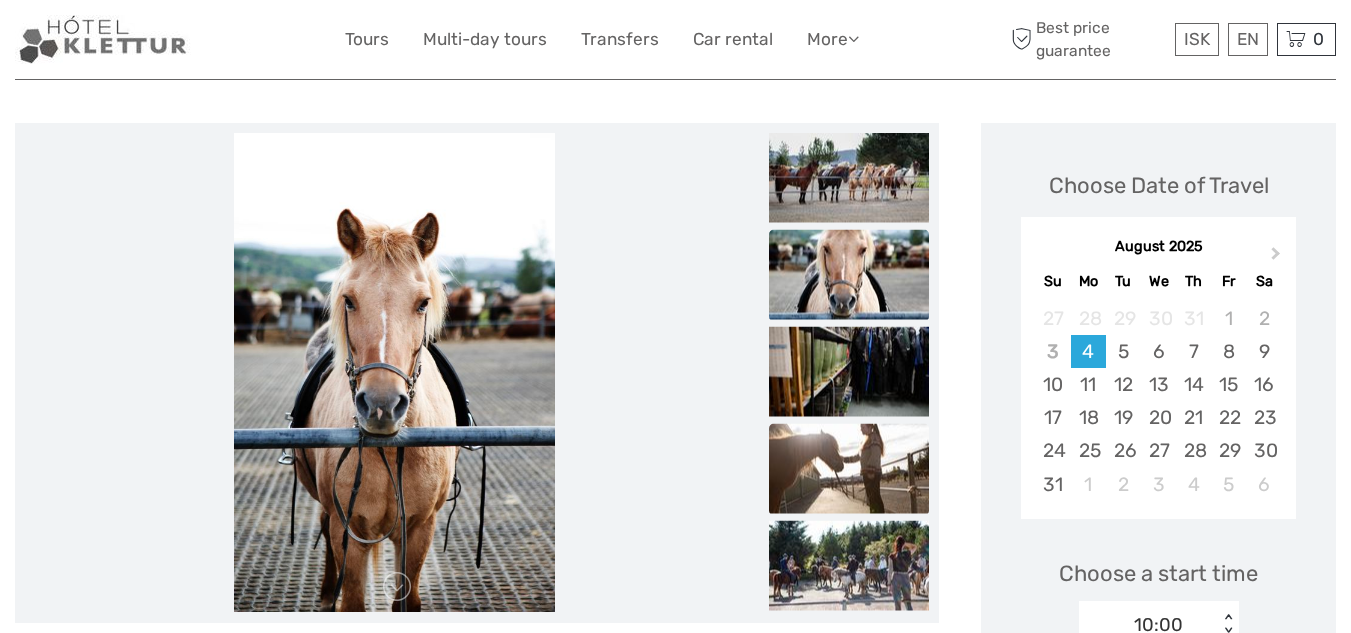 scroll, scrollTop: 213, scrollLeft: 0, axis: vertical 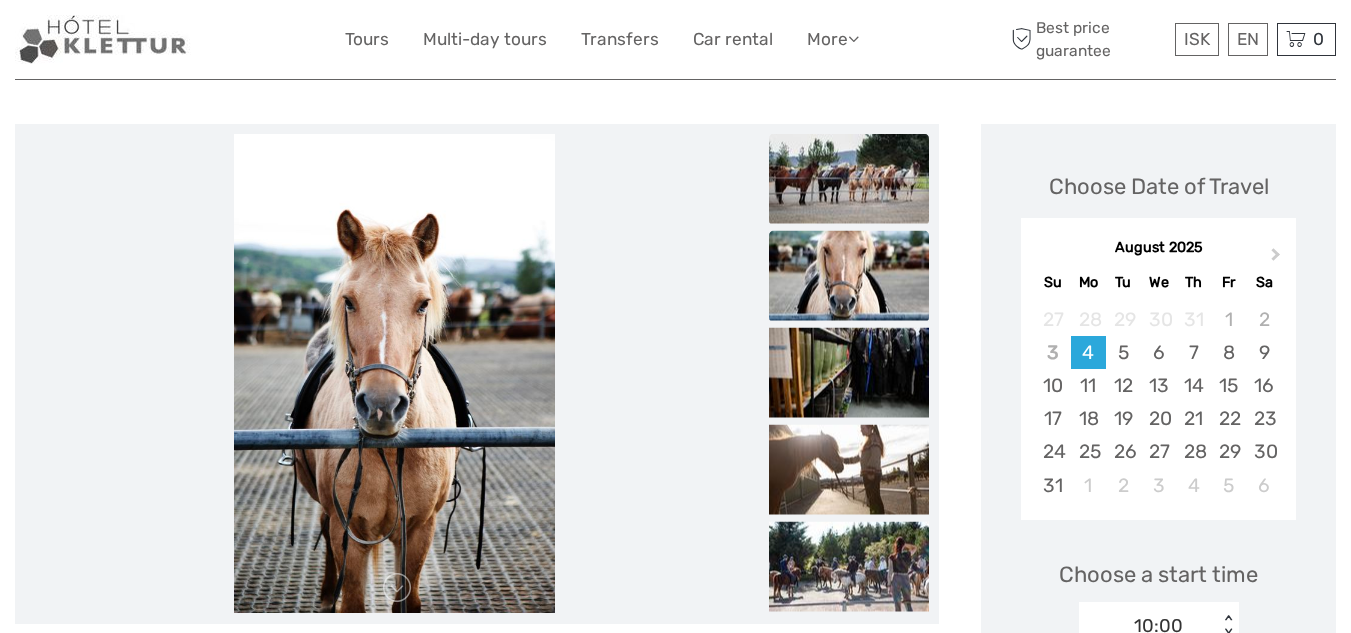 click at bounding box center [849, 178] 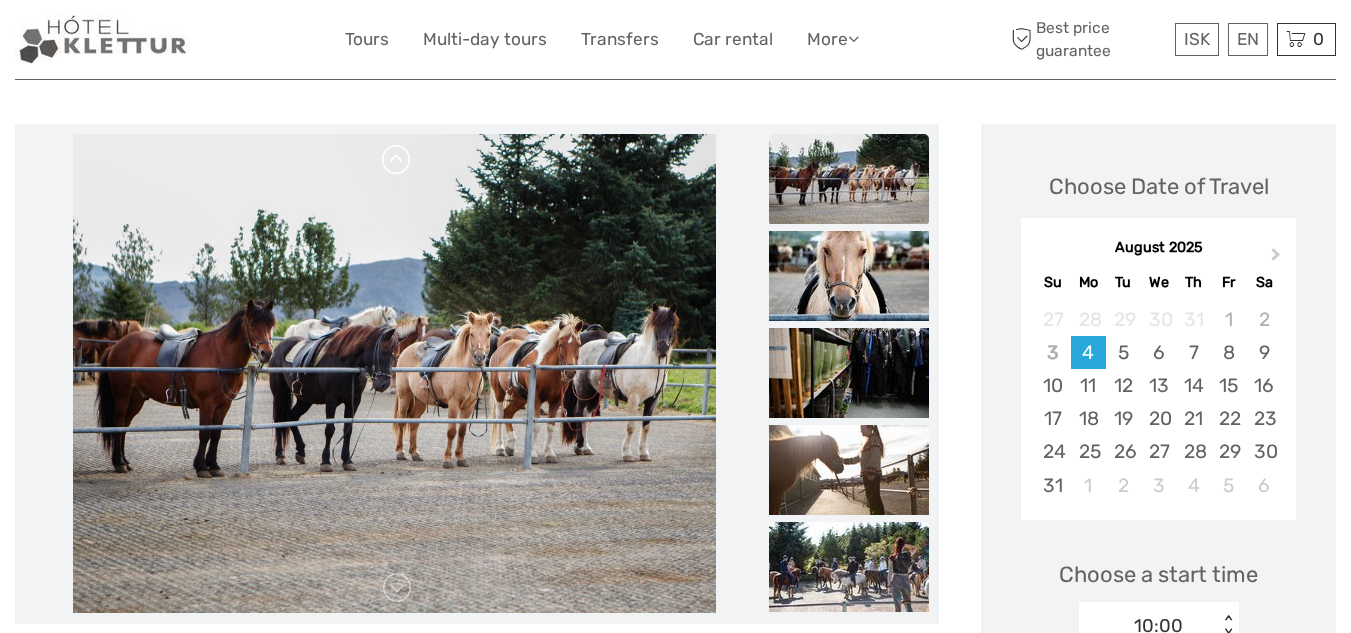 click at bounding box center (397, 160) 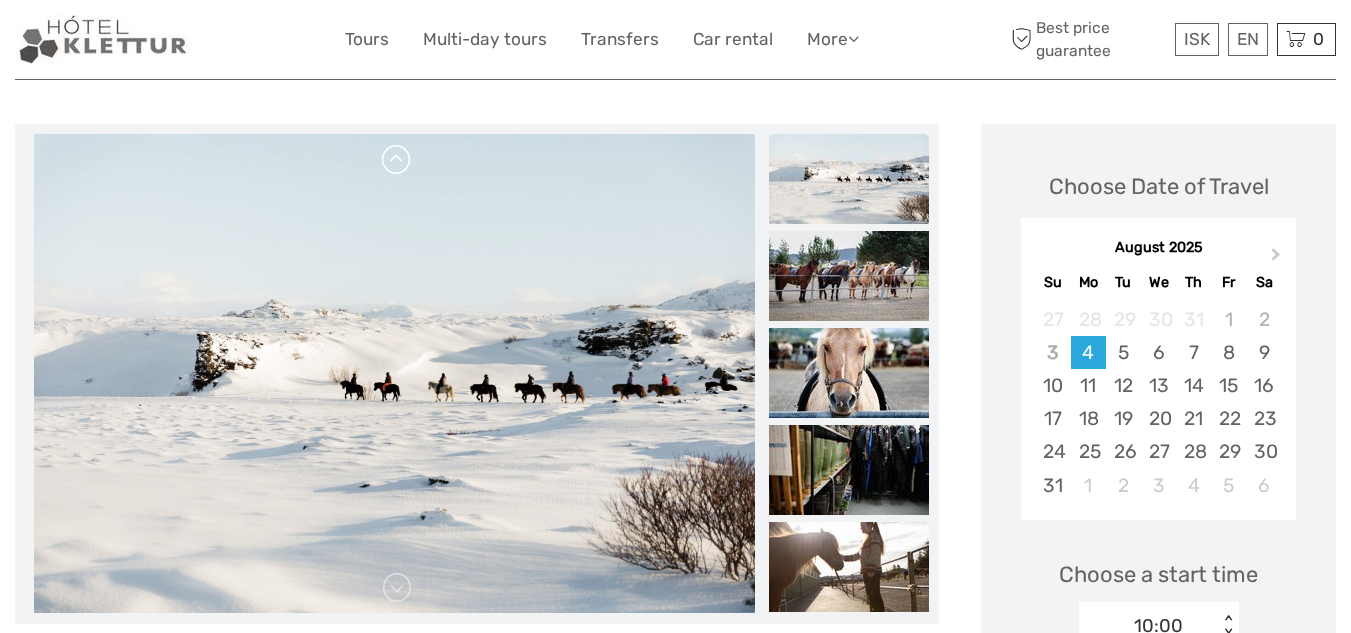click at bounding box center (397, 160) 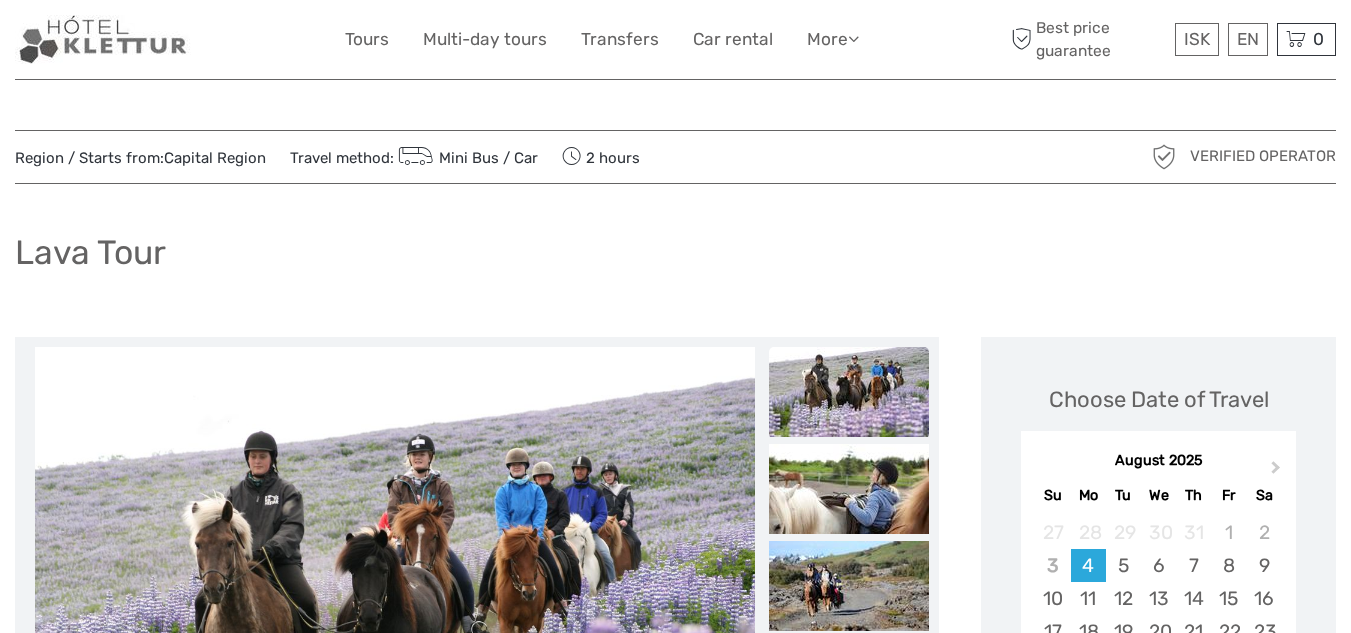 scroll, scrollTop: 220, scrollLeft: 0, axis: vertical 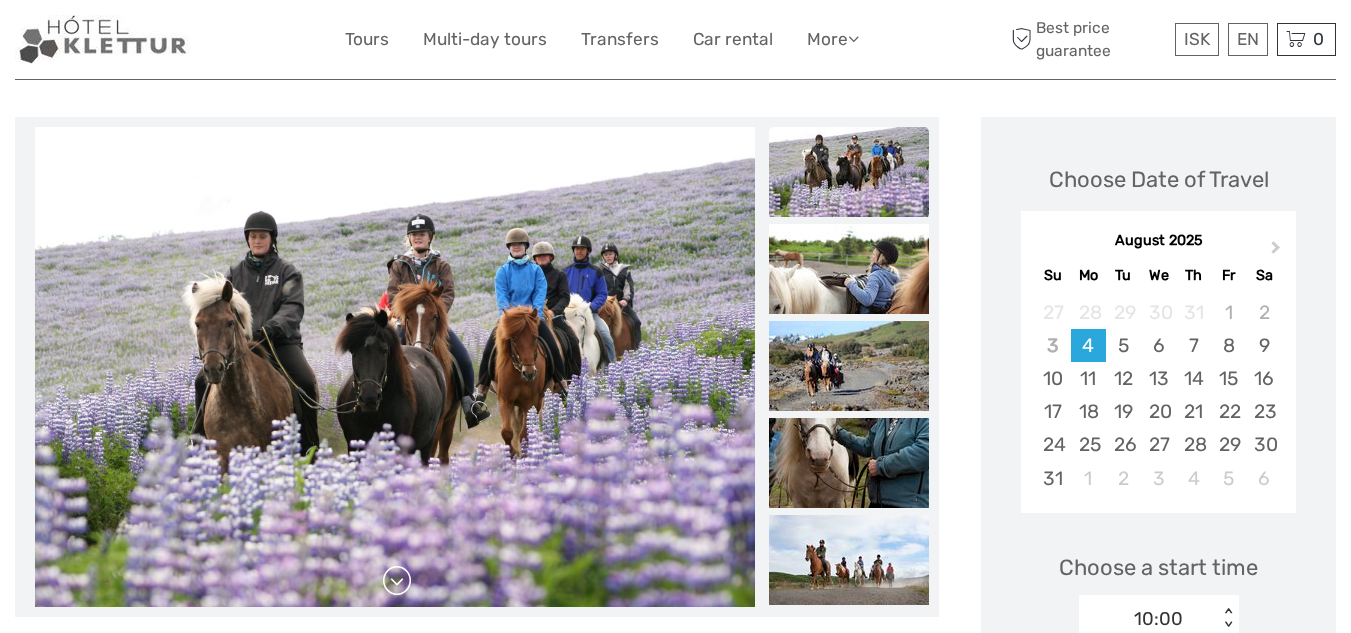 click at bounding box center (397, 581) 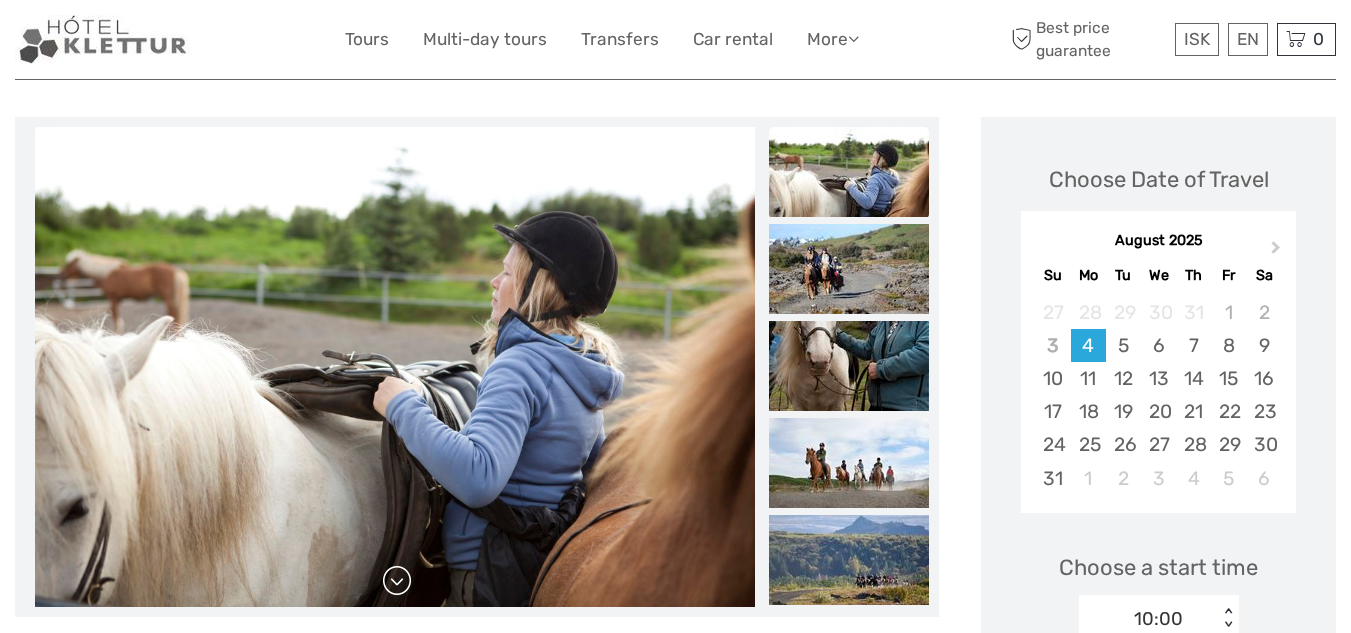 click at bounding box center [397, 581] 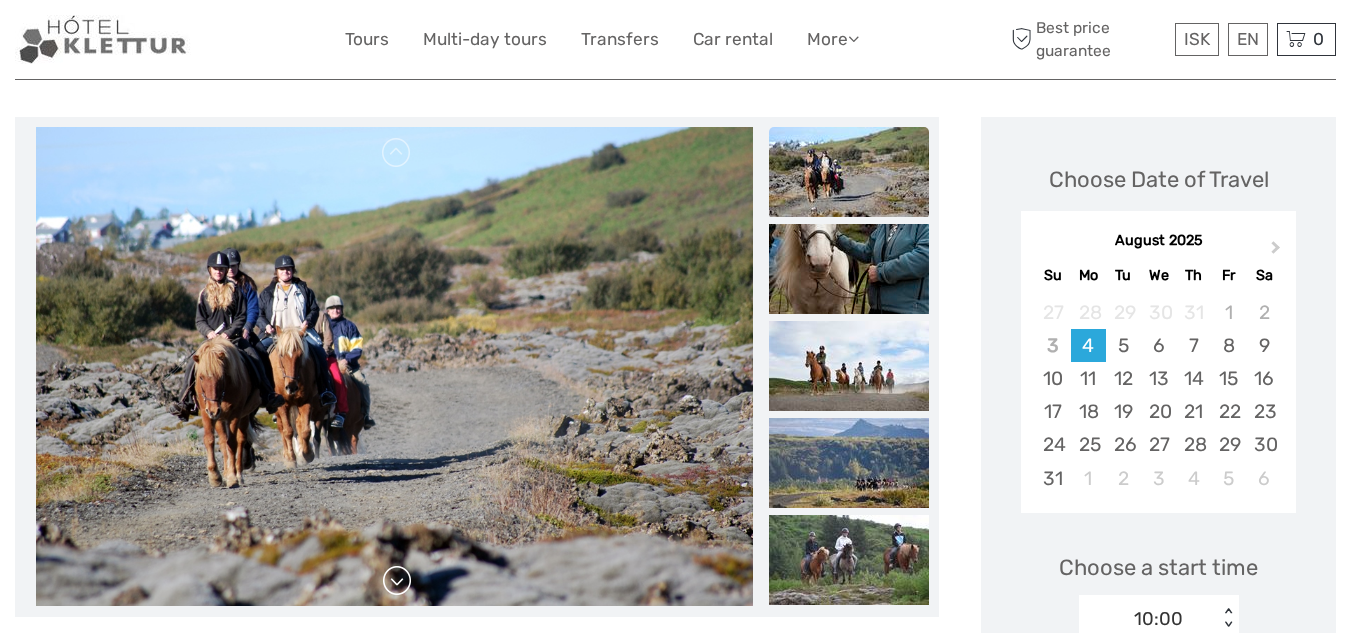 click at bounding box center [397, 581] 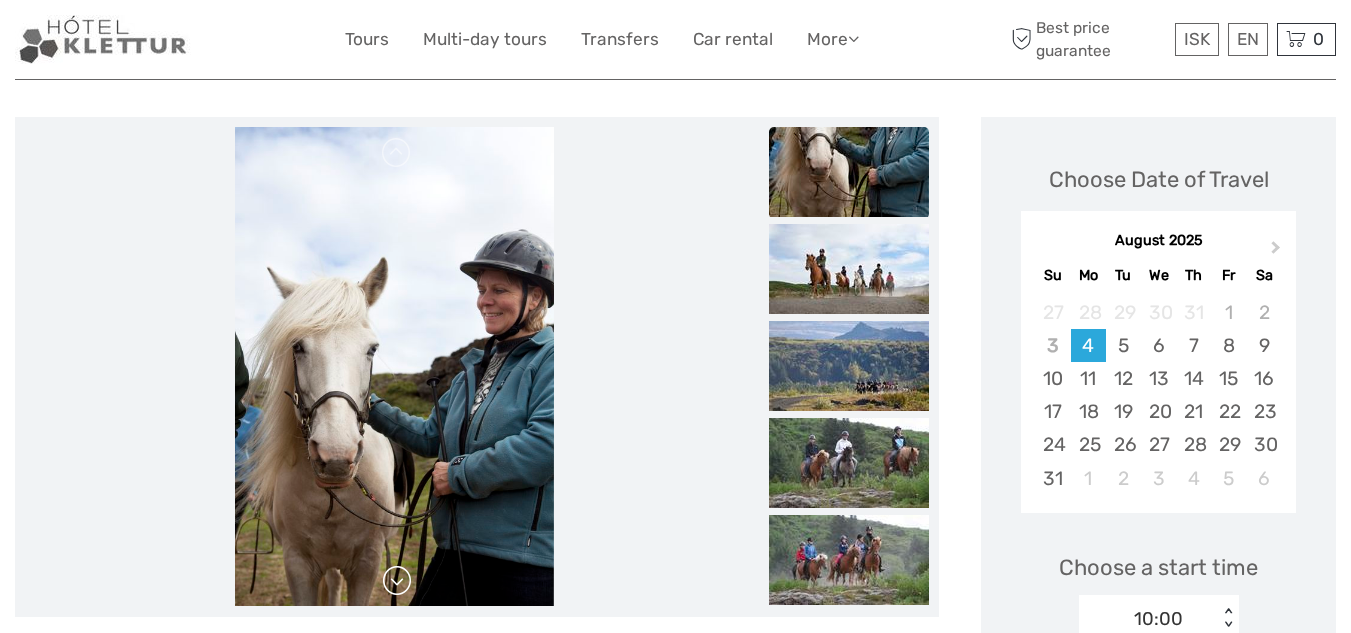 click at bounding box center [397, 581] 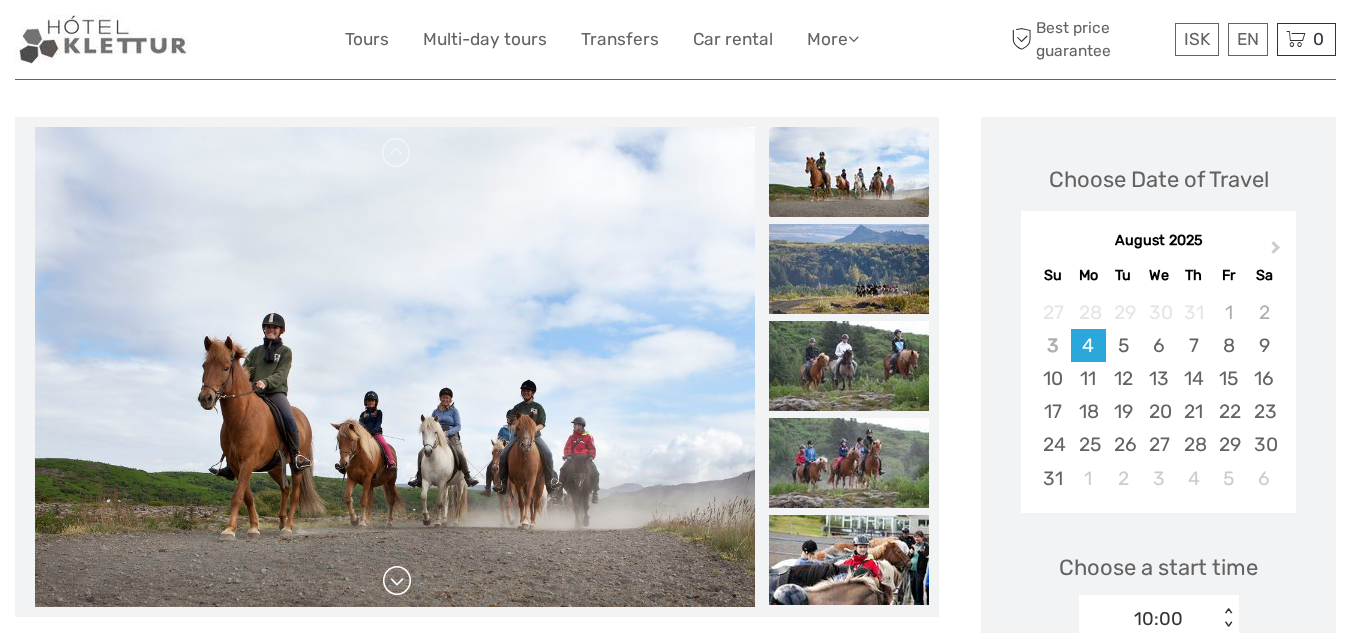 click at bounding box center [397, 581] 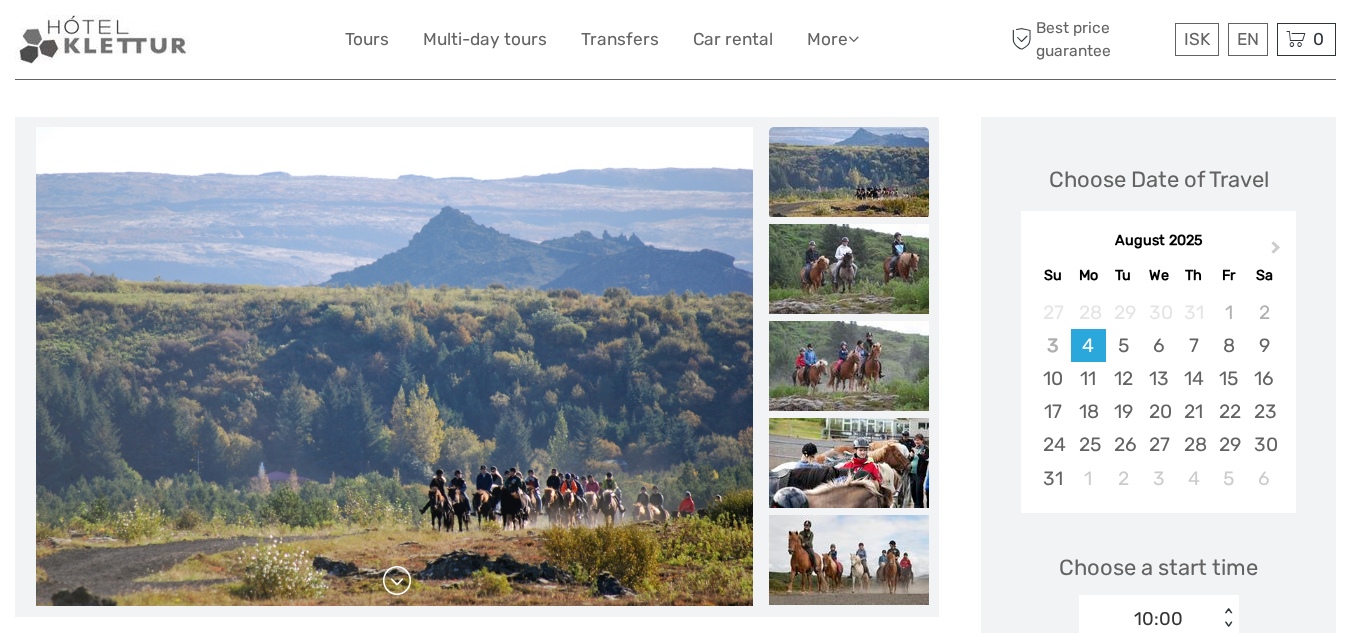 click at bounding box center [397, 581] 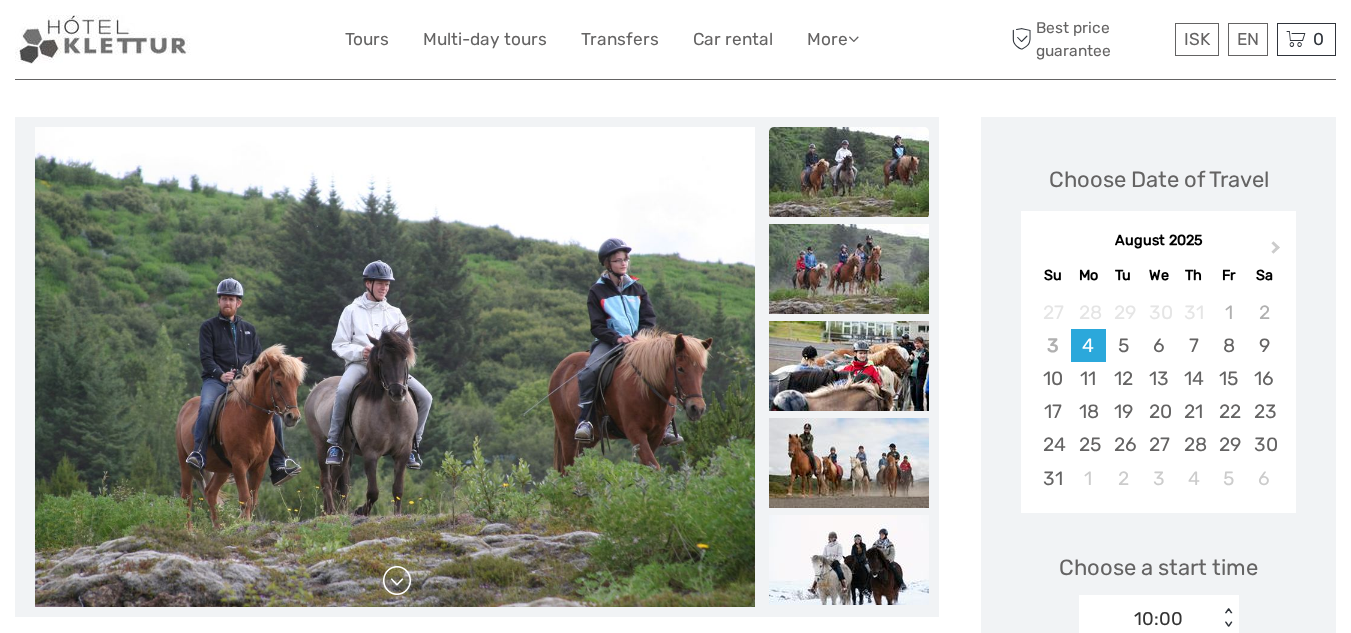click at bounding box center [397, 581] 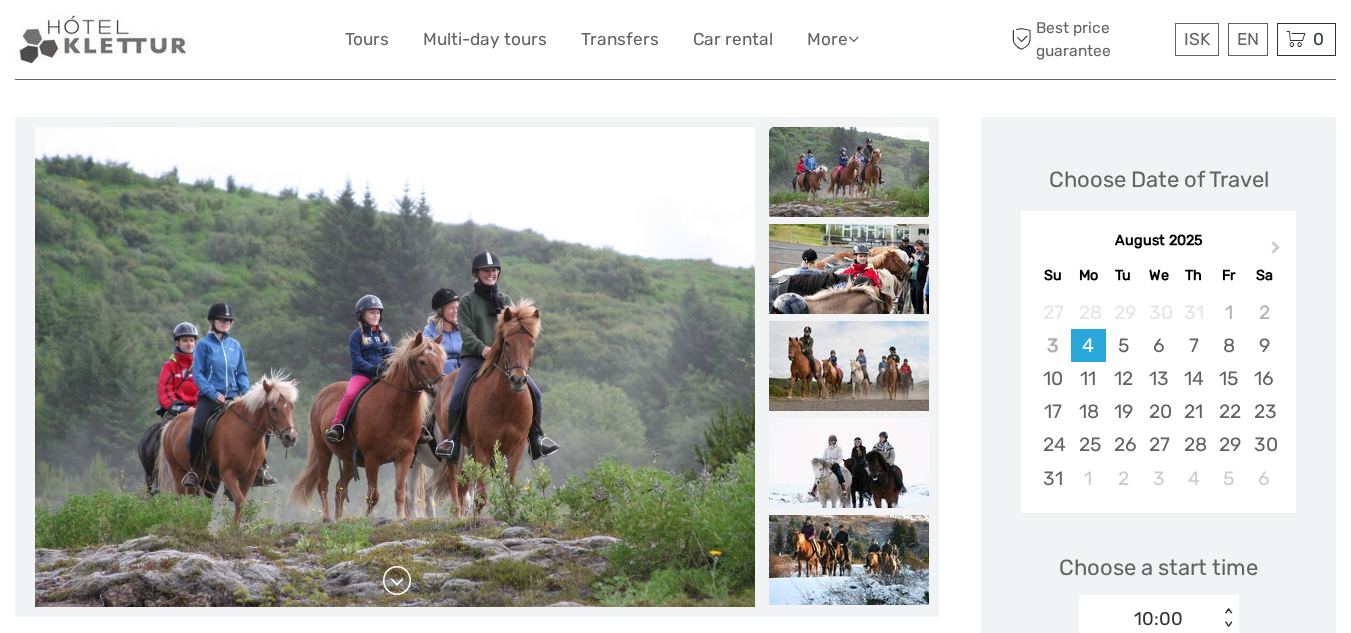click at bounding box center (397, 581) 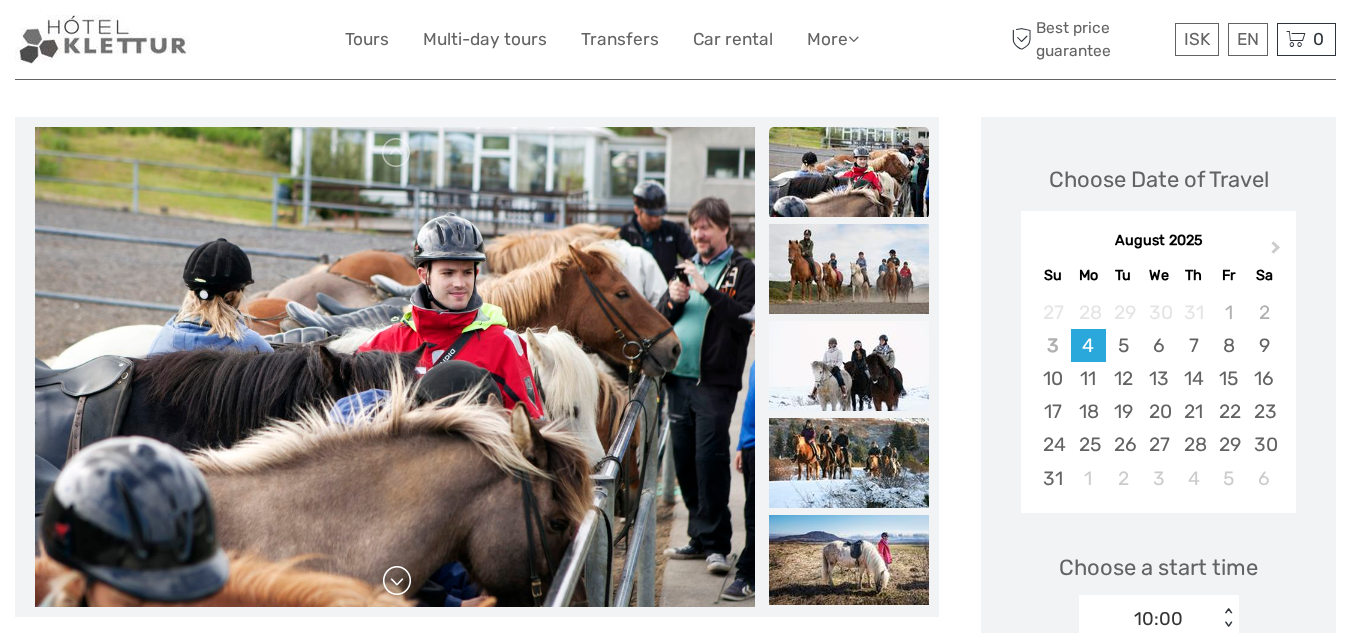 click at bounding box center [397, 581] 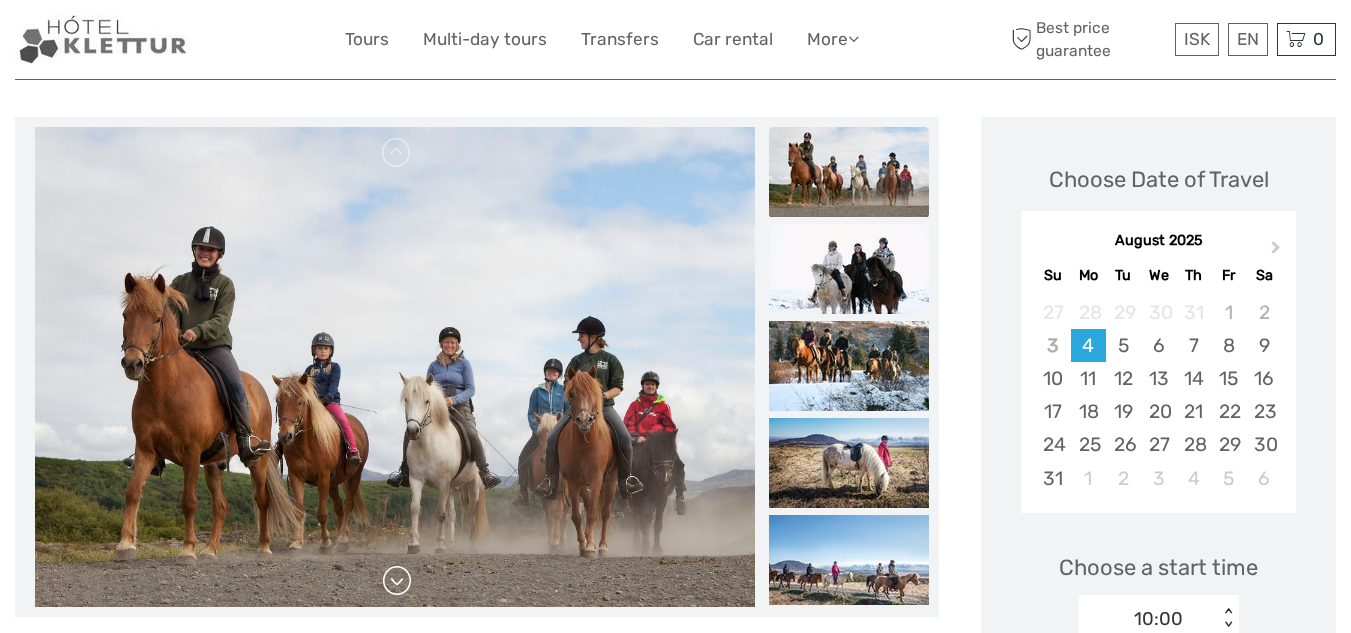 click at bounding box center (397, 581) 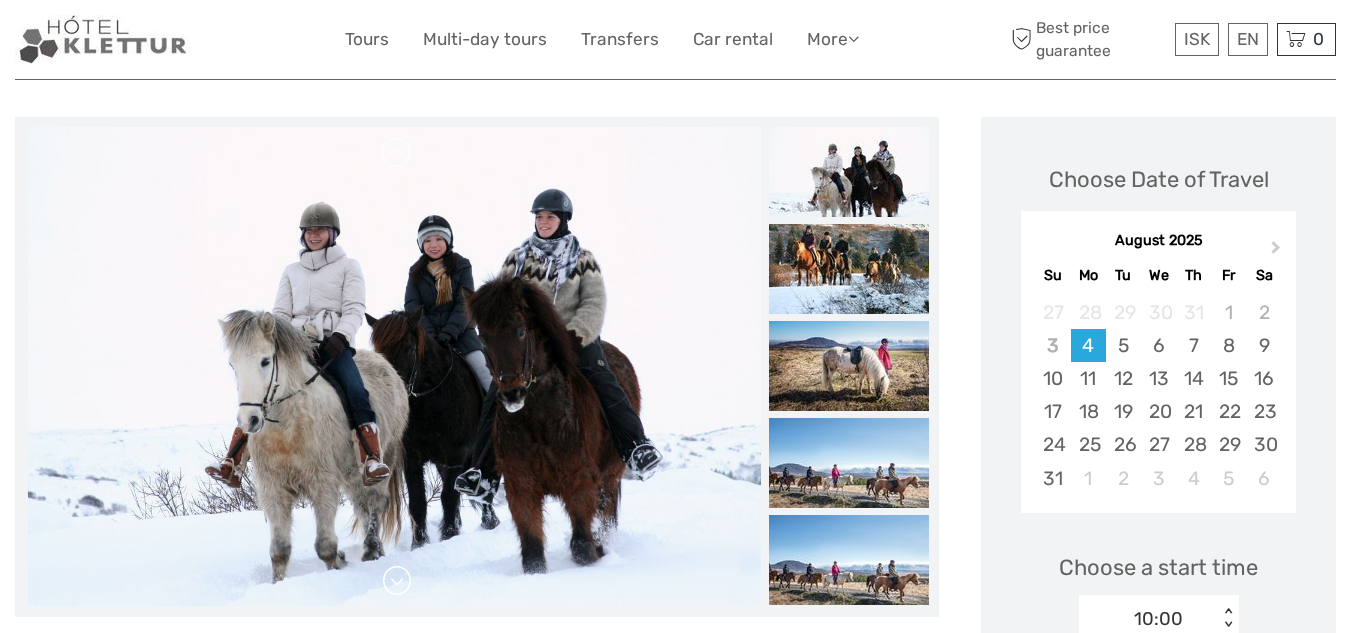 click at bounding box center [397, 581] 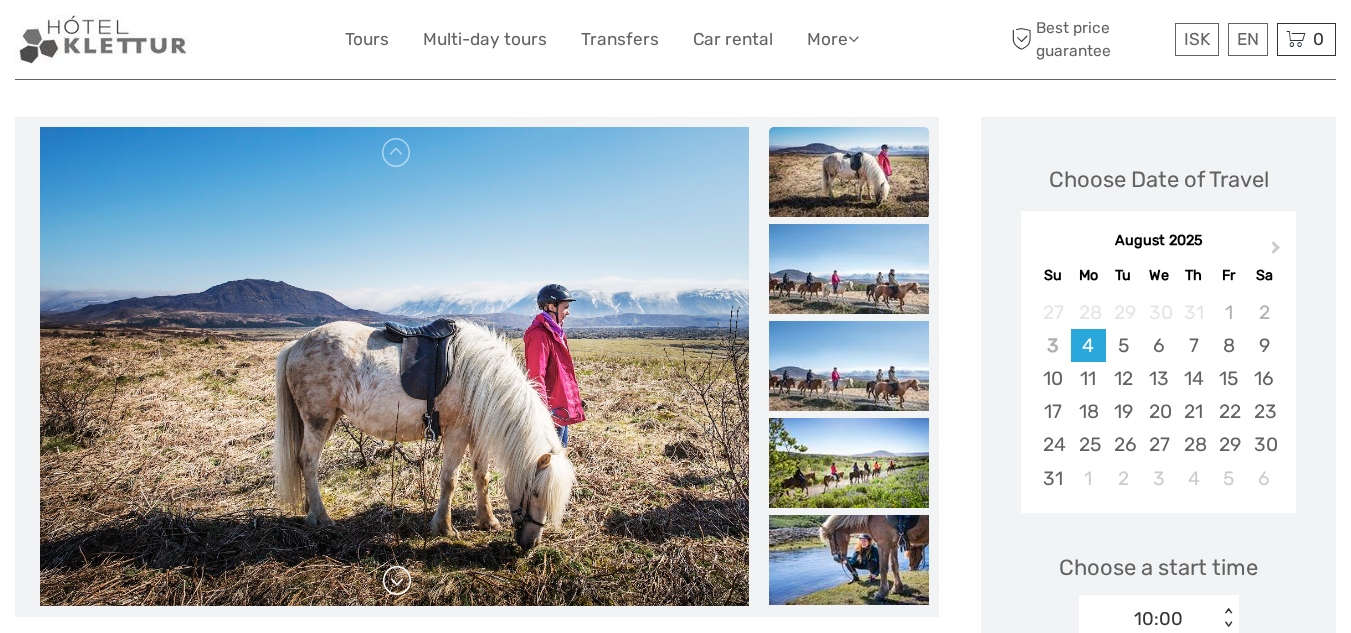 click at bounding box center (397, 581) 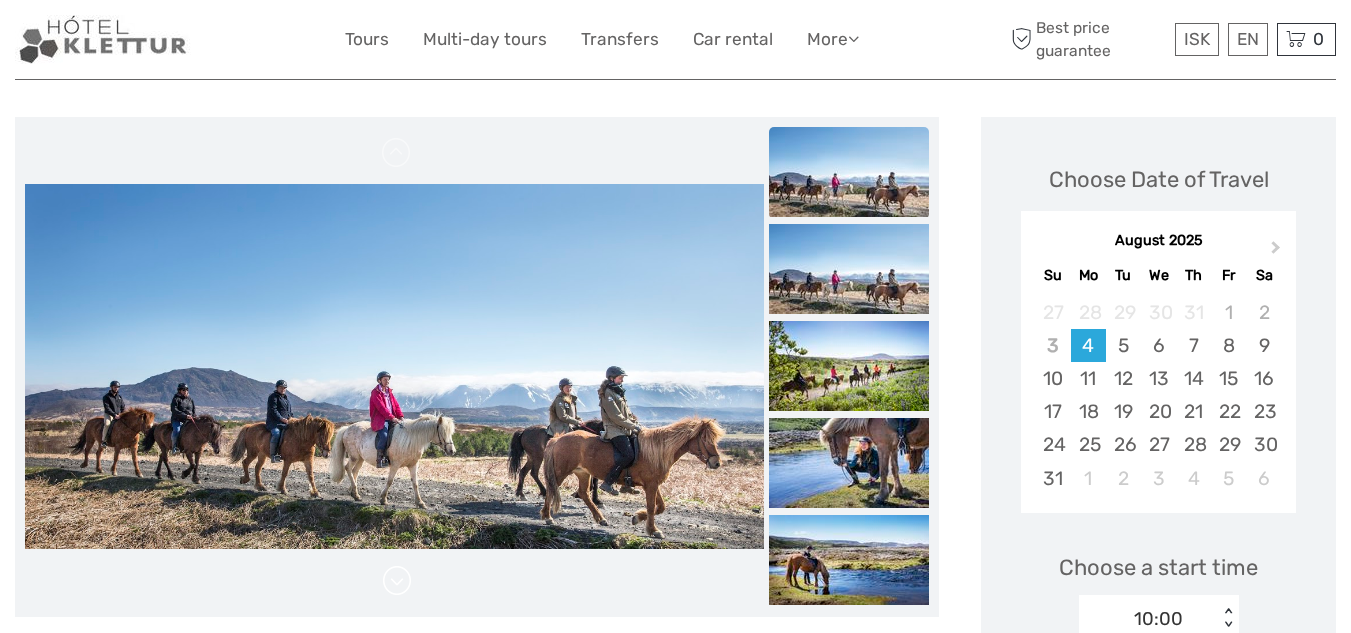 click at bounding box center [397, 581] 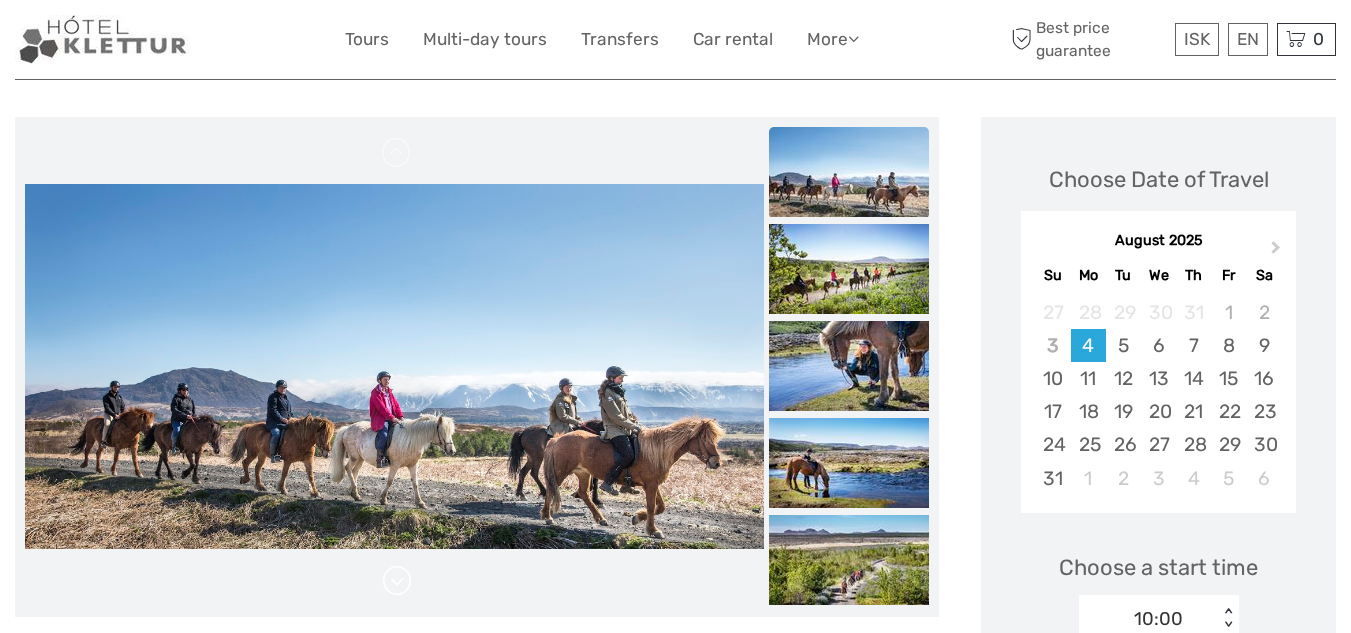 click at bounding box center (397, 581) 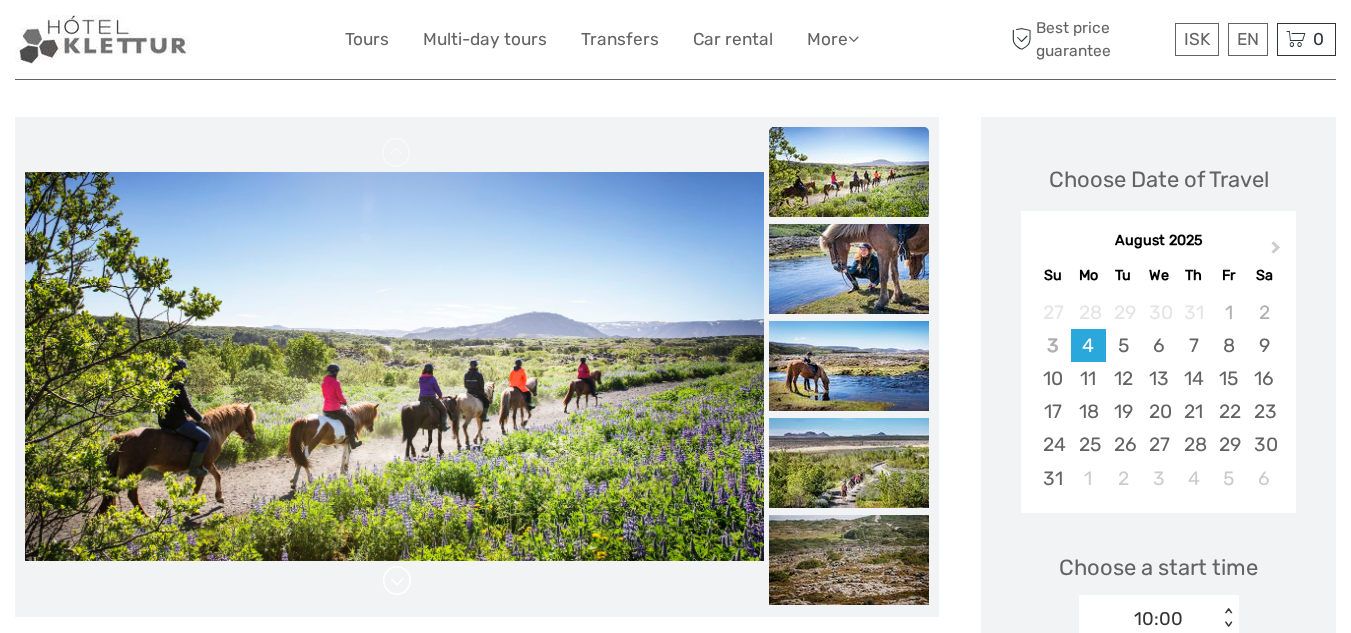 click at bounding box center (397, 581) 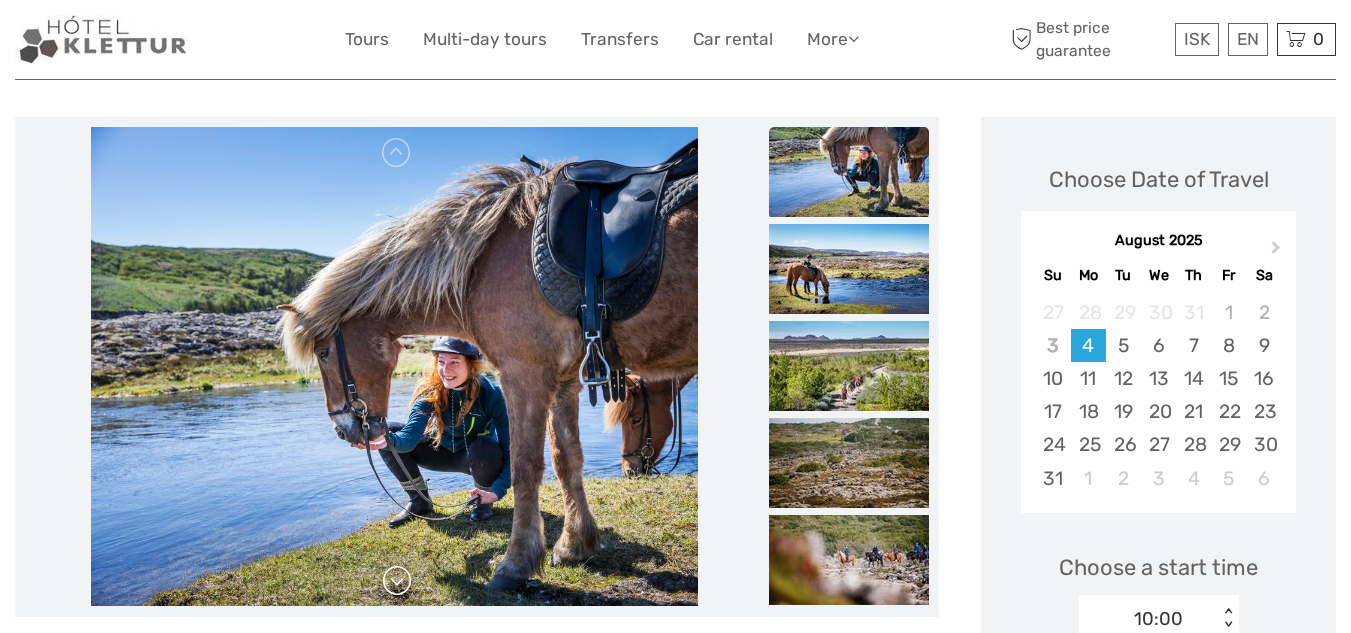 click at bounding box center [397, 581] 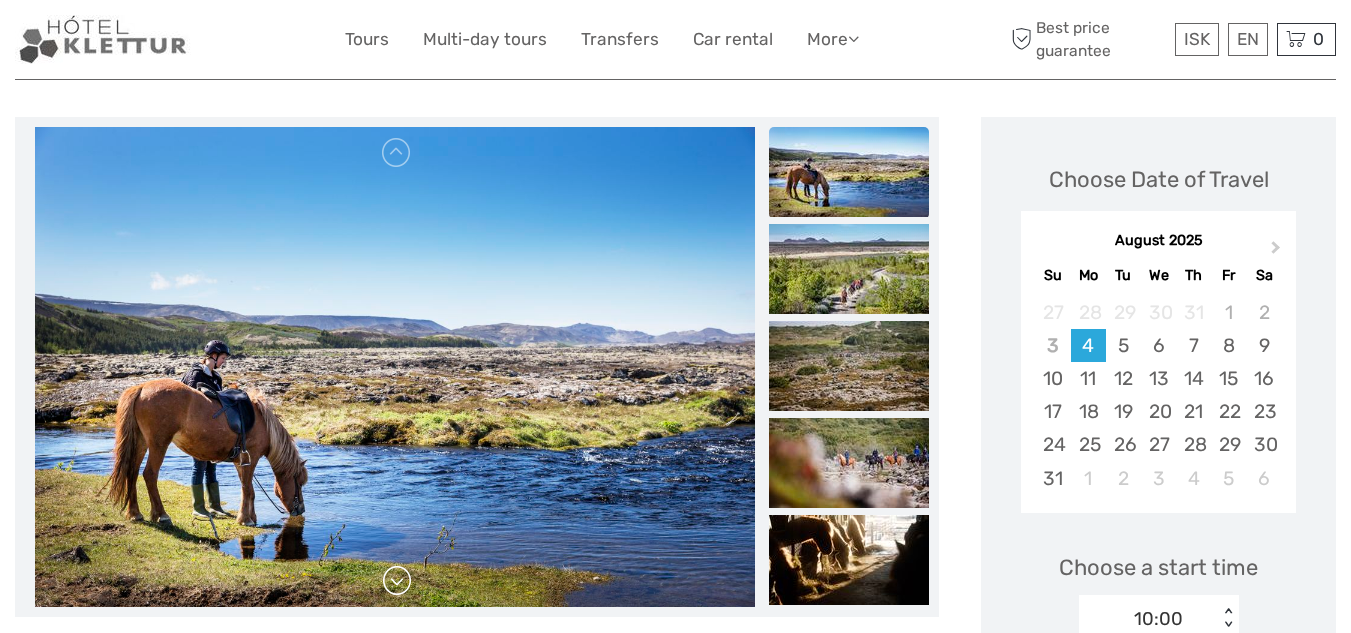 click at bounding box center (397, 581) 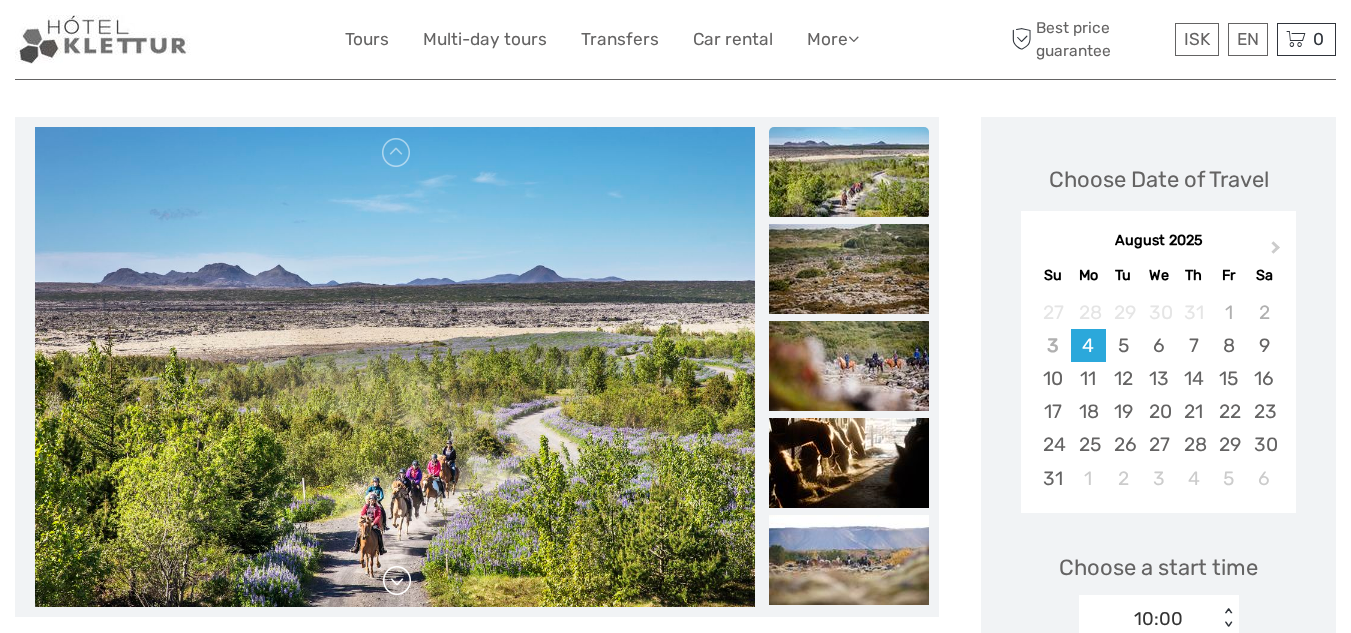 click at bounding box center [397, 581] 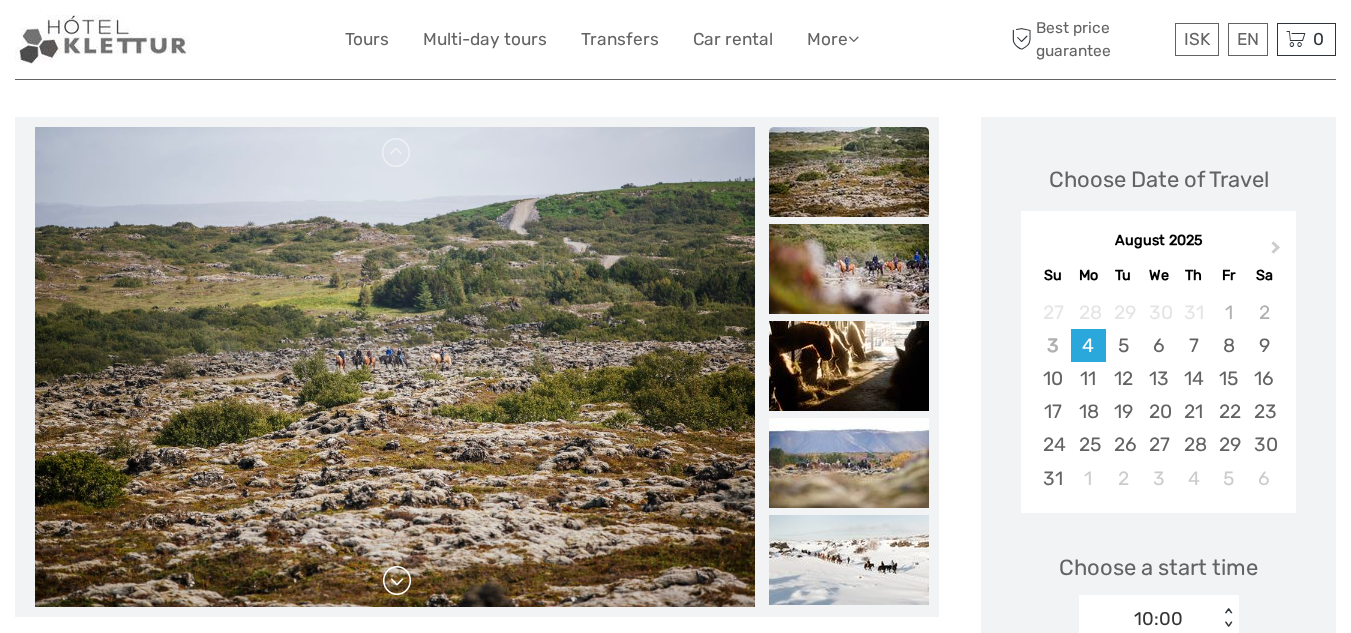 click at bounding box center (397, 581) 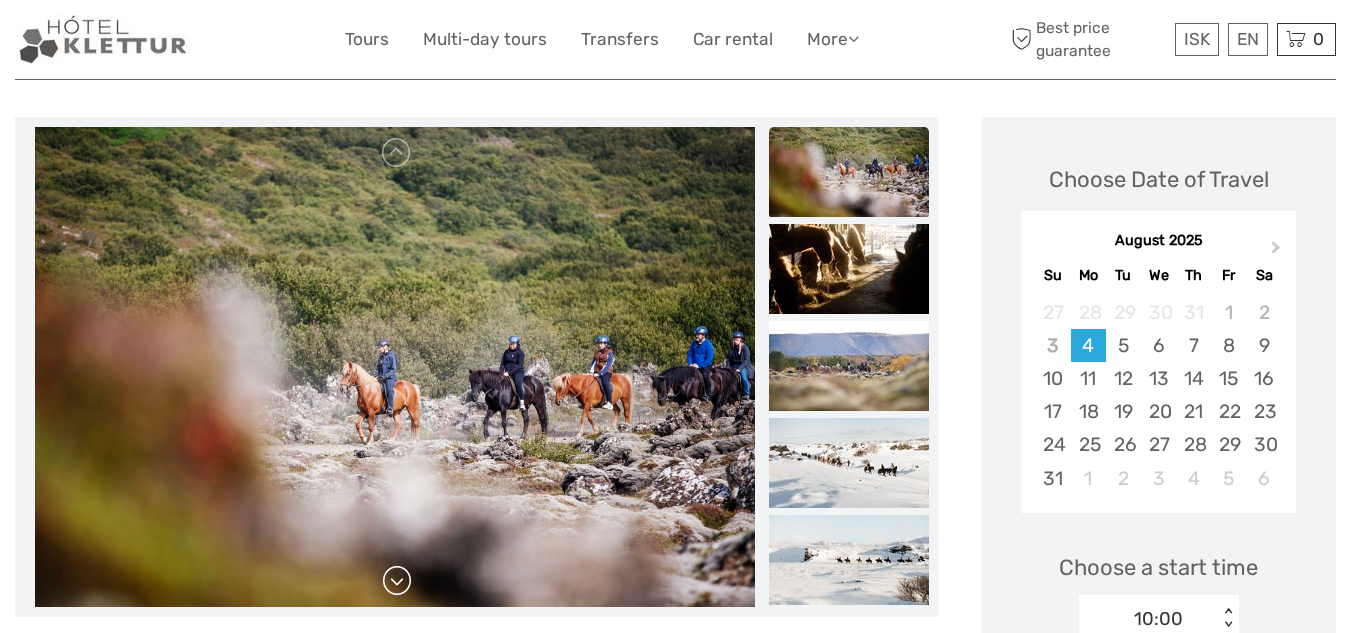 click at bounding box center (397, 581) 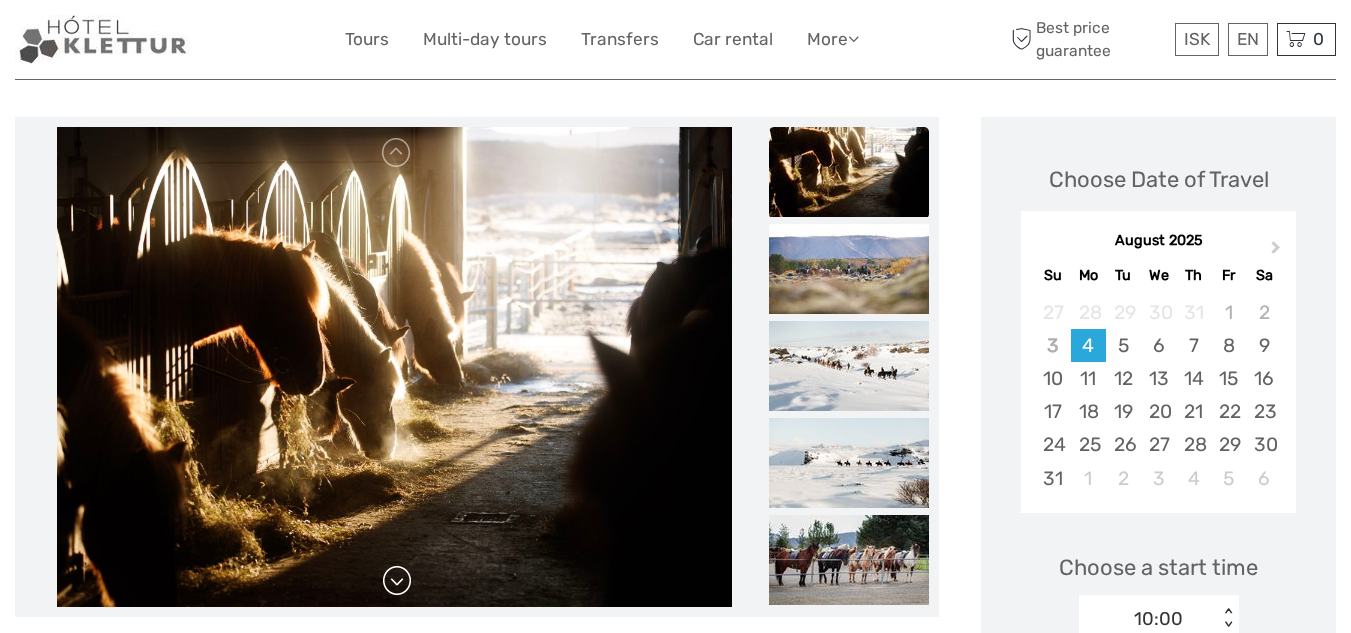 click at bounding box center (397, 581) 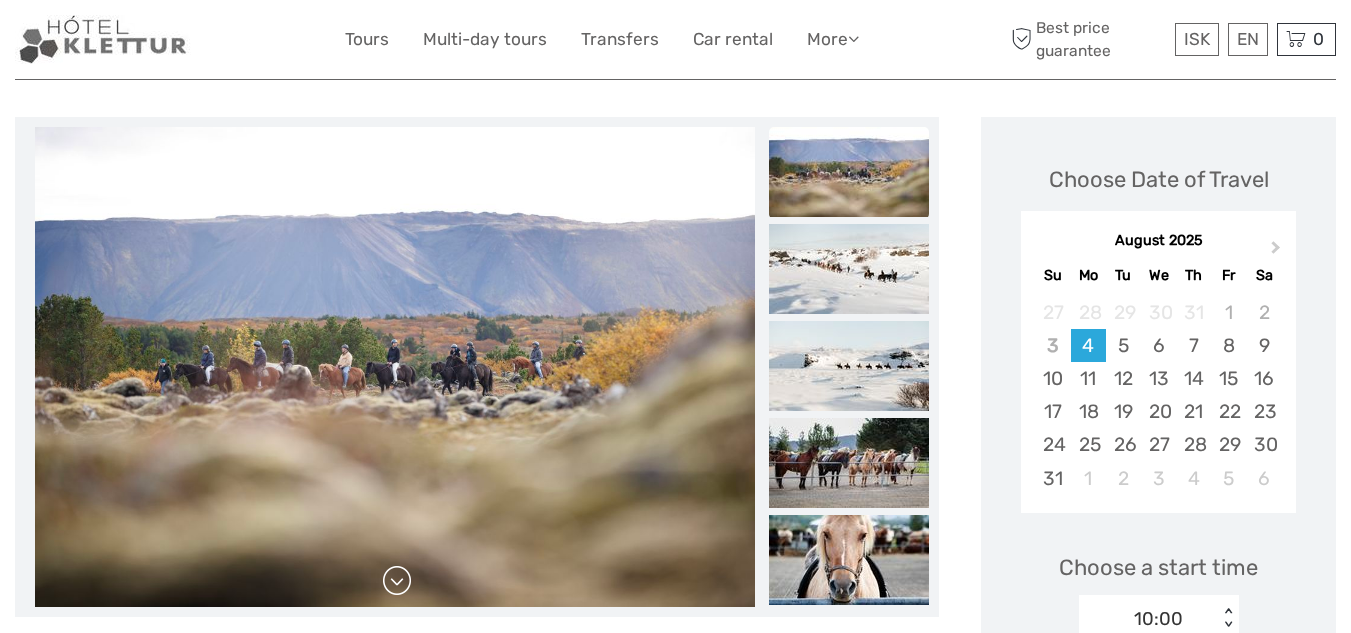 click at bounding box center (397, 581) 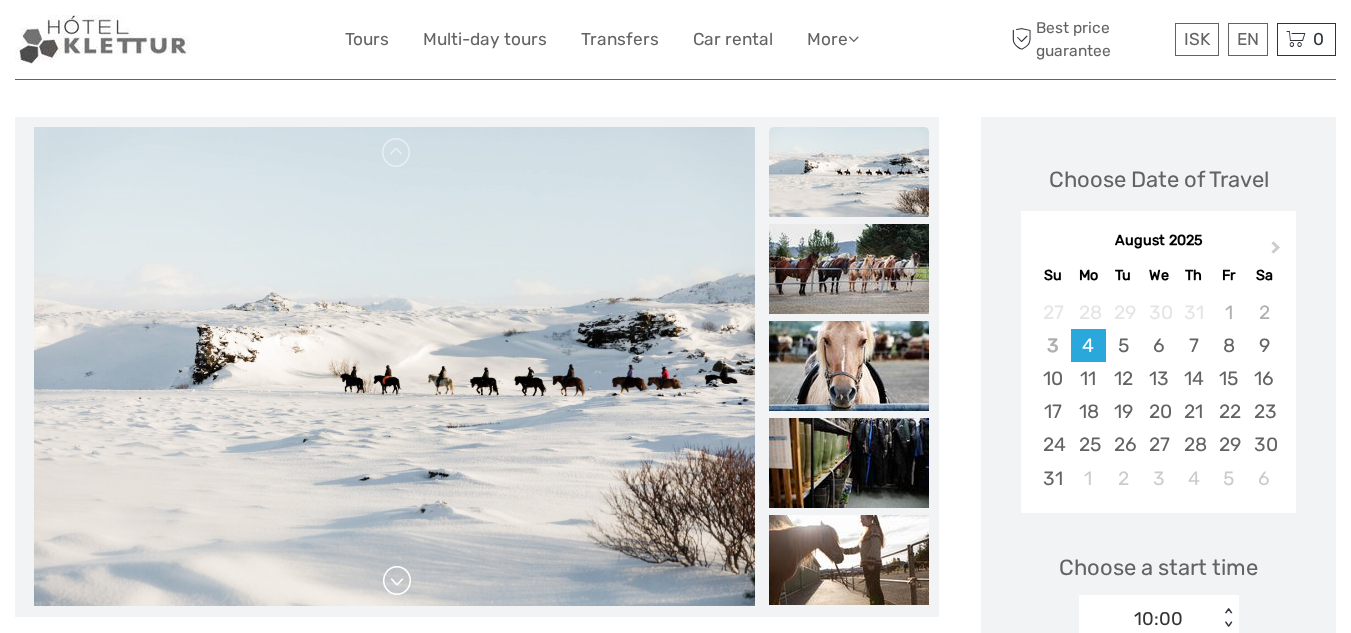 click at bounding box center [397, 581] 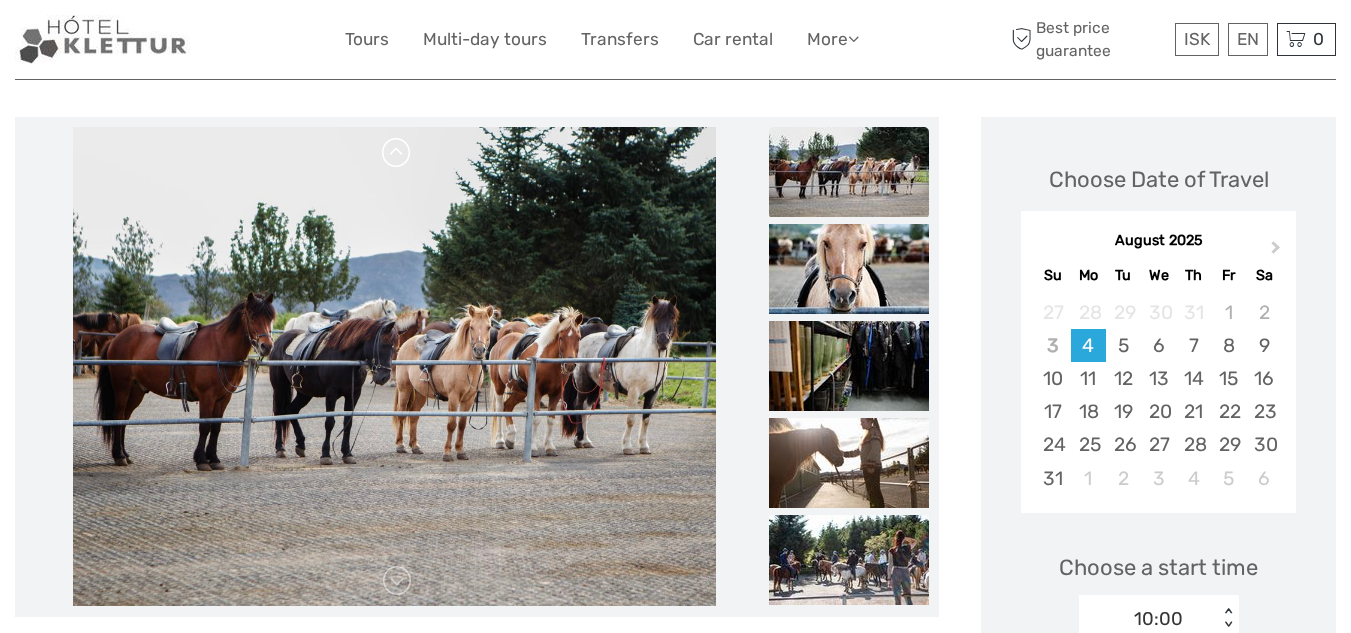 click at bounding box center [397, 153] 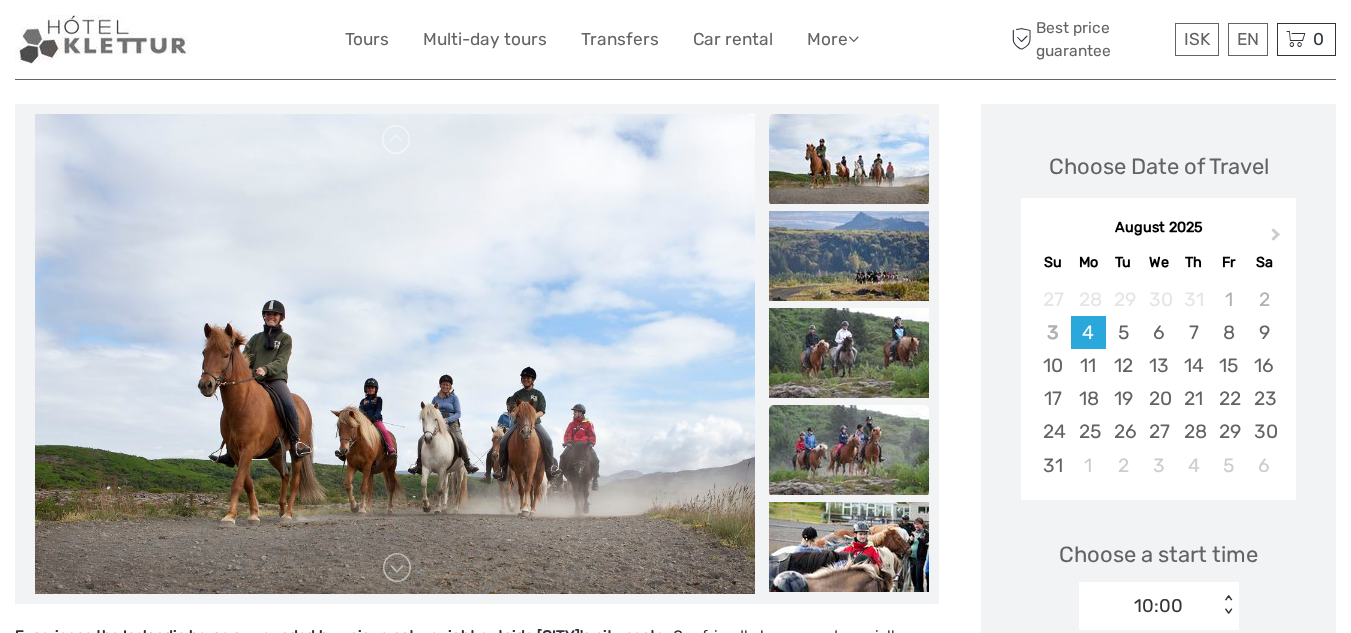 scroll, scrollTop: 229, scrollLeft: 0, axis: vertical 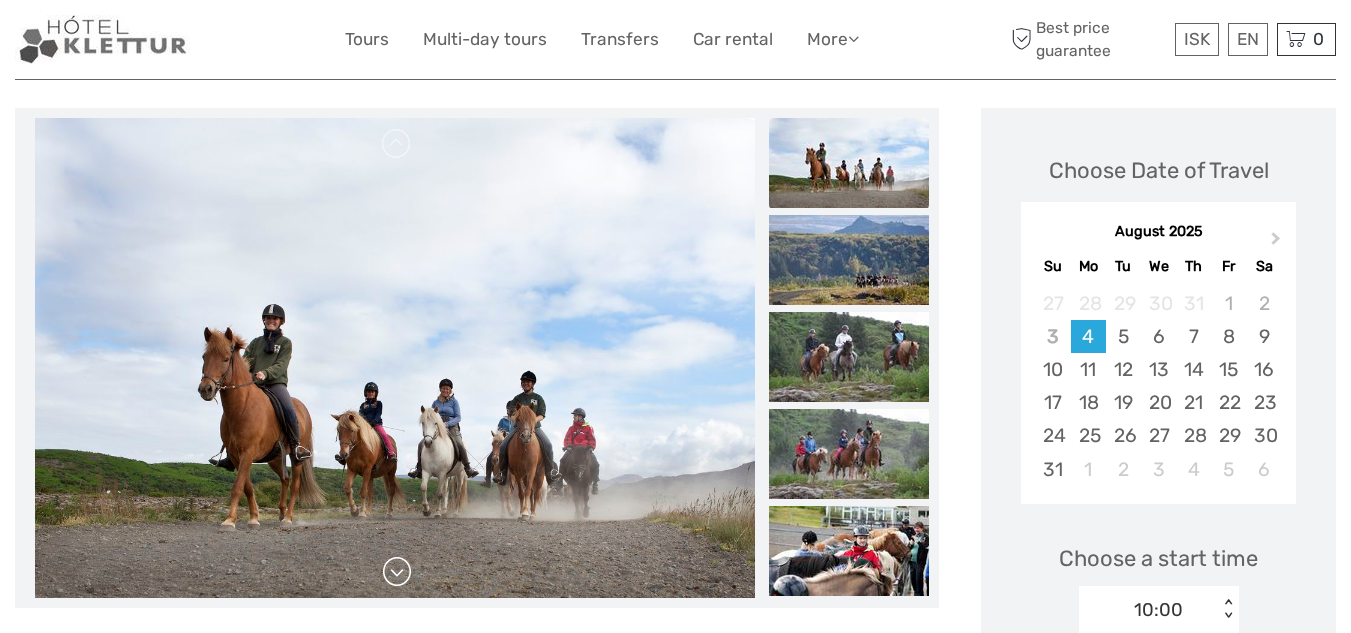 drag, startPoint x: 807, startPoint y: 439, endPoint x: 404, endPoint y: 567, distance: 422.8392 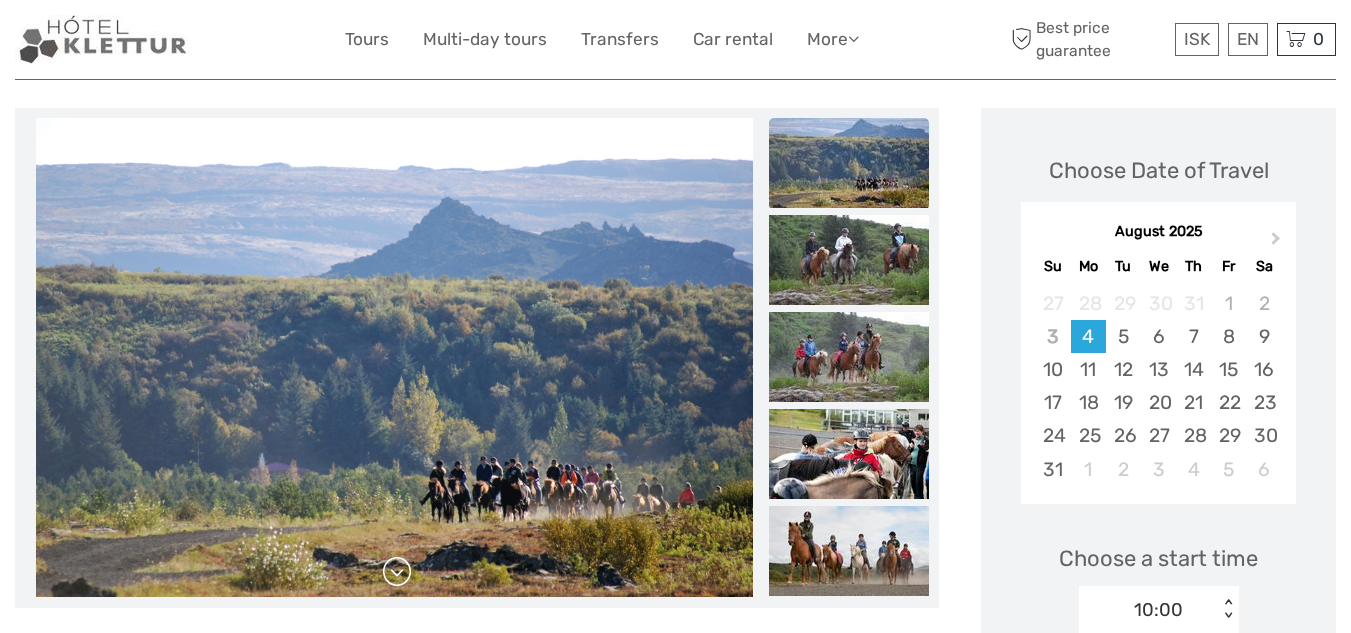 click at bounding box center [397, 572] 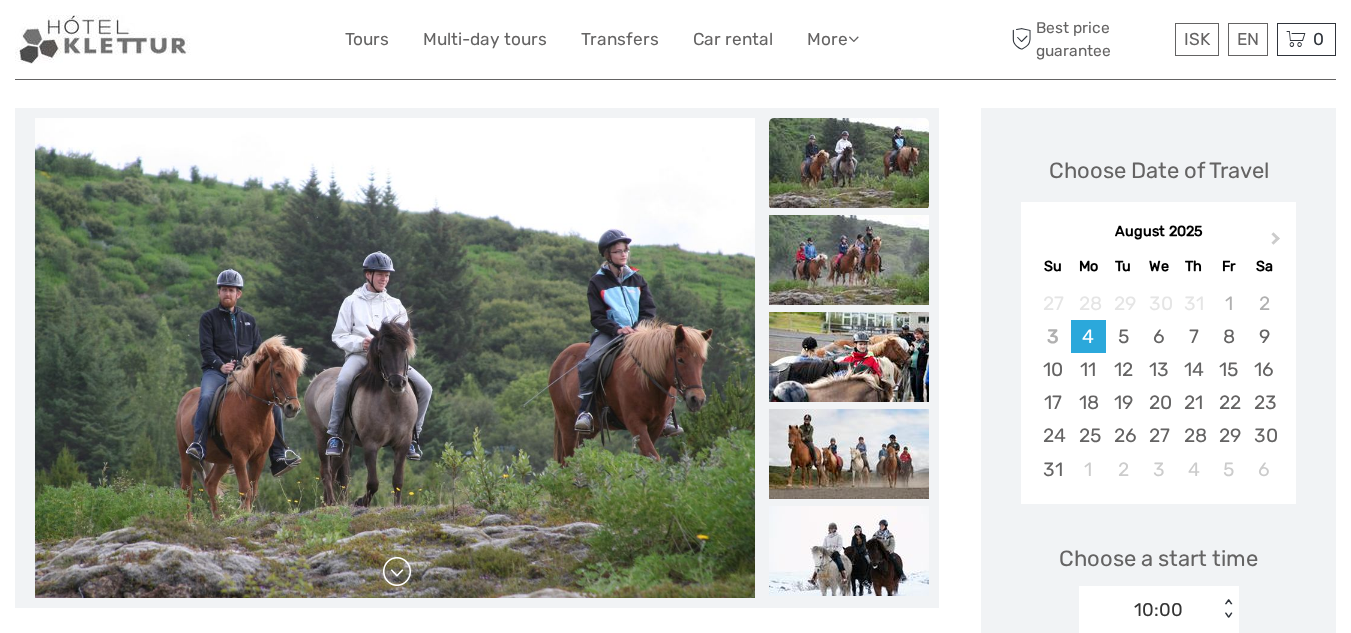 click at bounding box center [397, 572] 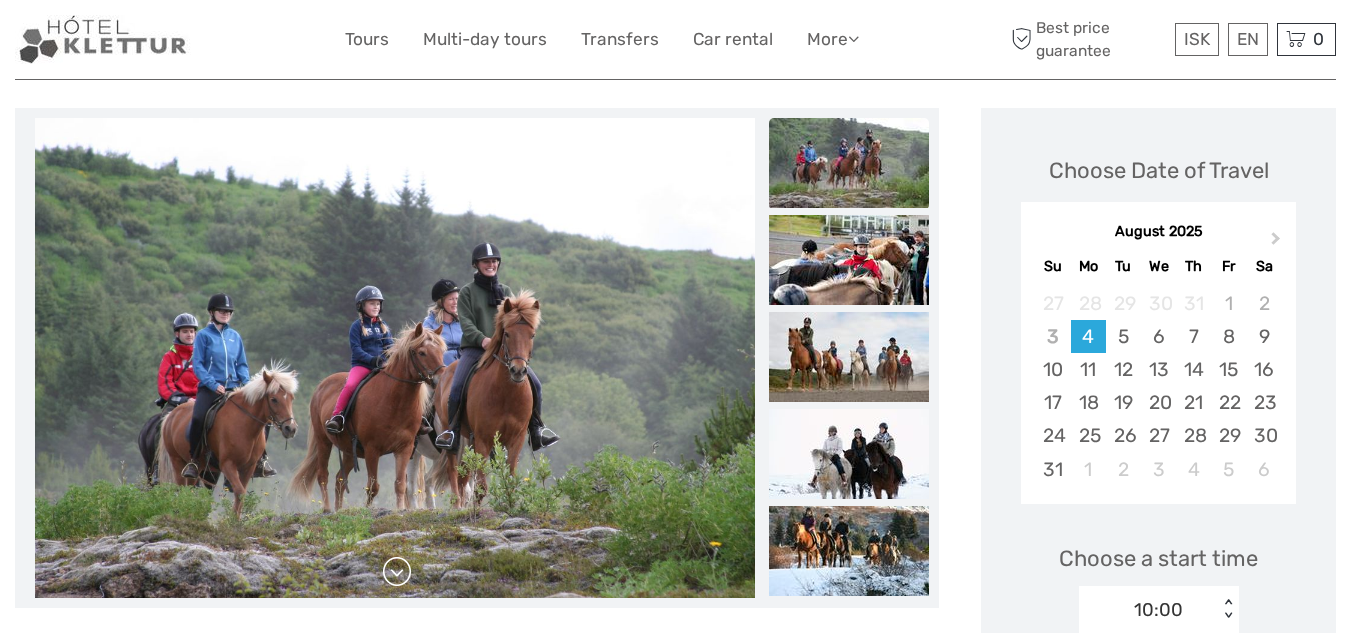 click at bounding box center [397, 572] 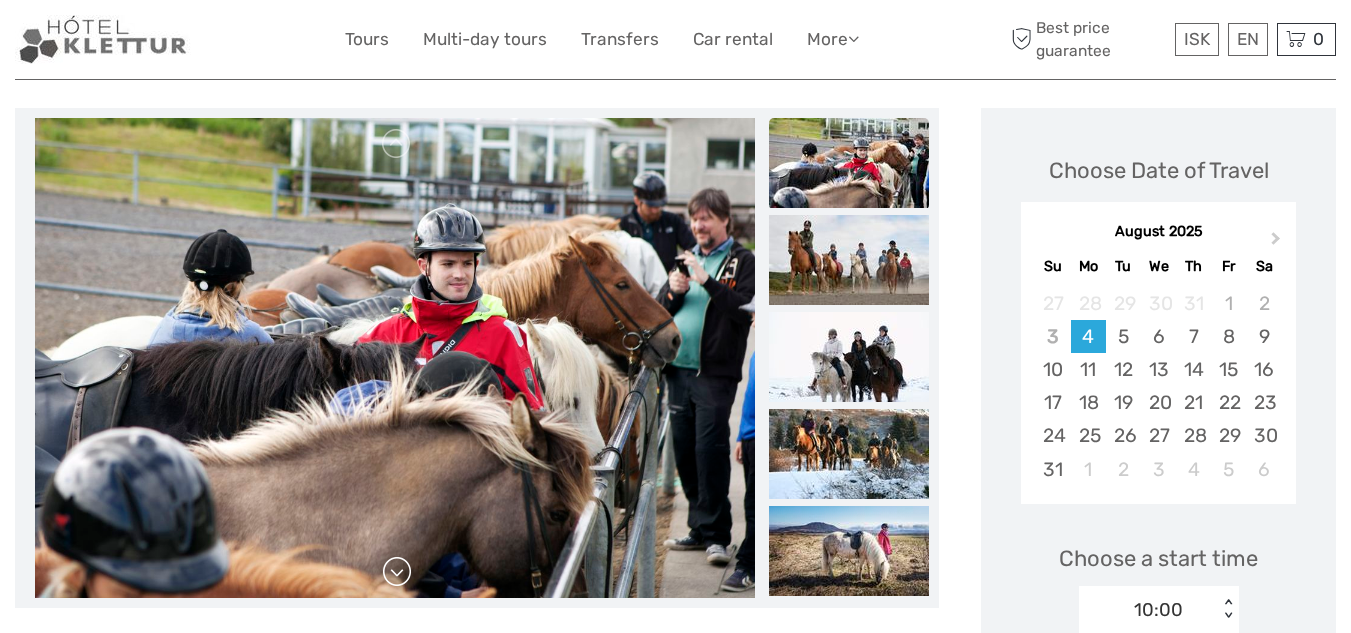 click at bounding box center [397, 572] 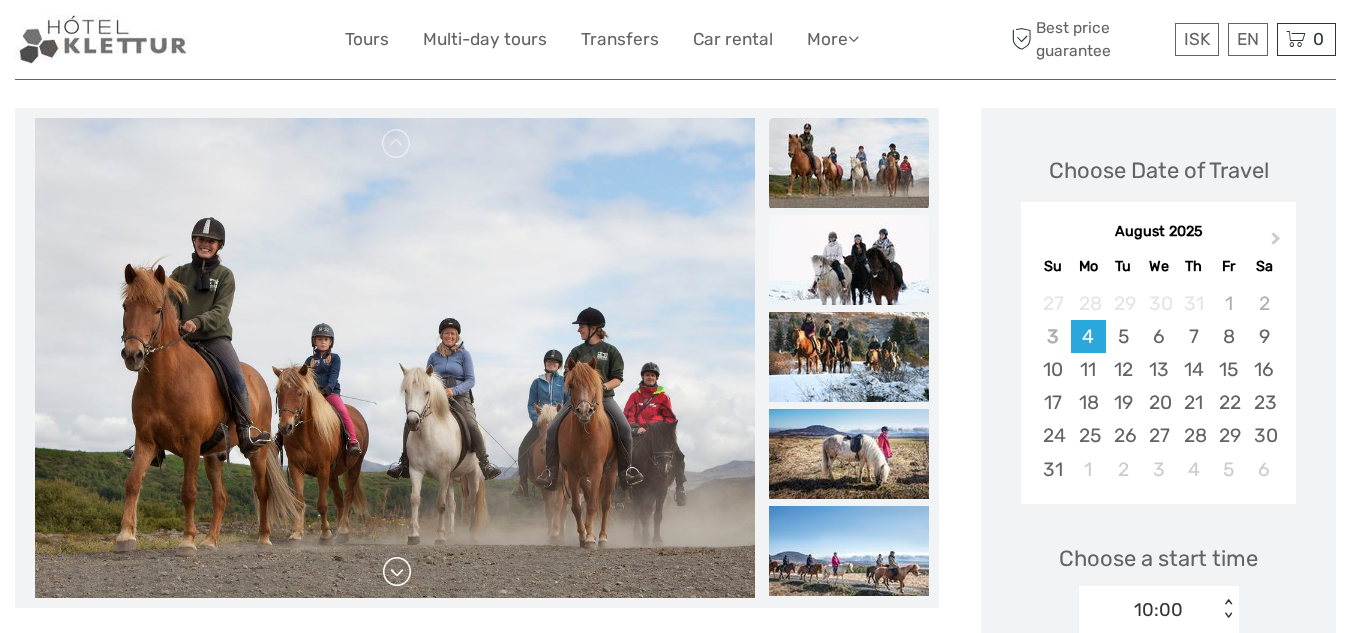 click at bounding box center (397, 572) 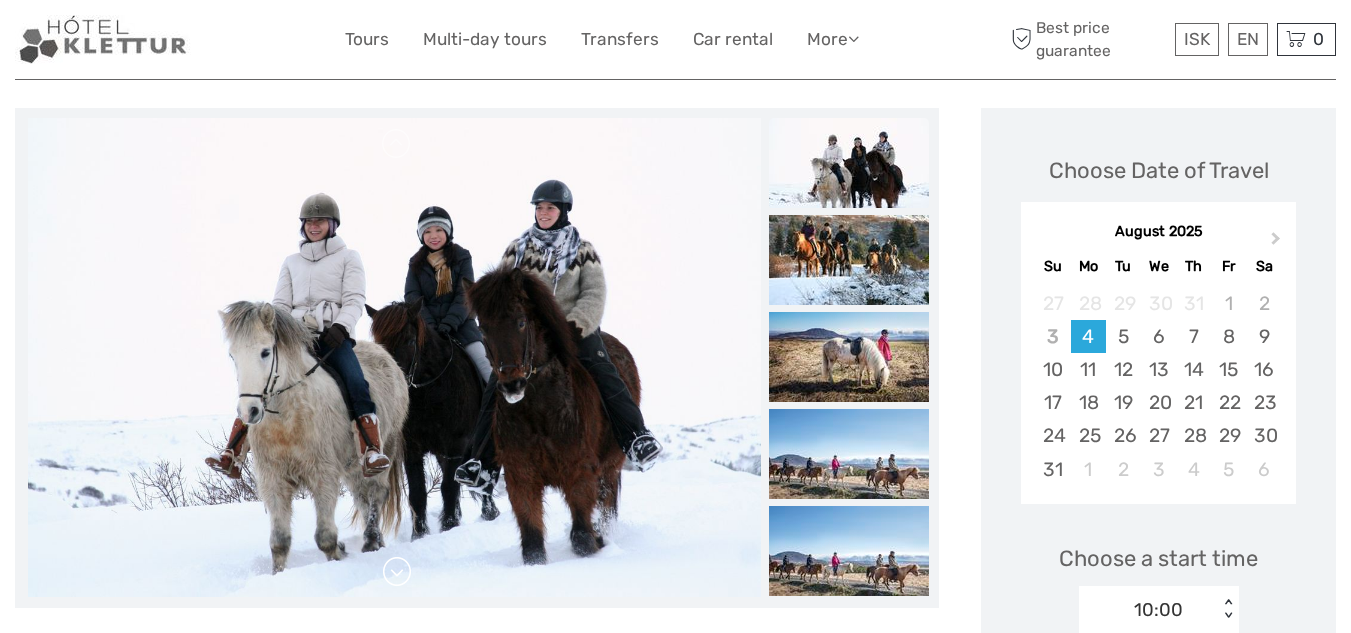 click at bounding box center [397, 572] 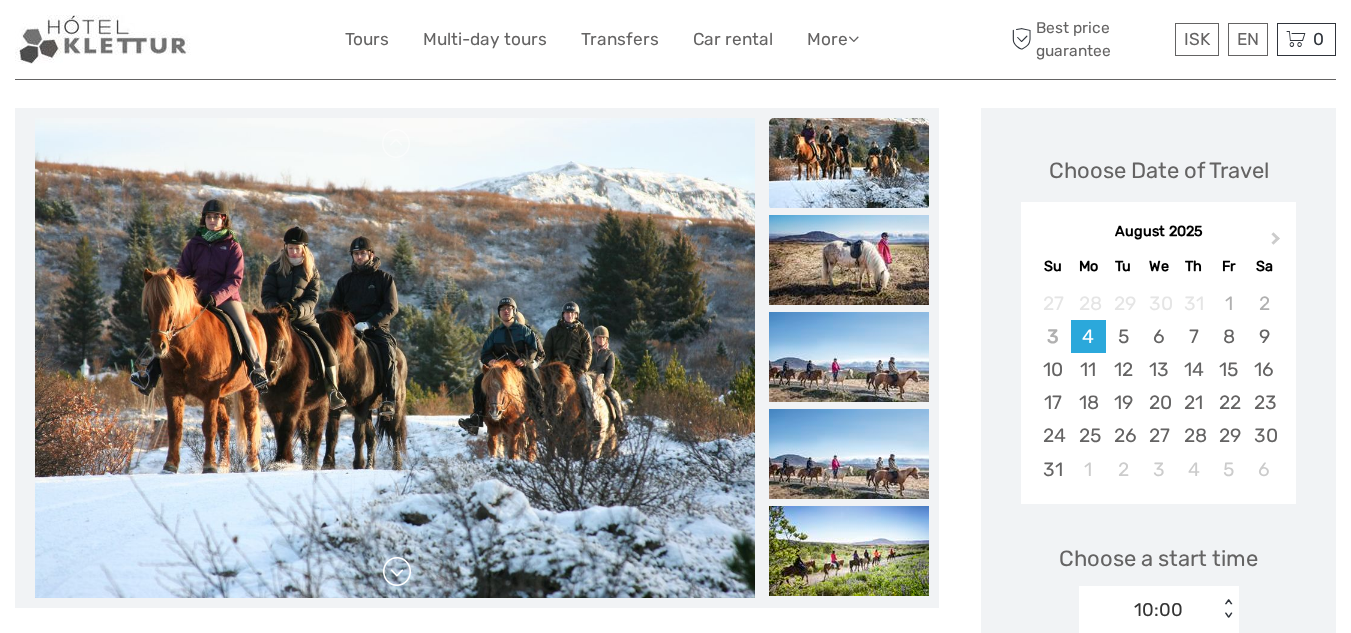 click at bounding box center (397, 572) 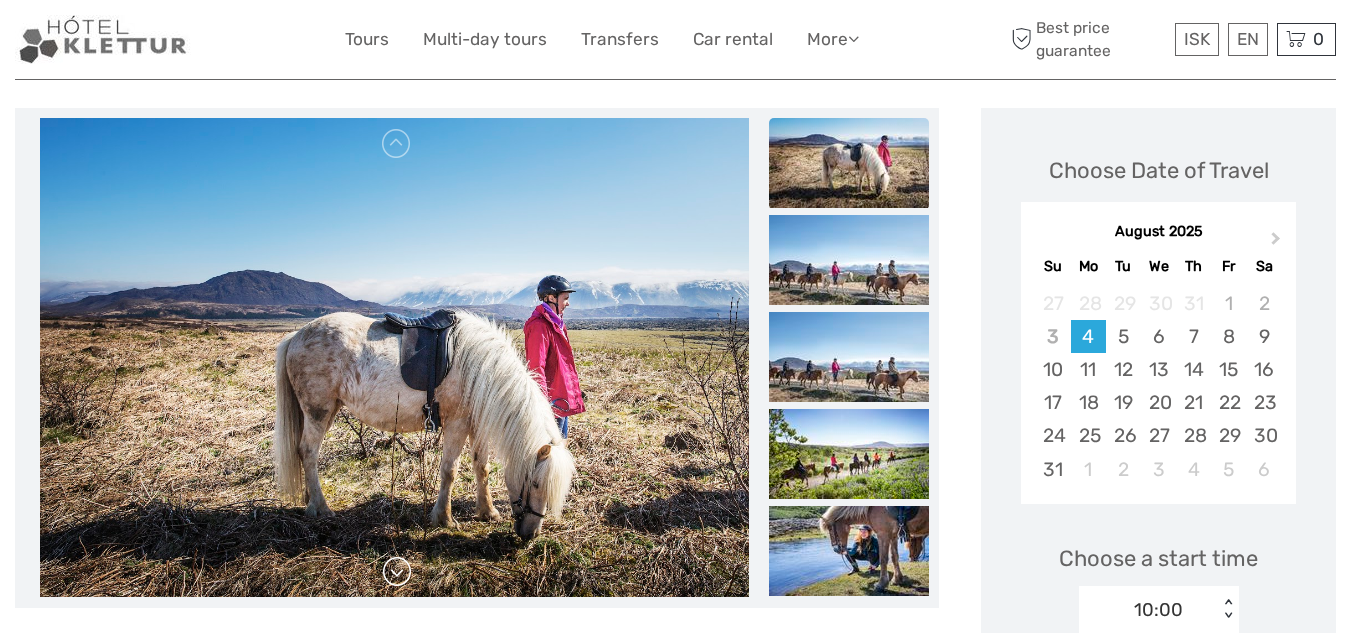click at bounding box center [397, 572] 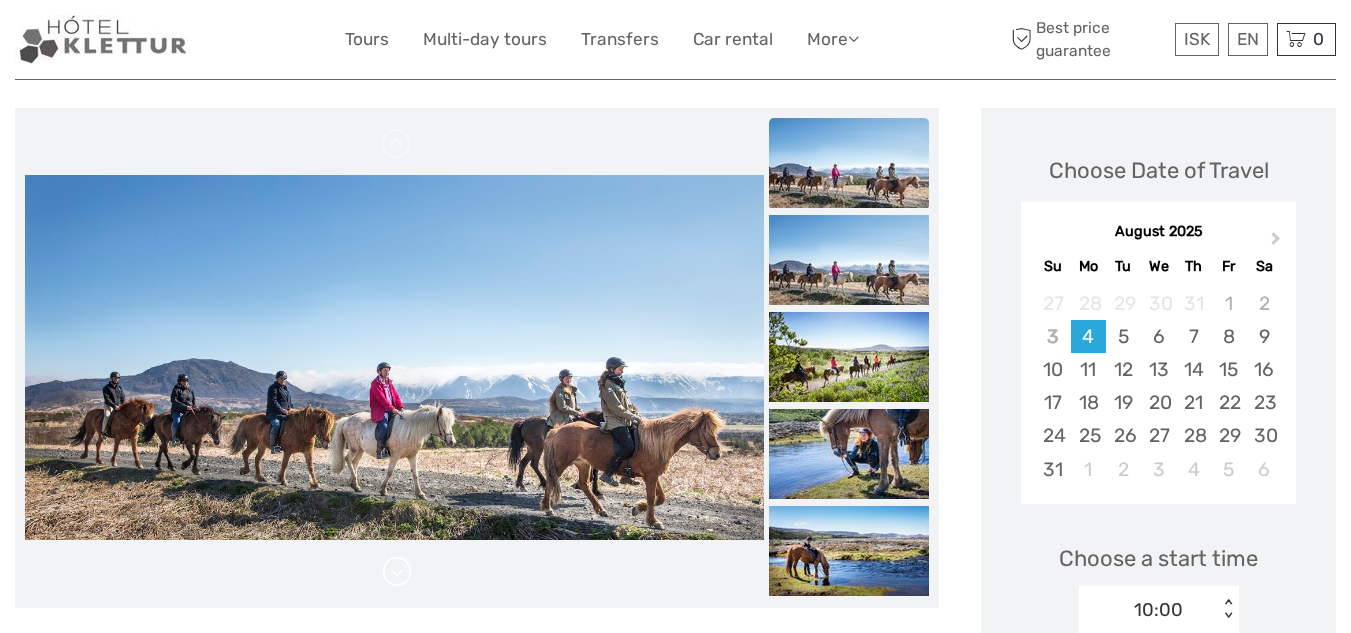 click at bounding box center [397, 572] 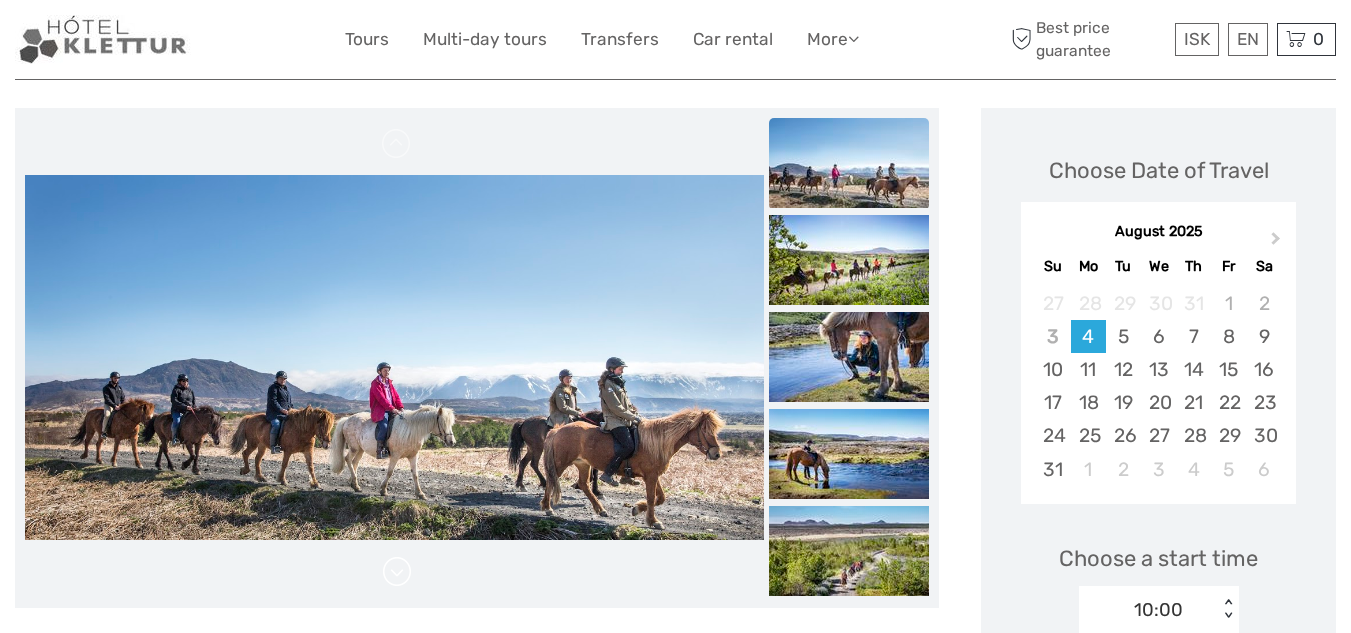 click at bounding box center (397, 572) 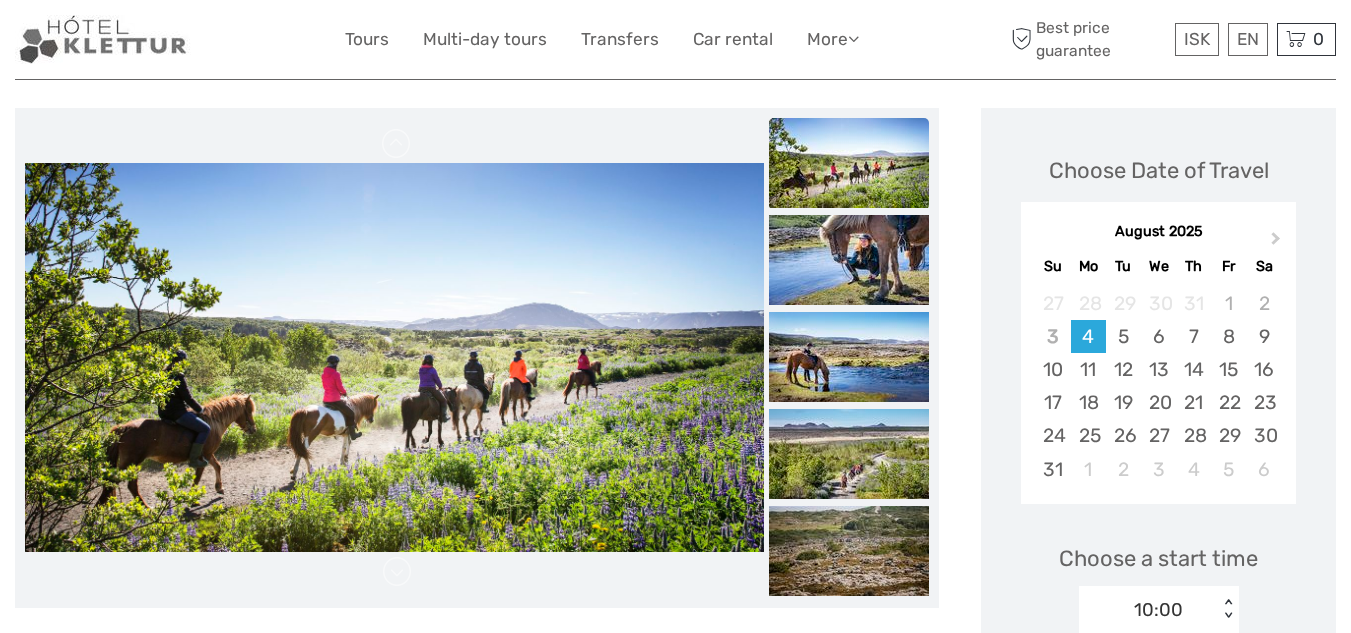 click at bounding box center [394, 358] 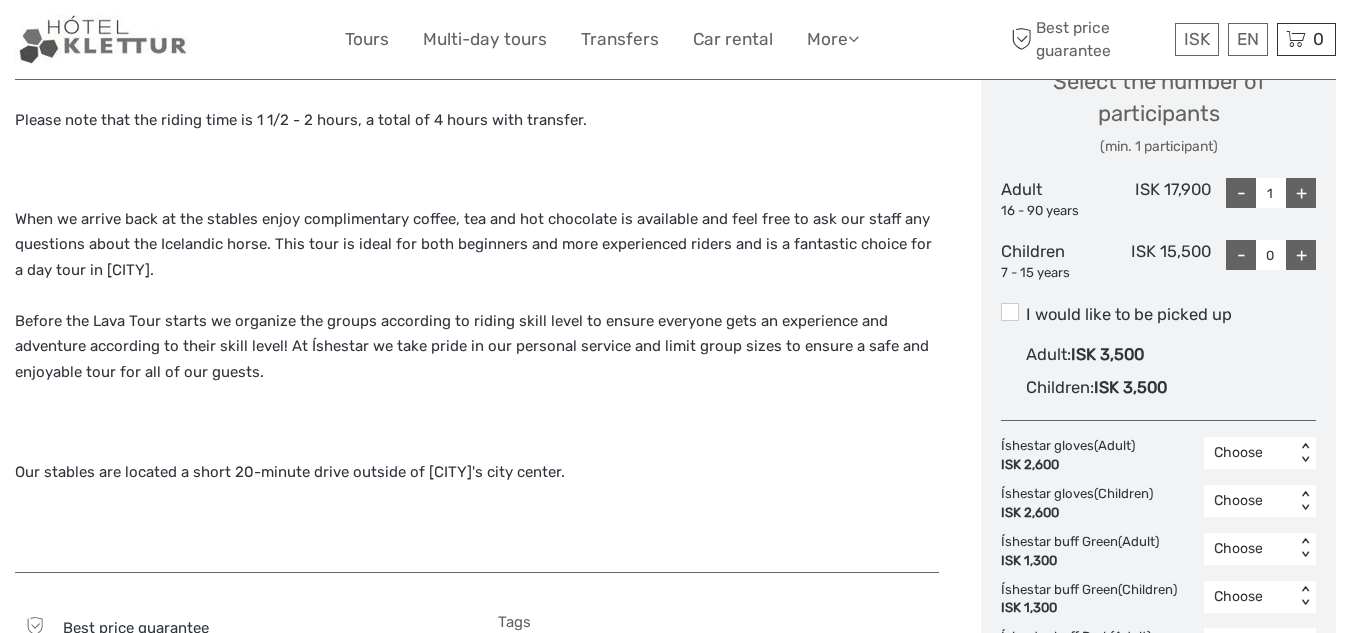 scroll, scrollTop: 902, scrollLeft: 0, axis: vertical 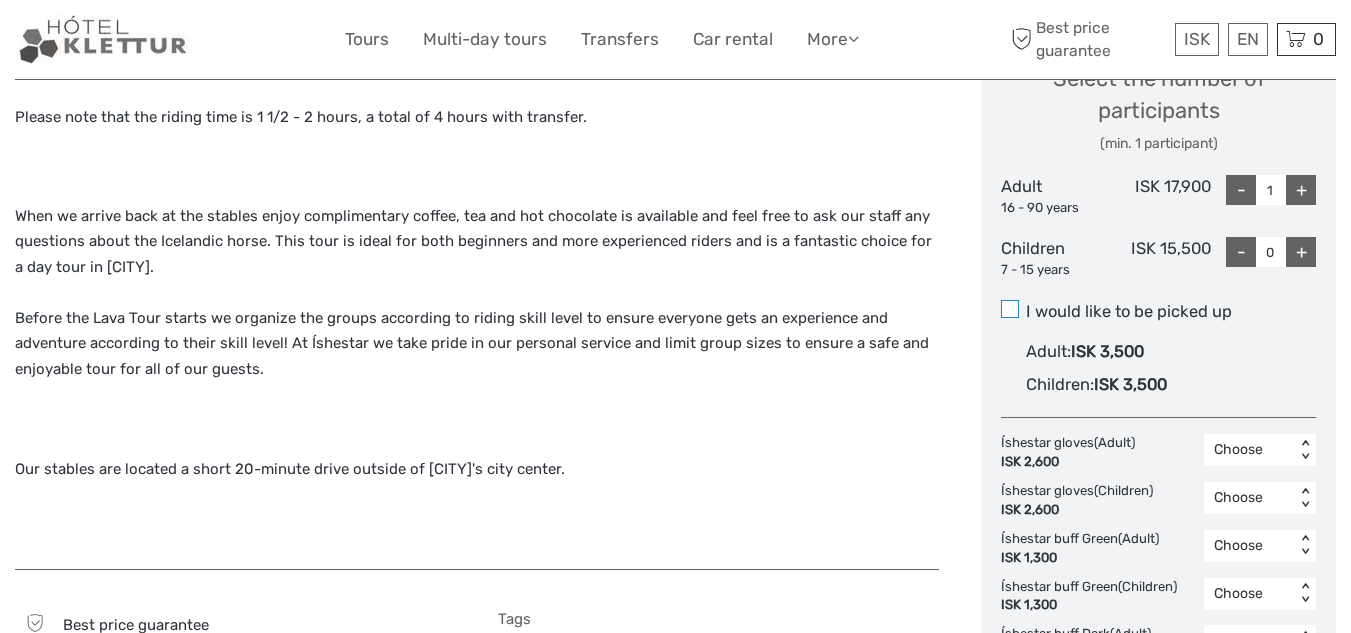 click at bounding box center (1010, 309) 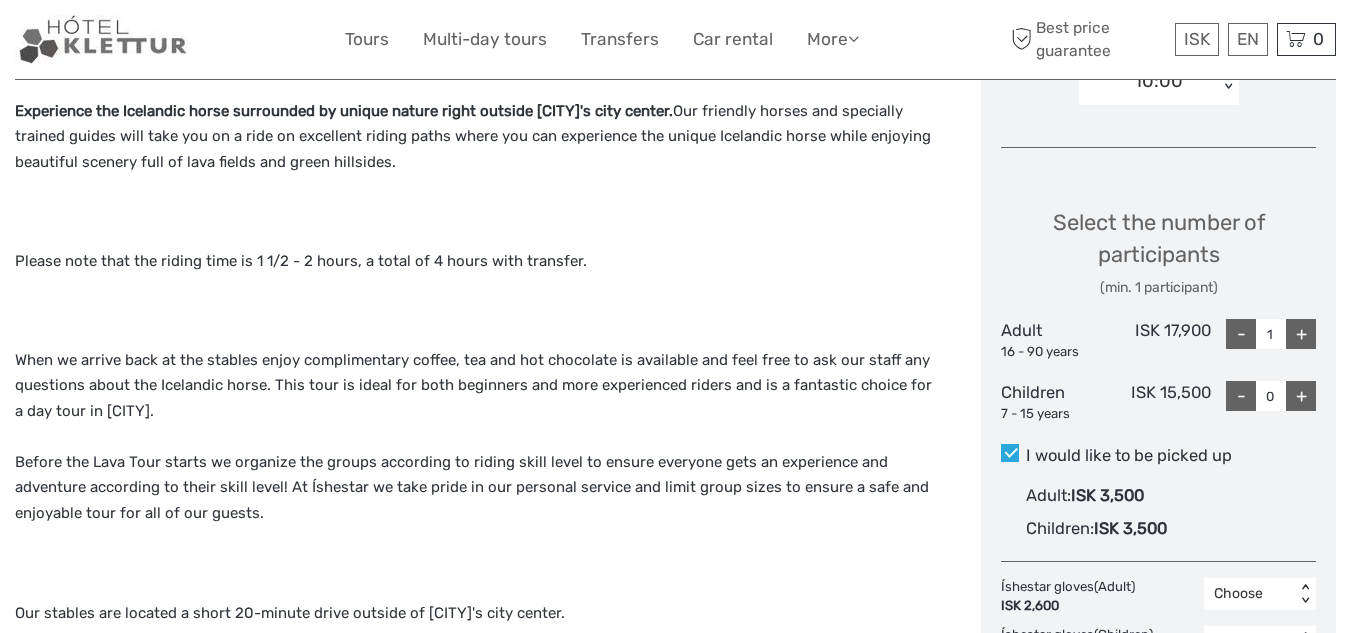 scroll, scrollTop: 757, scrollLeft: 0, axis: vertical 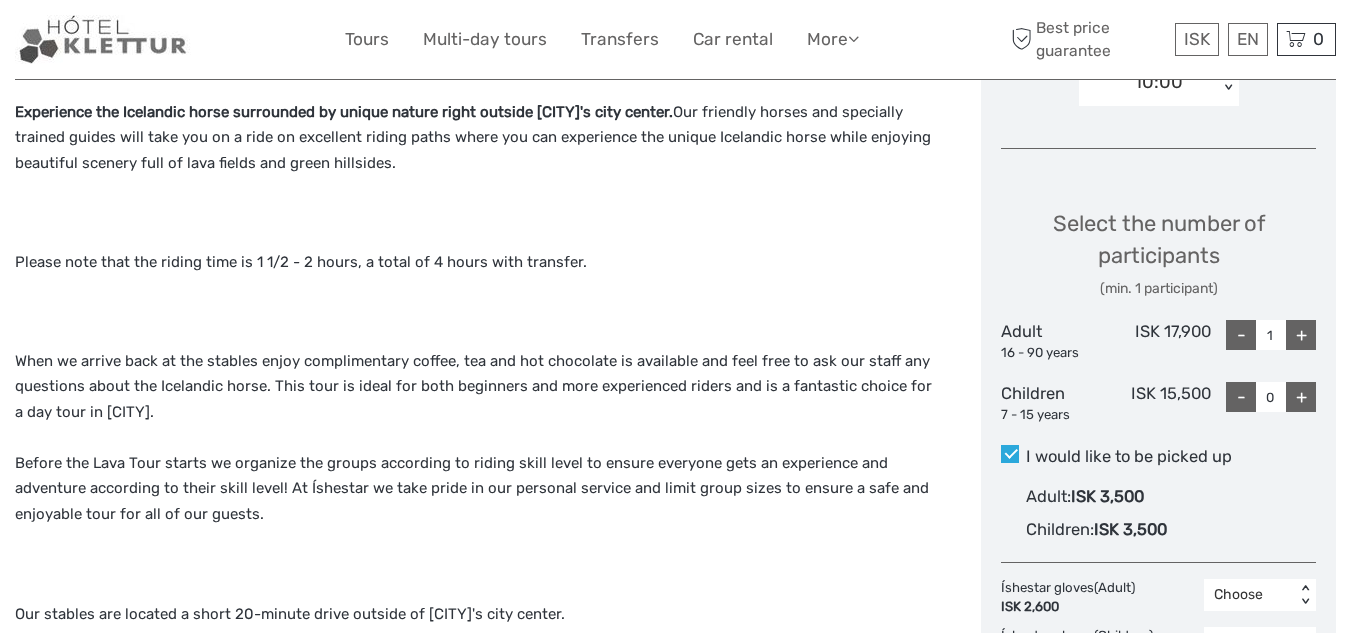 click on "+" at bounding box center [1301, 335] 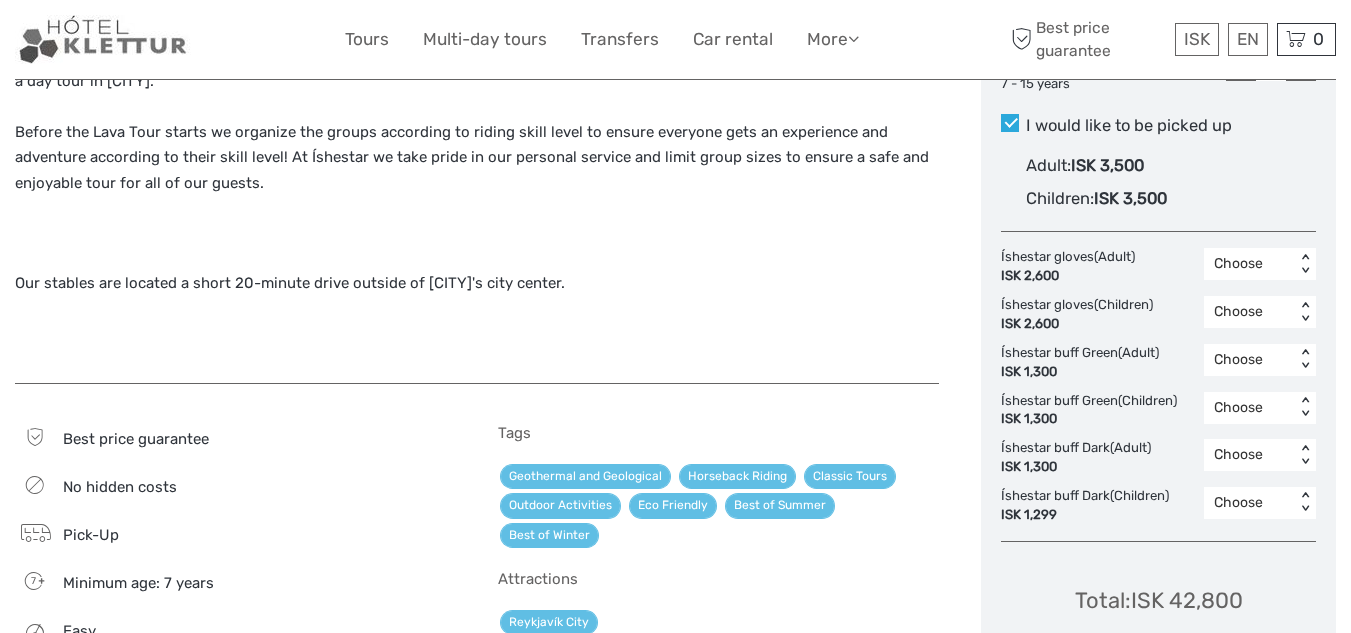 scroll, scrollTop: 1089, scrollLeft: 0, axis: vertical 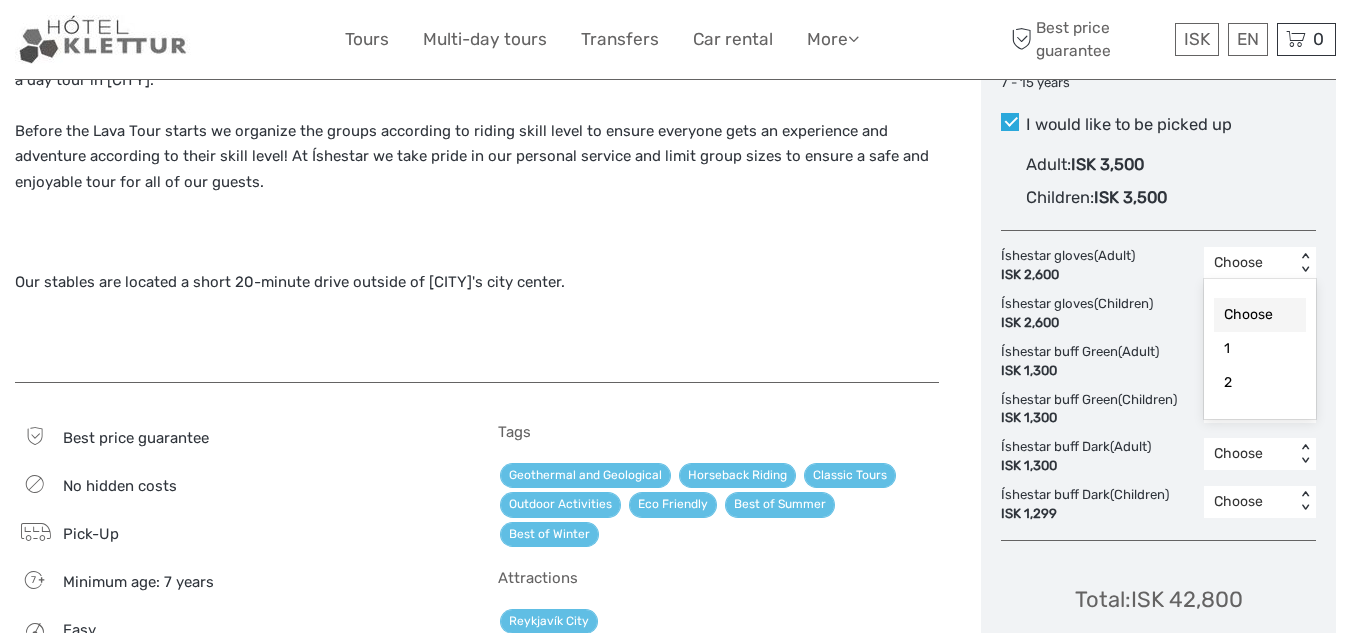 click on "Choose" at bounding box center (1249, 263) 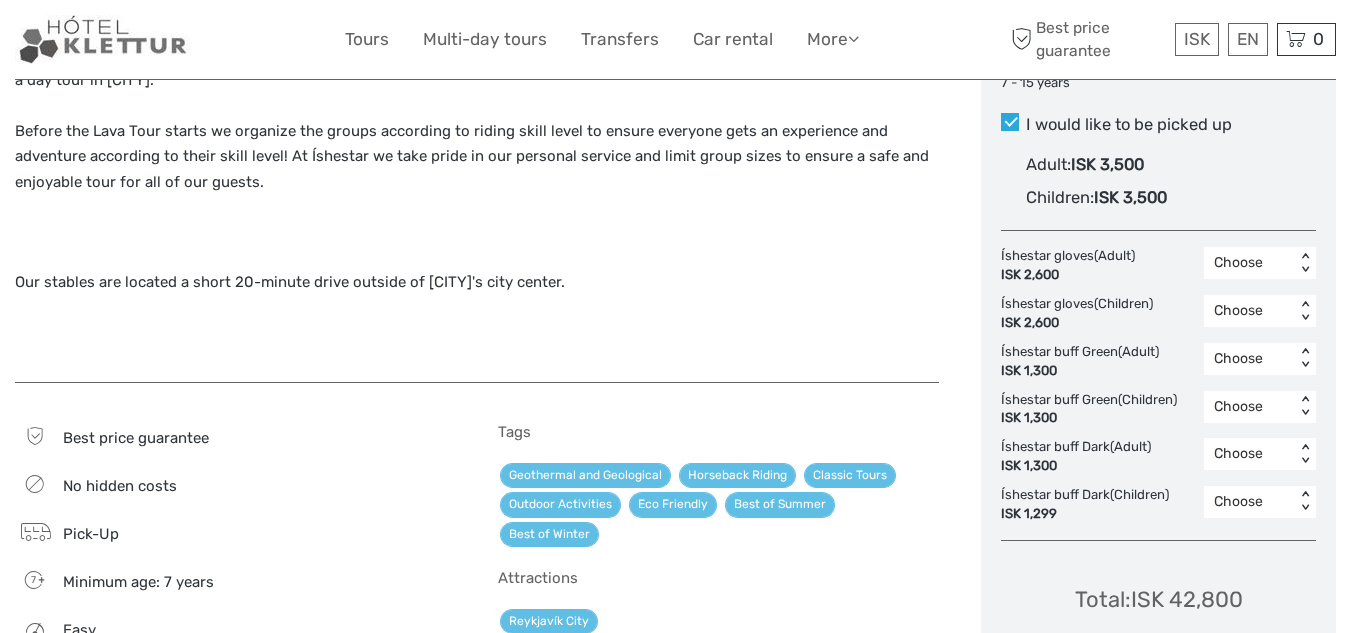 click on "Choose" at bounding box center (1249, 263) 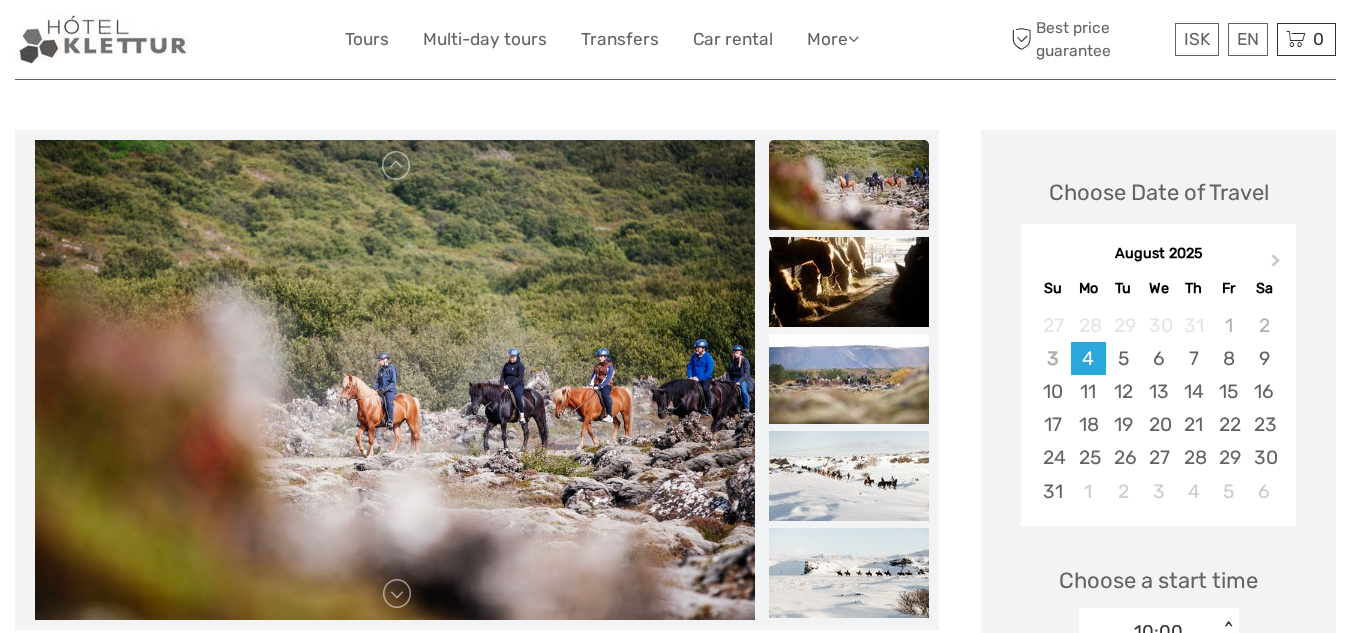 scroll, scrollTop: 206, scrollLeft: 0, axis: vertical 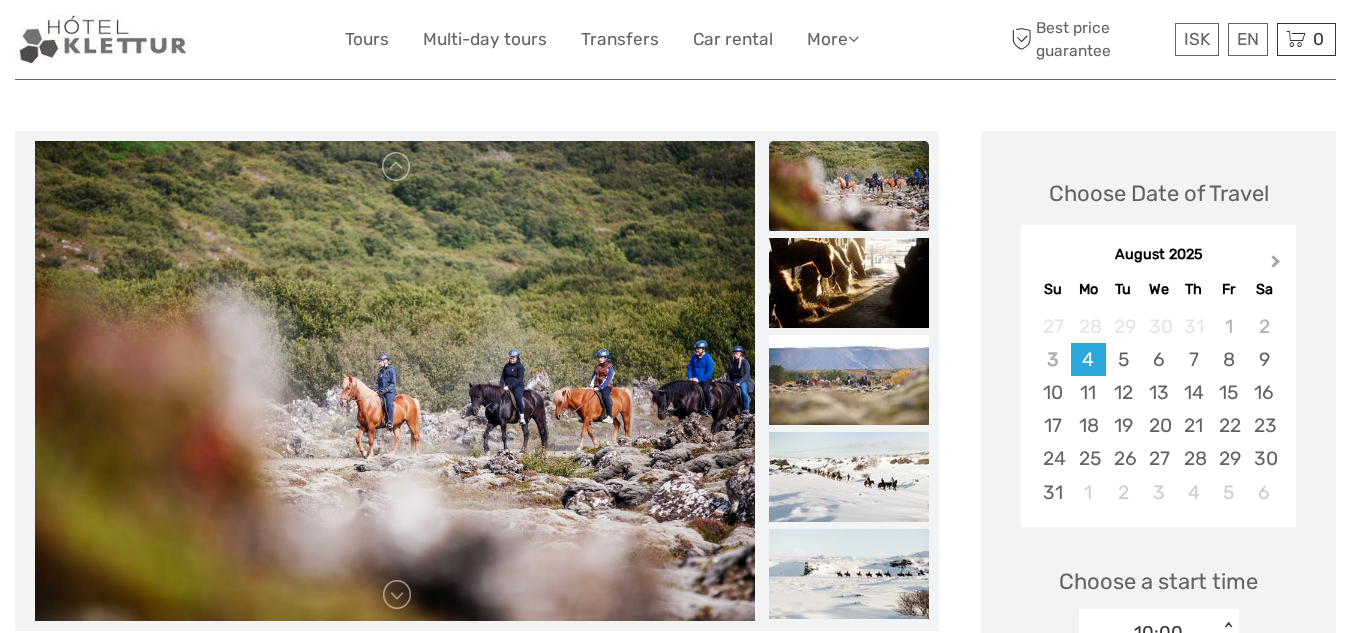 click on "Next Month" at bounding box center [1276, 265] 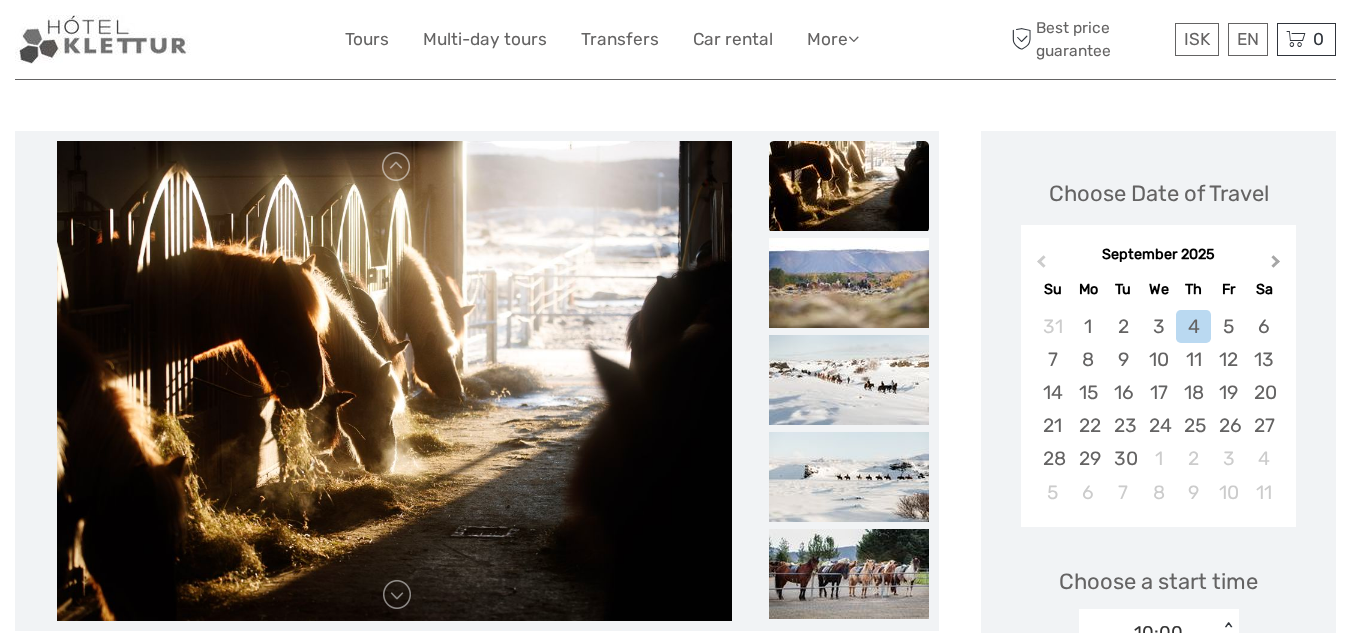 click on "Next Month" at bounding box center [1276, 265] 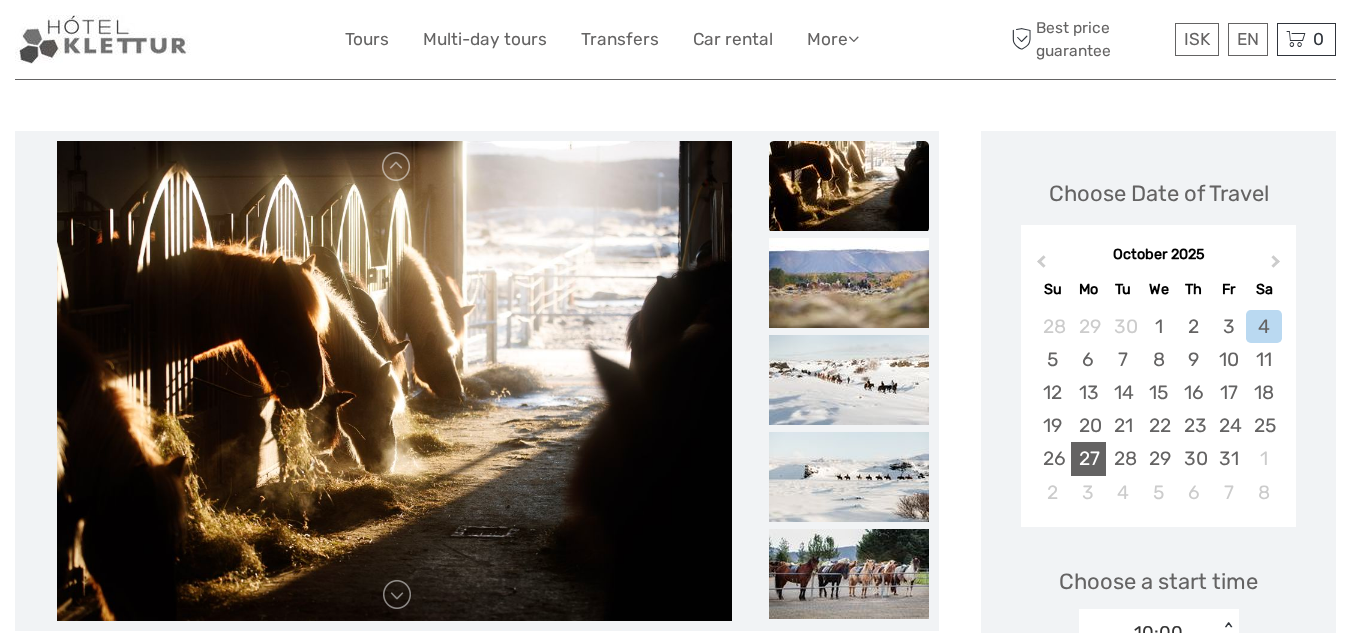 click on "27" at bounding box center [1088, 458] 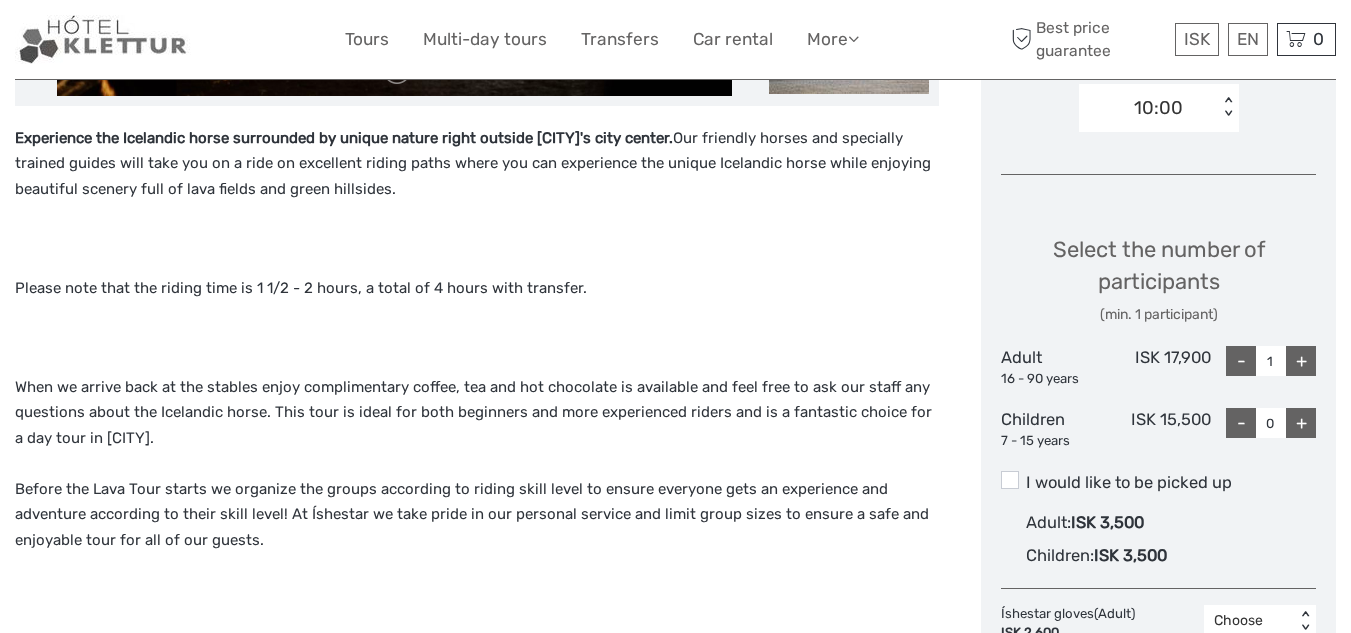 scroll, scrollTop: 734, scrollLeft: 0, axis: vertical 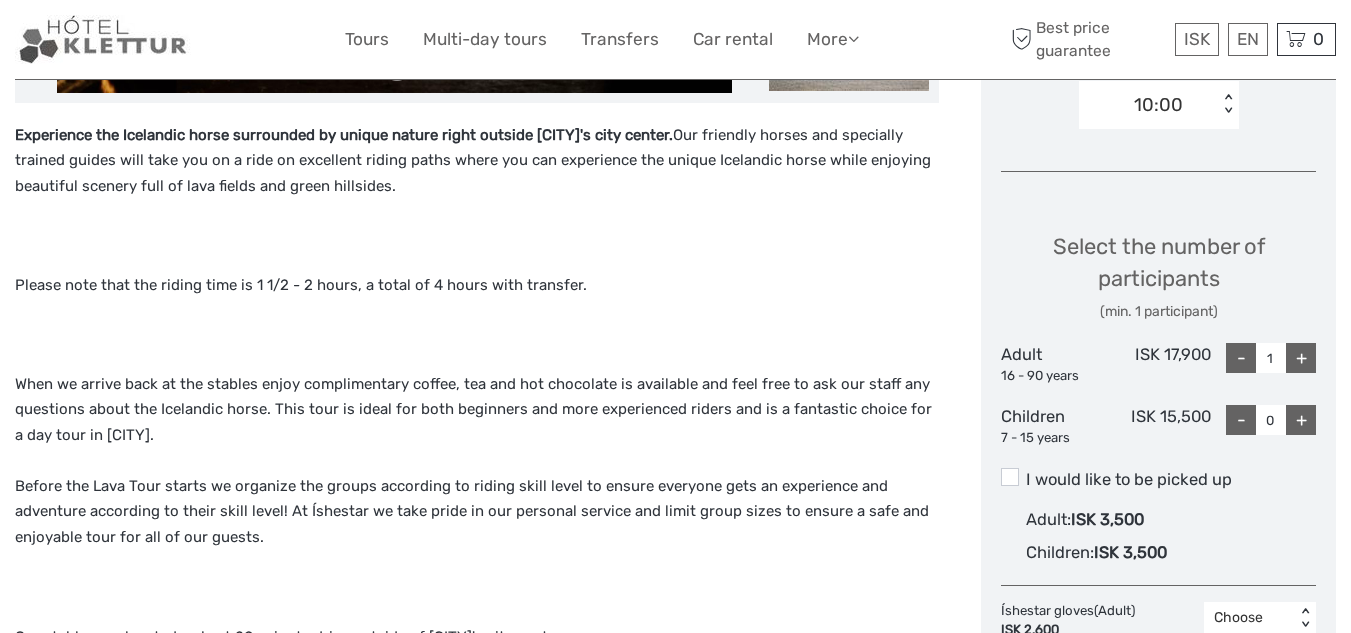 click on "+" at bounding box center [1301, 358] 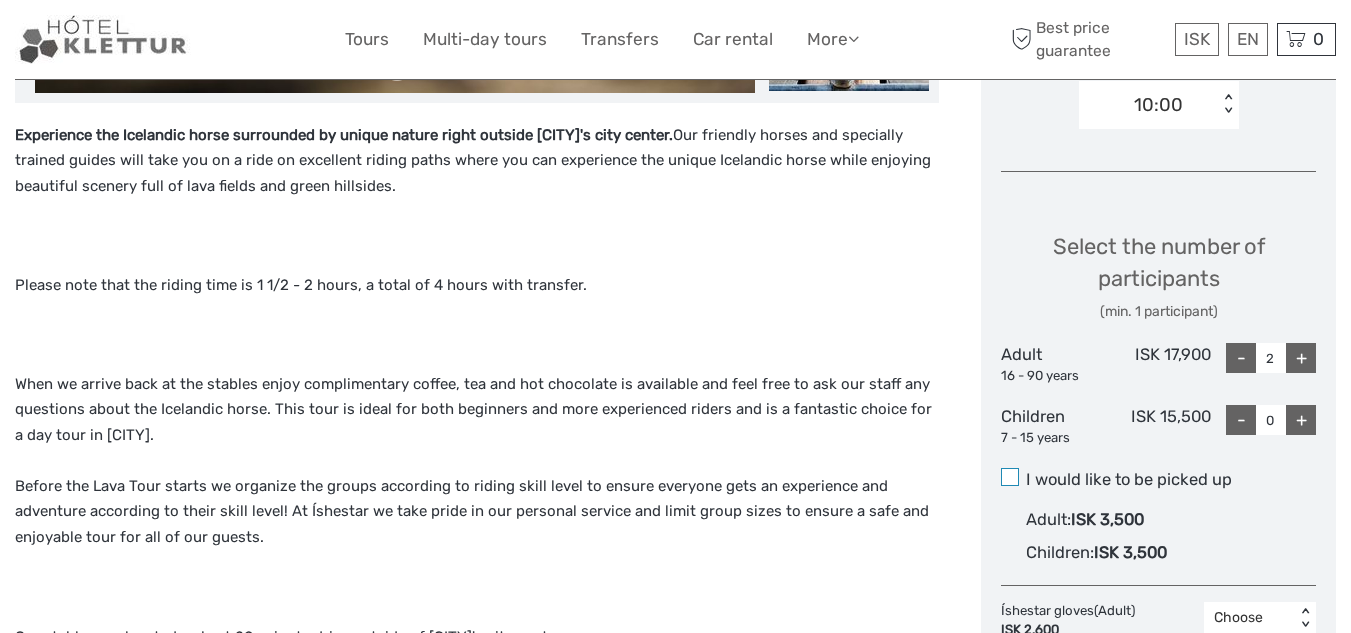 click at bounding box center [1010, 477] 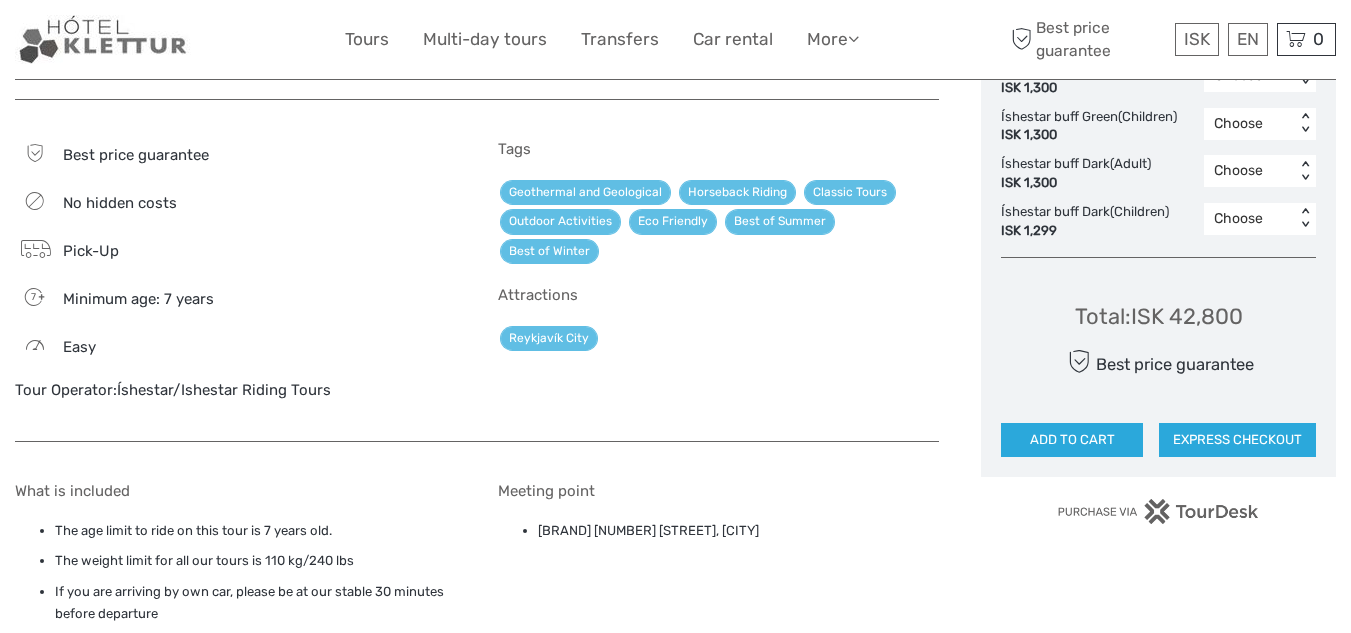 scroll, scrollTop: 1373, scrollLeft: 0, axis: vertical 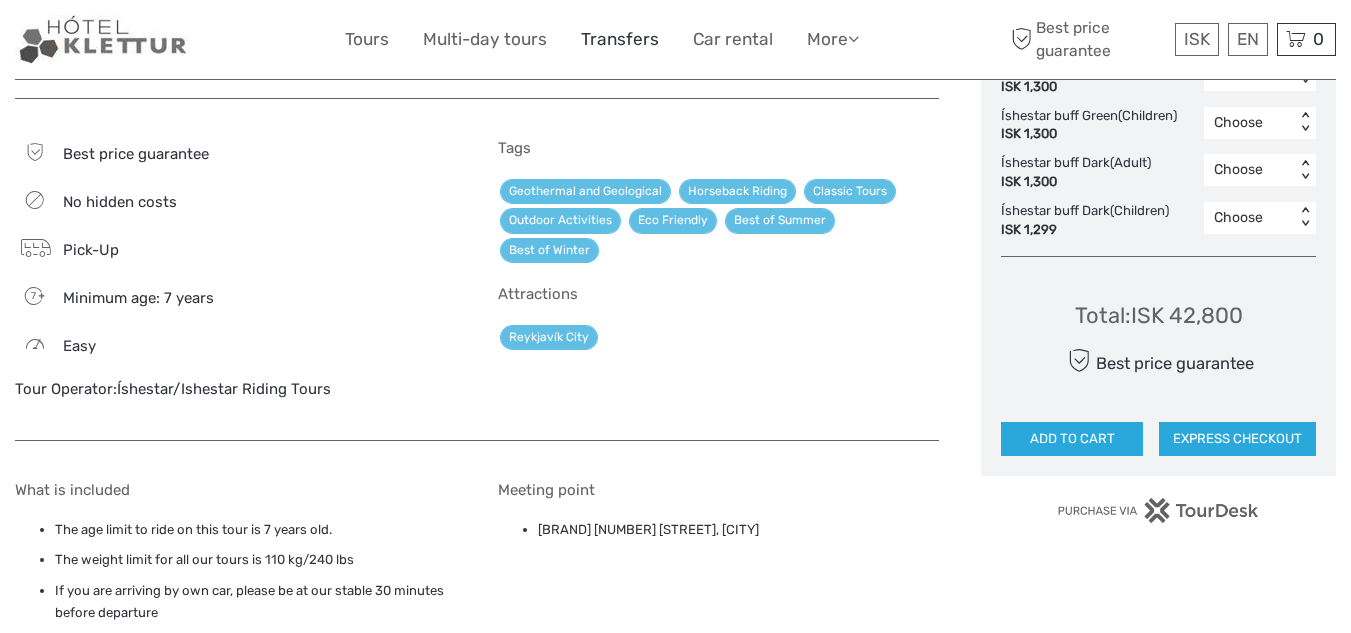 click on "Transfers" at bounding box center [620, 39] 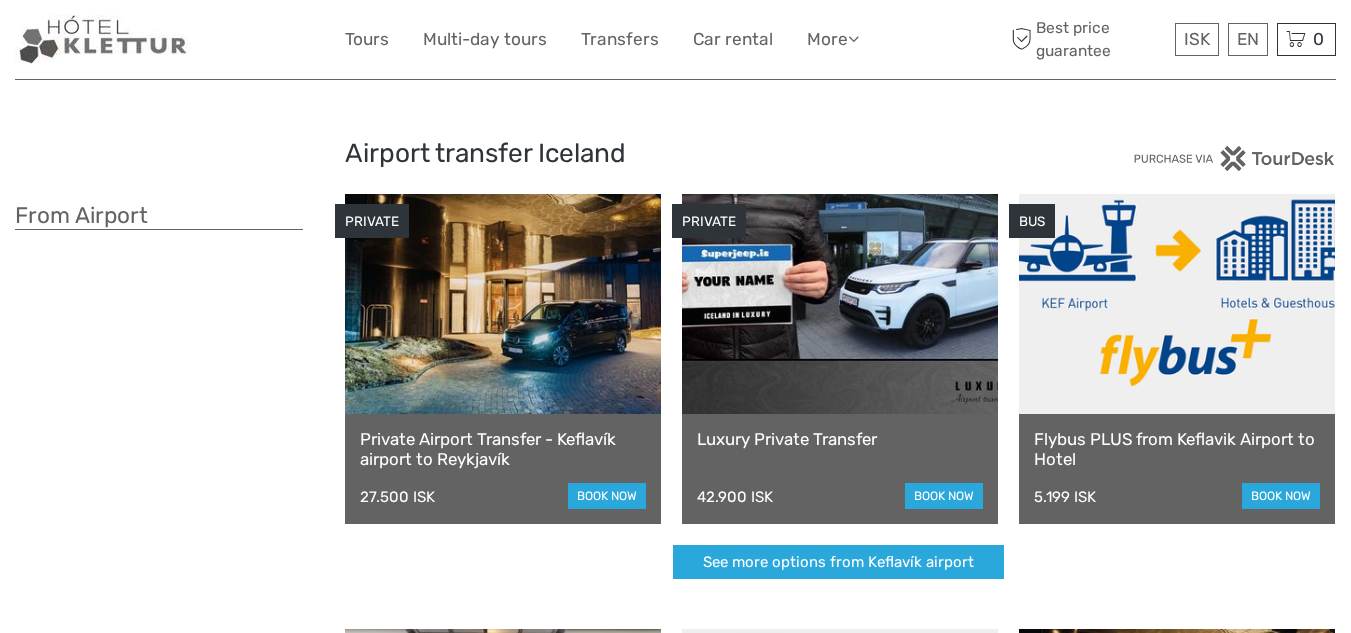 scroll, scrollTop: 0, scrollLeft: 0, axis: both 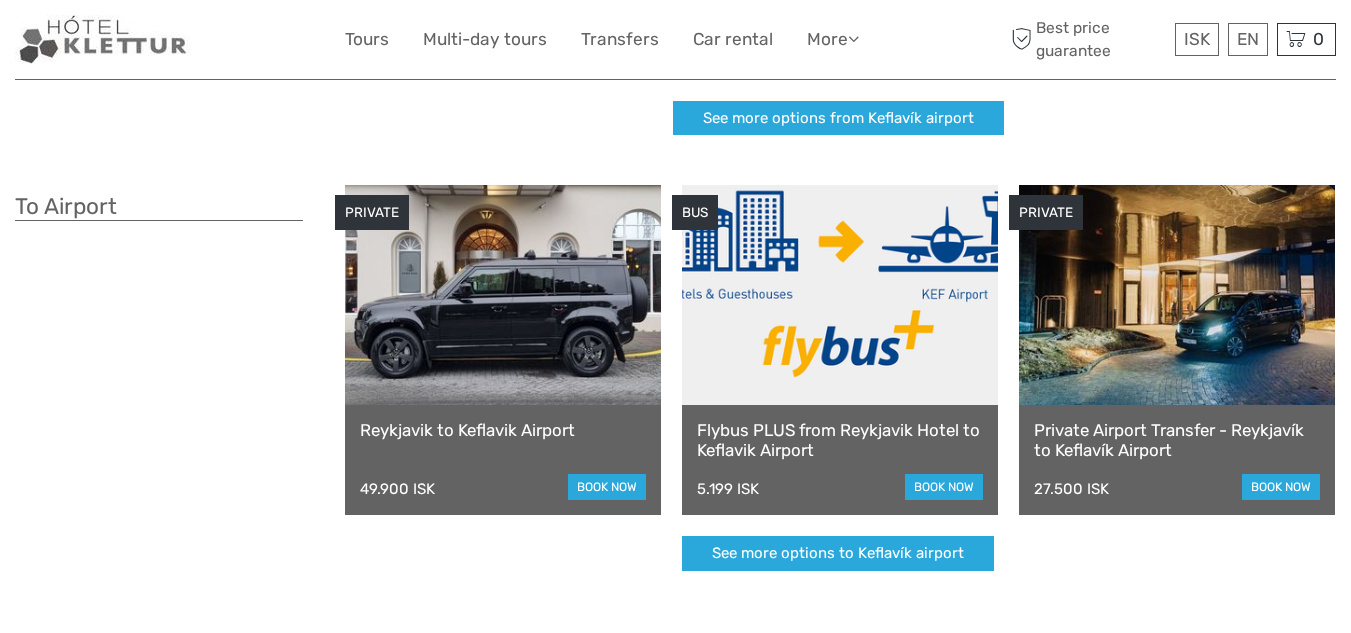 click at bounding box center (840, 295) 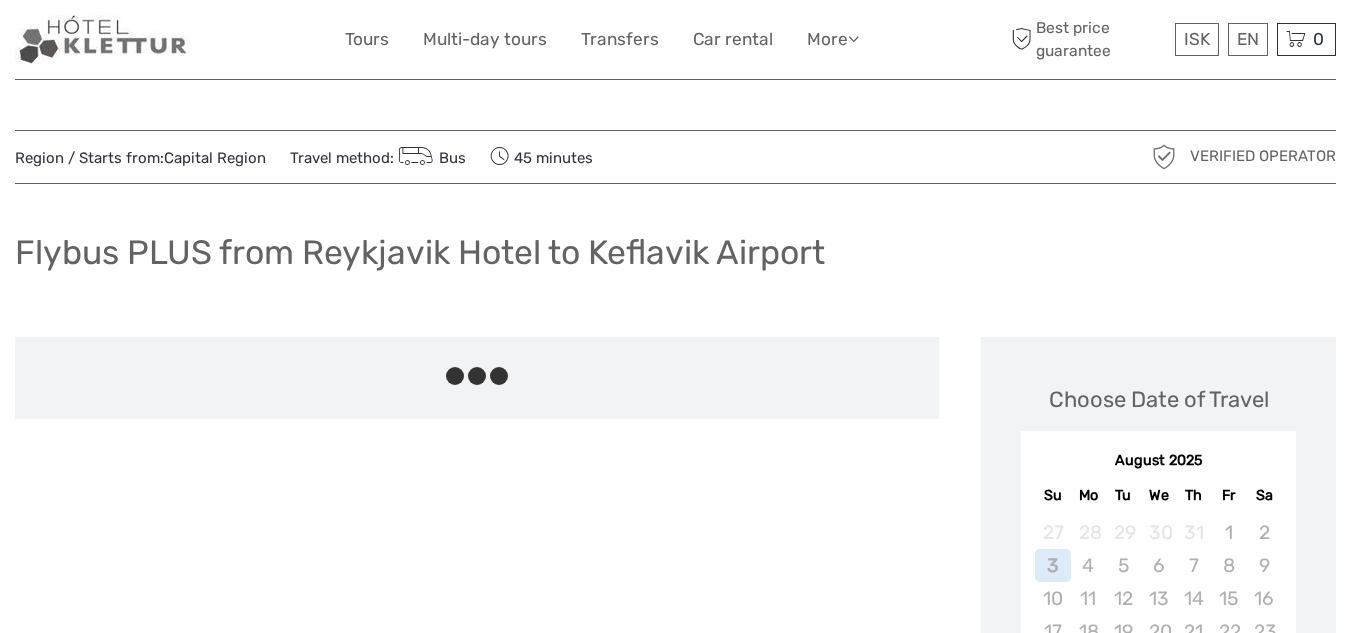 scroll, scrollTop: 0, scrollLeft: 0, axis: both 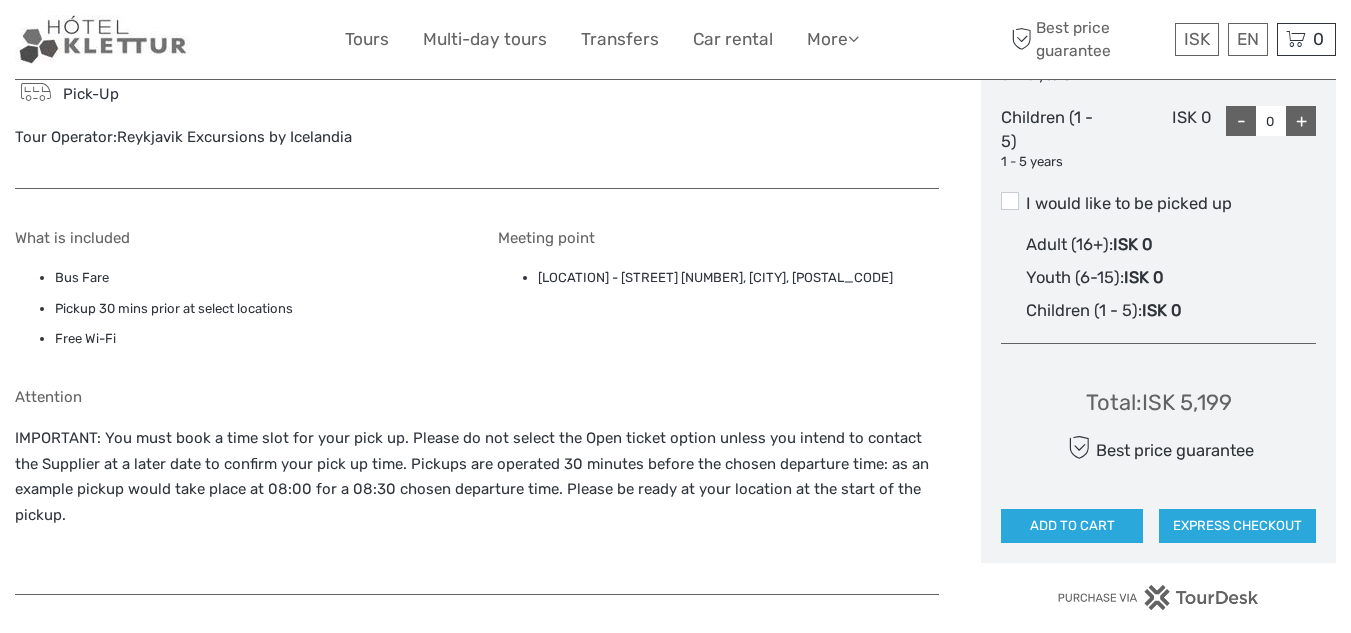 click on "Meeting point
[LOCATION] - [STREET] [NUMBER], [CITY], [POSTAL_CODE]" at bounding box center (718, 293) 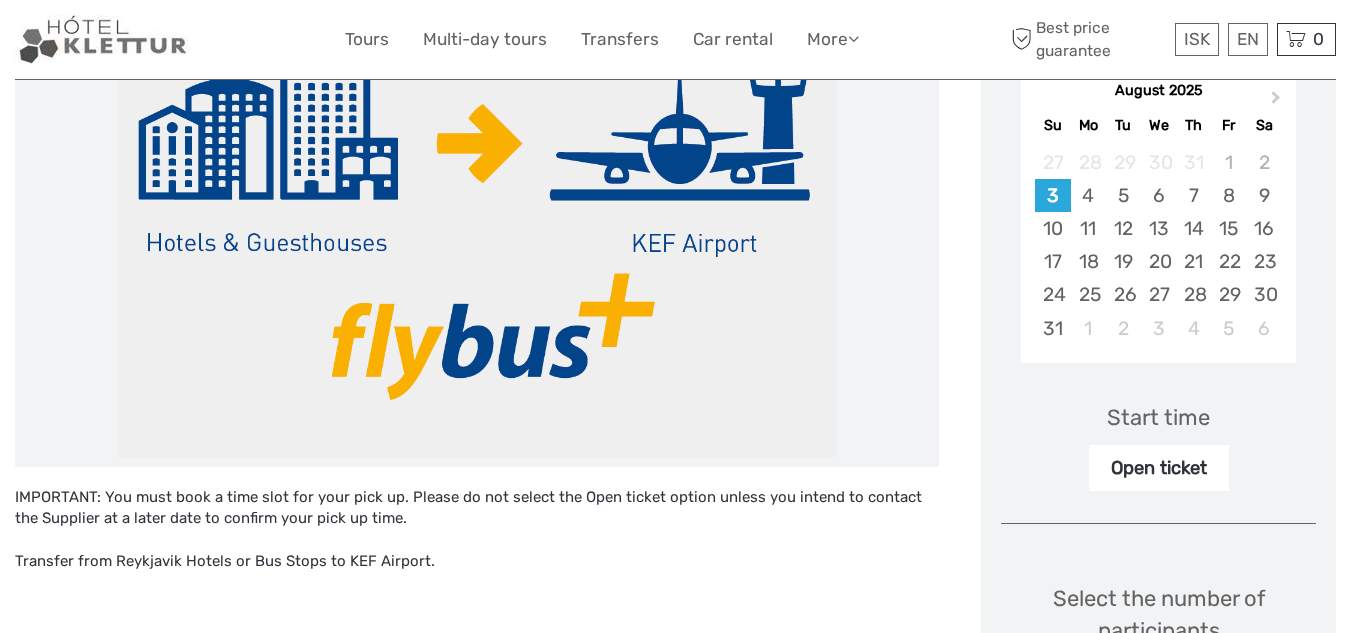scroll, scrollTop: 0, scrollLeft: 0, axis: both 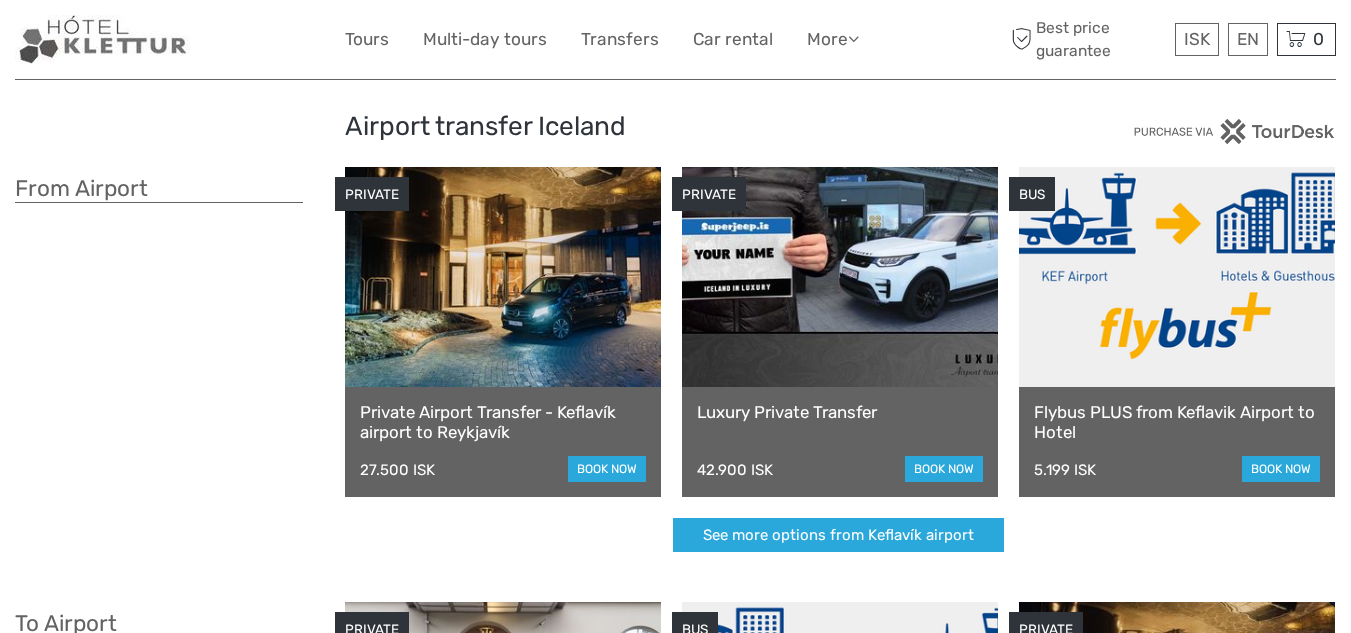 click at bounding box center [503, 277] 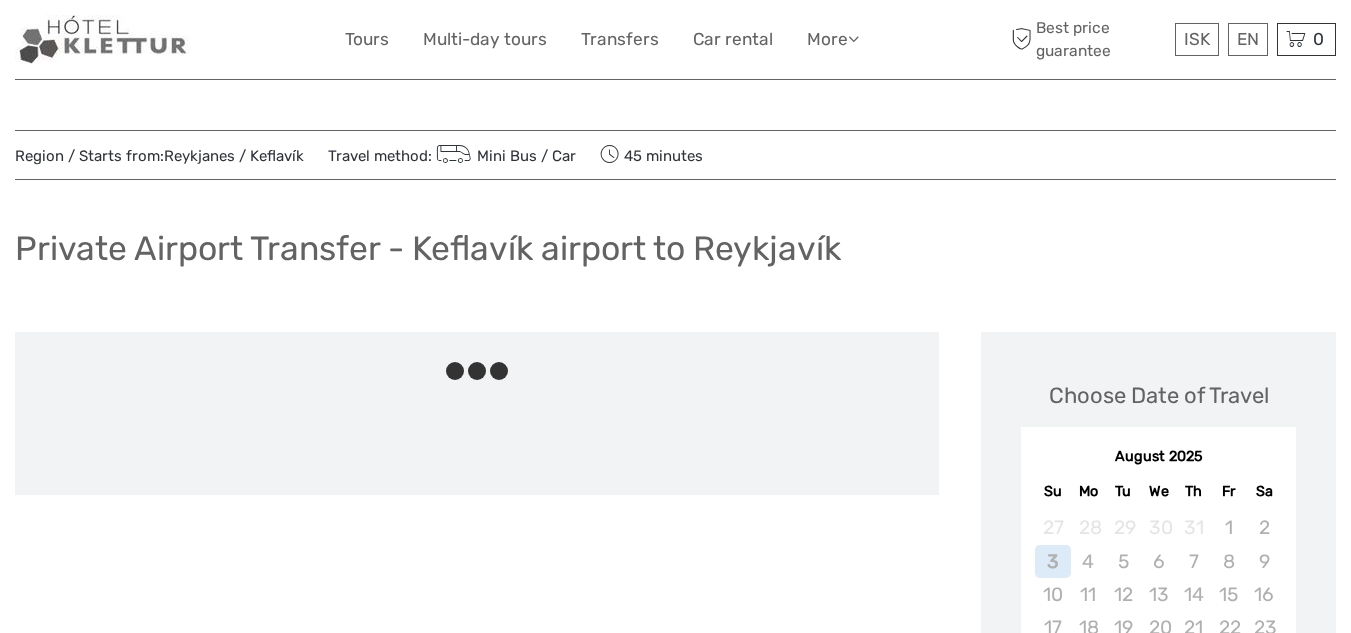 scroll, scrollTop: 0, scrollLeft: 0, axis: both 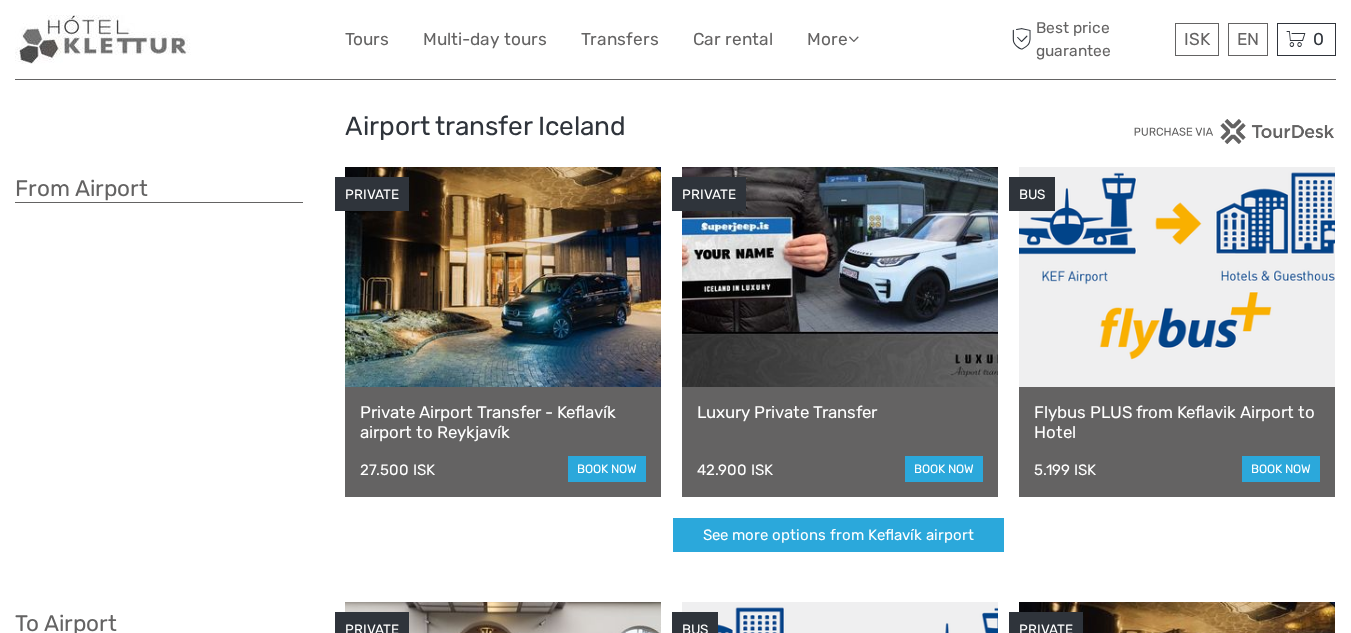 click at bounding box center [1177, 277] 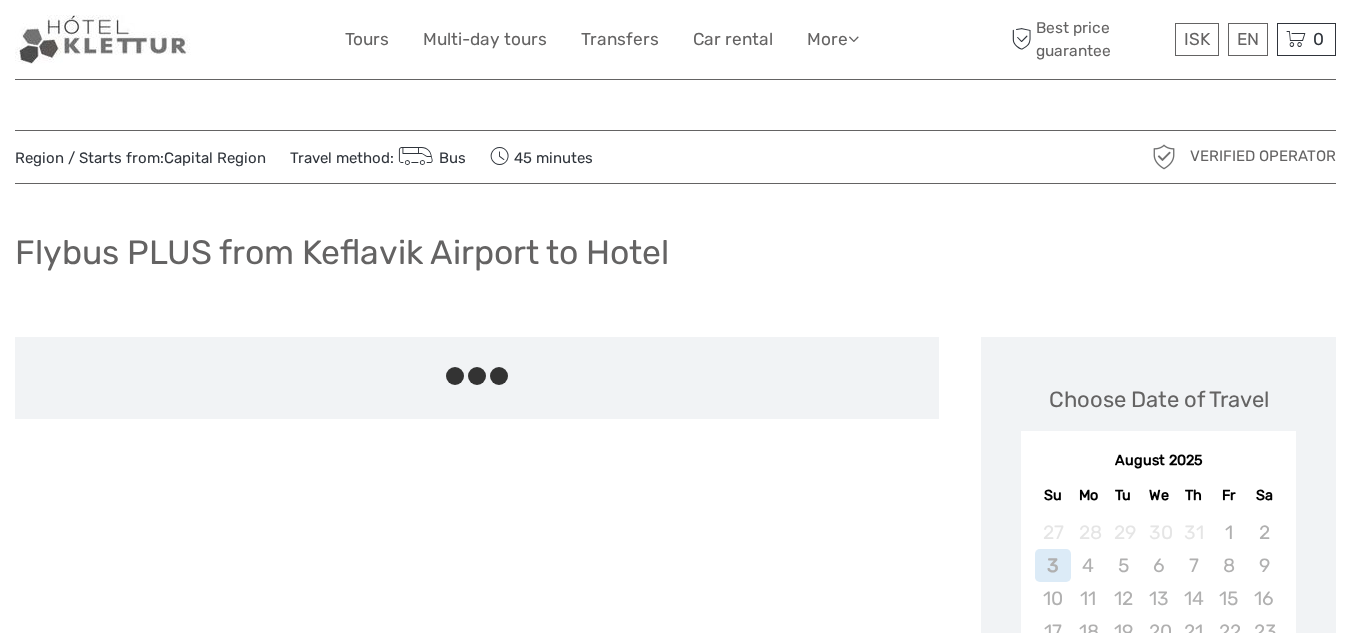 scroll, scrollTop: 0, scrollLeft: 0, axis: both 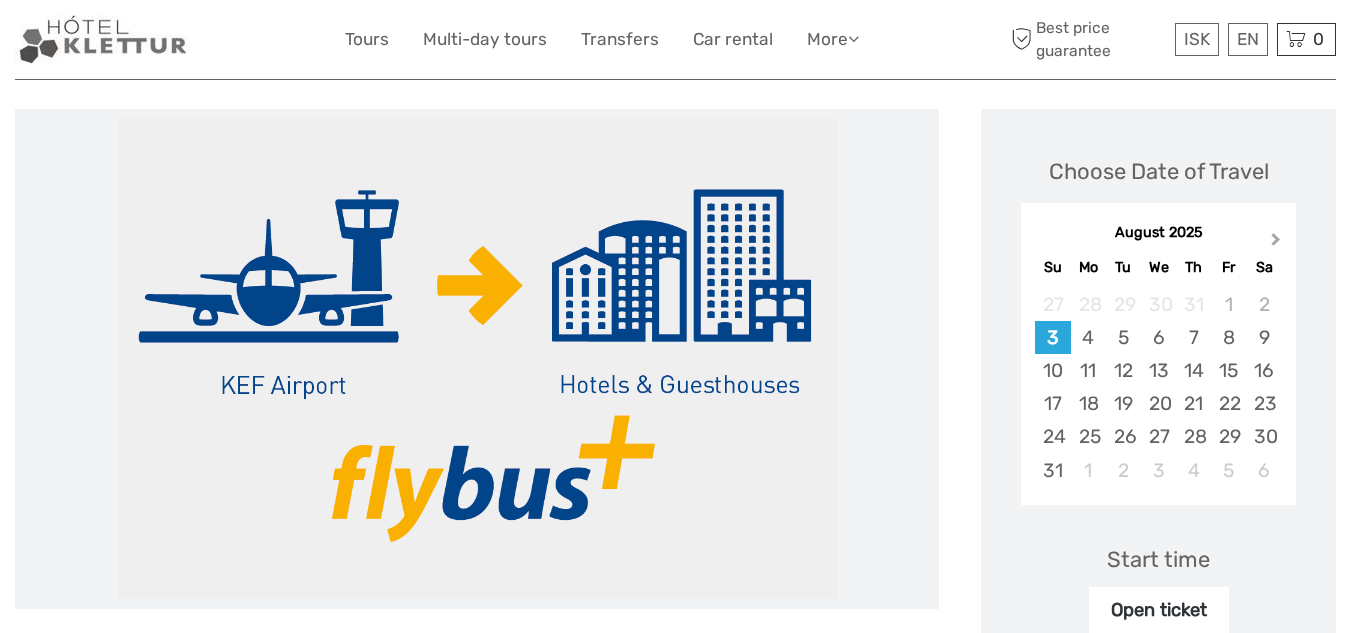 click on "Next Month" at bounding box center [1276, 243] 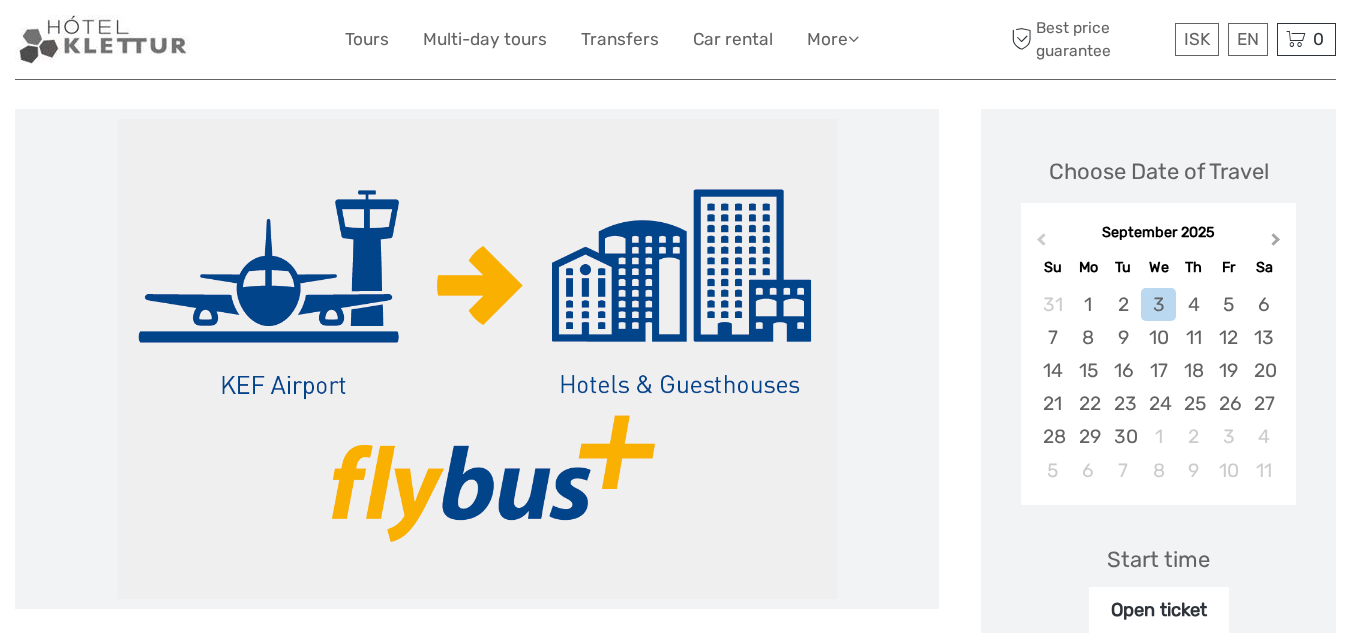 click on "Next Month" at bounding box center (1276, 243) 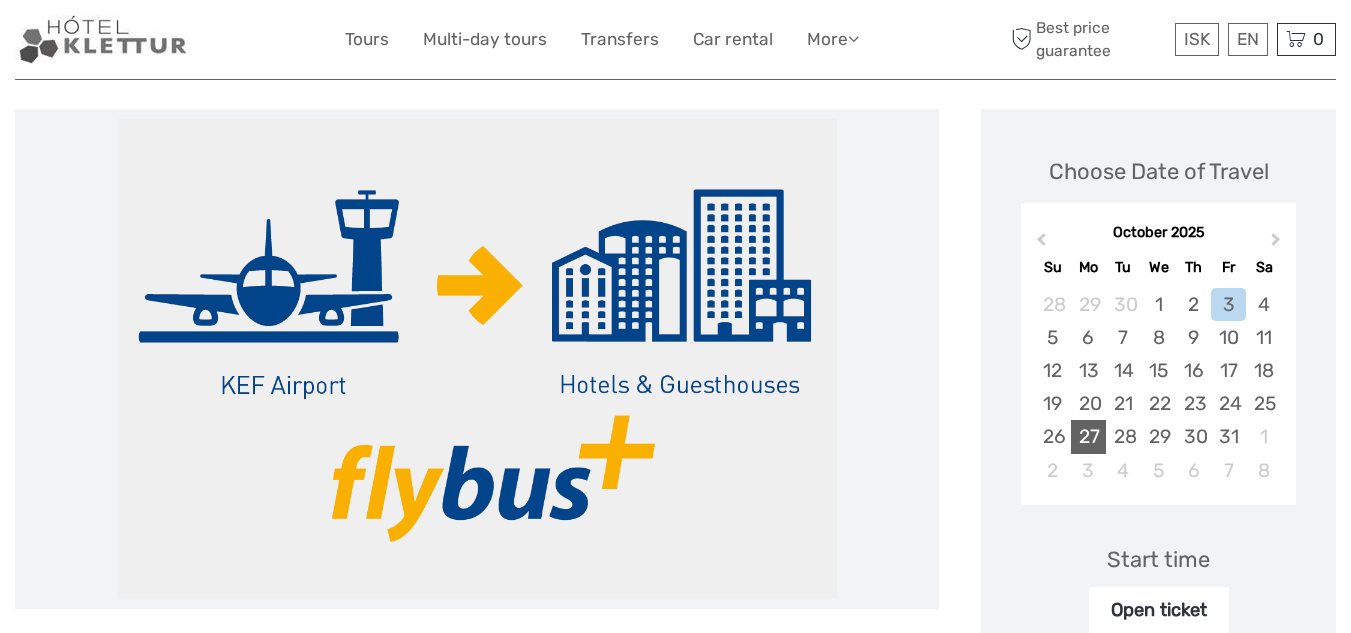 click on "27" at bounding box center (1088, 436) 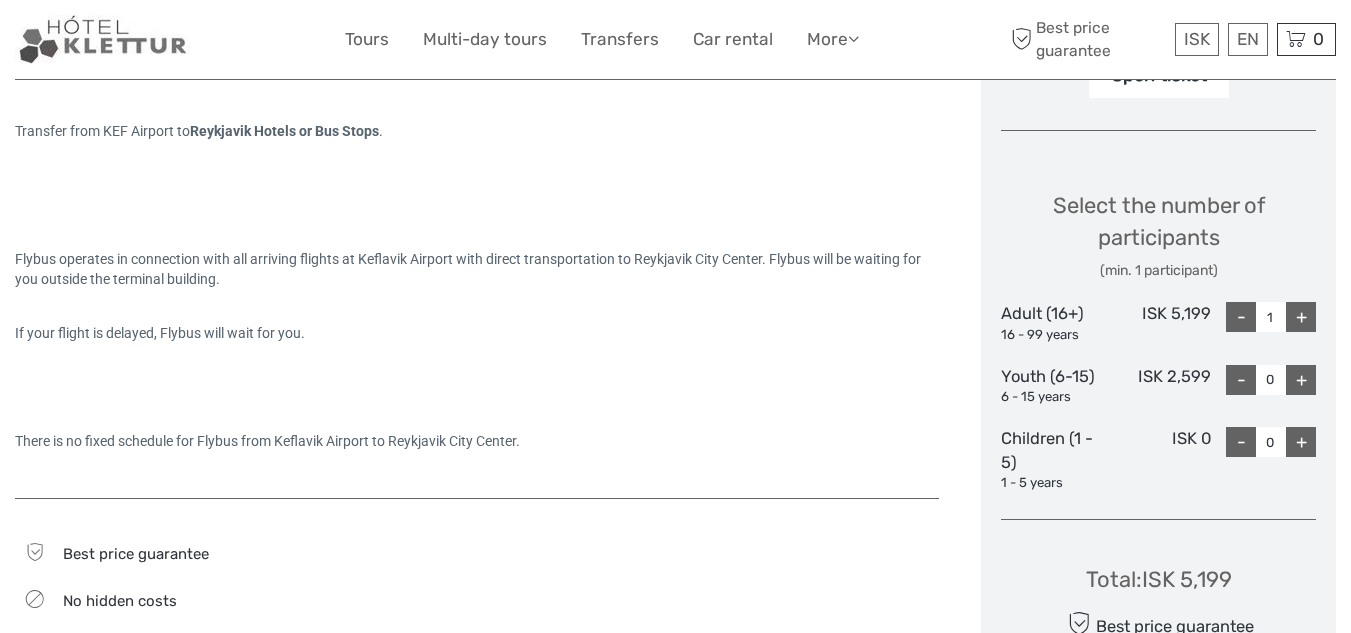 scroll, scrollTop: 764, scrollLeft: 0, axis: vertical 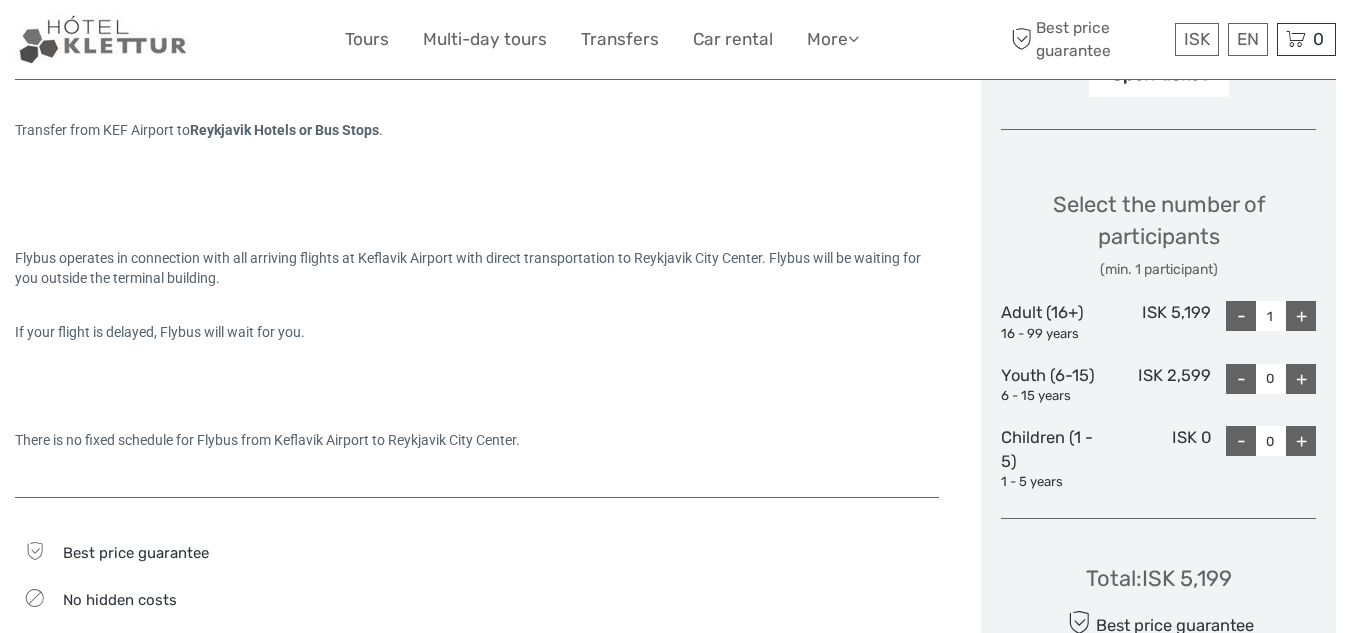 click on "+" at bounding box center [1301, 316] 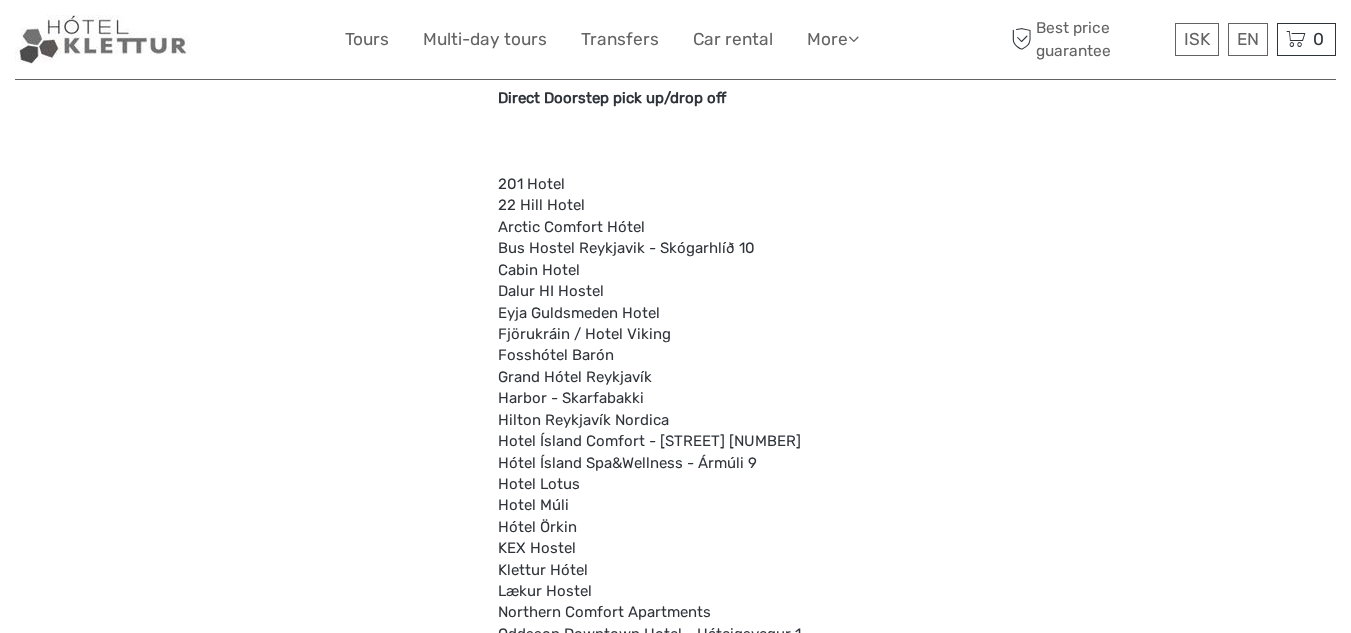scroll, scrollTop: 5906, scrollLeft: 0, axis: vertical 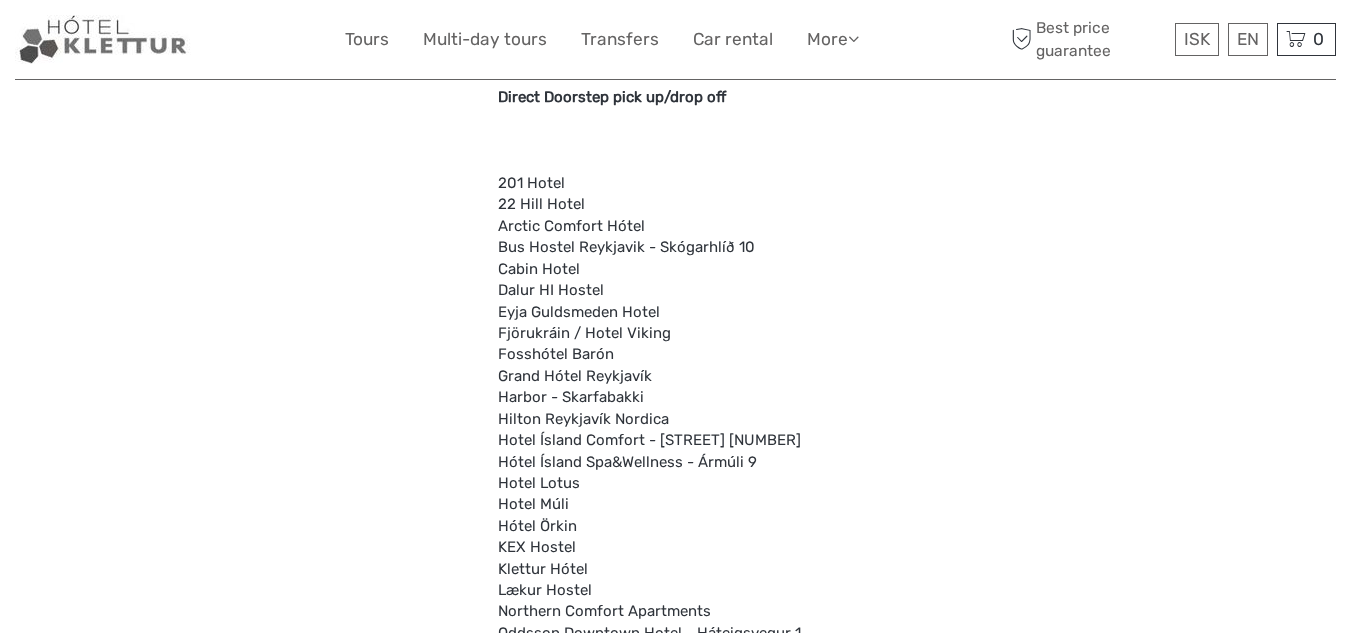 click on "ISK
ISK
€
$
£
EN
English
Español Deutsch
Tours
Multi-day tours
Transfers
Car rental
More
Food & drink
Travel Articles
Back to Hotel
Food & drink
Travel Articles
Back to Hotel
Best price guarantee
Best price guarantee
ISK
ISK
€
$
£
EN
English
Español Deutsch
0" at bounding box center (675, -2057) 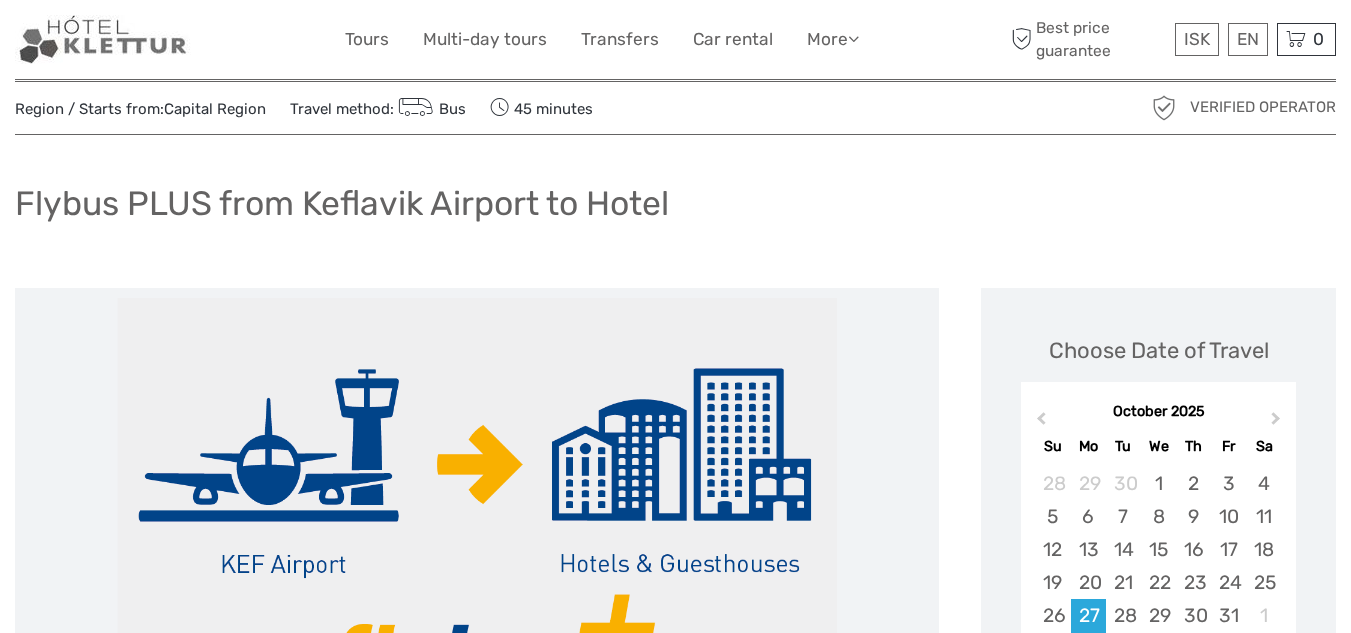 scroll, scrollTop: 0, scrollLeft: 0, axis: both 